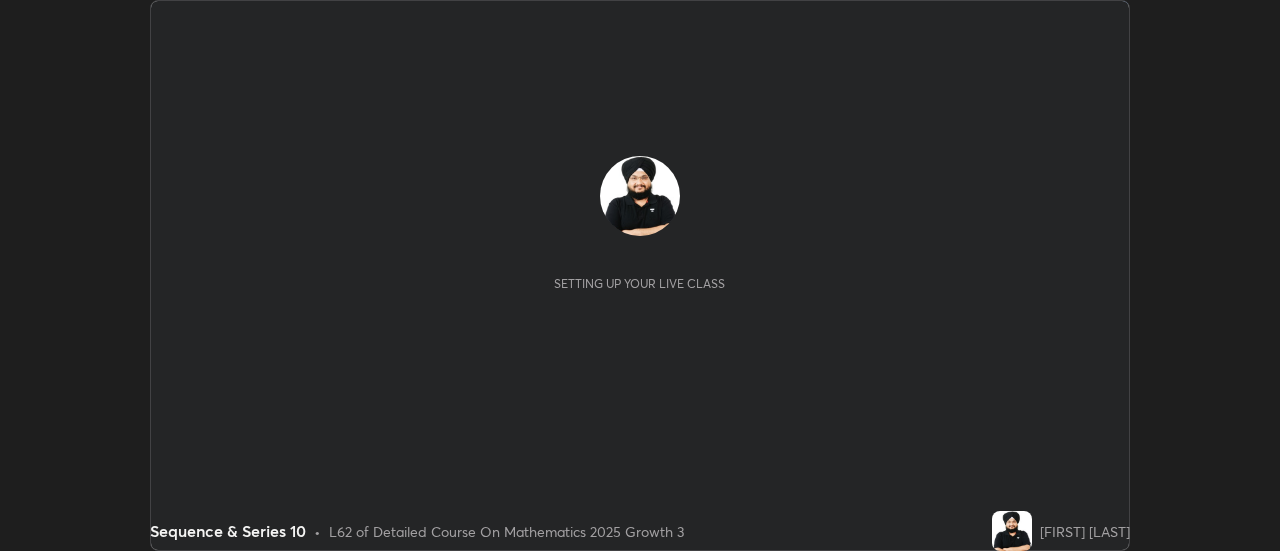 scroll, scrollTop: 0, scrollLeft: 0, axis: both 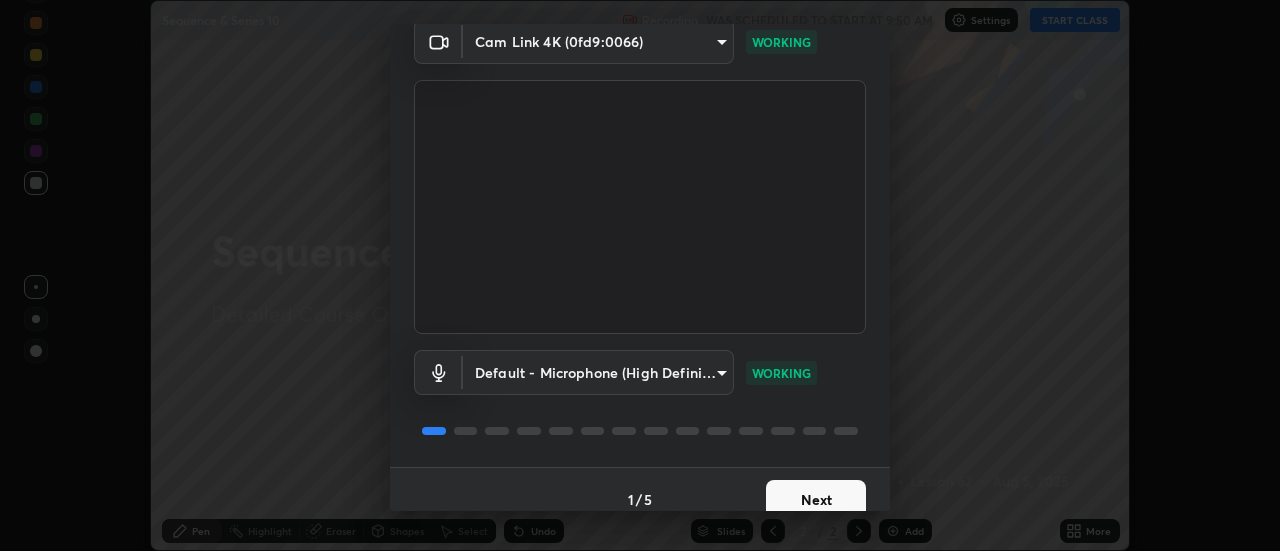 click on "Next" at bounding box center [816, 500] 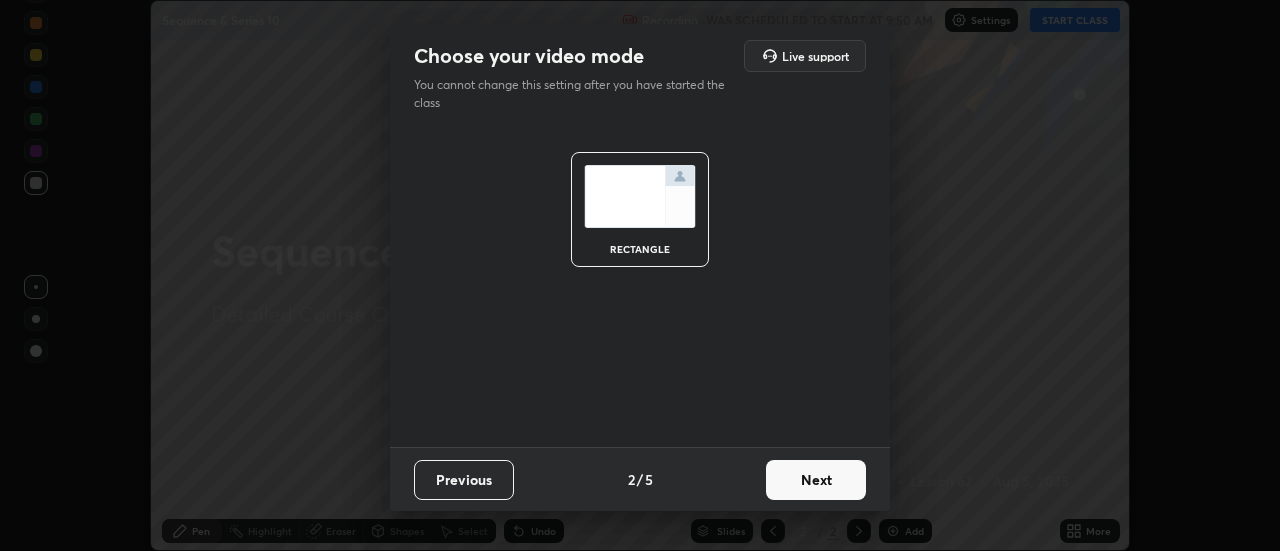 scroll, scrollTop: 0, scrollLeft: 0, axis: both 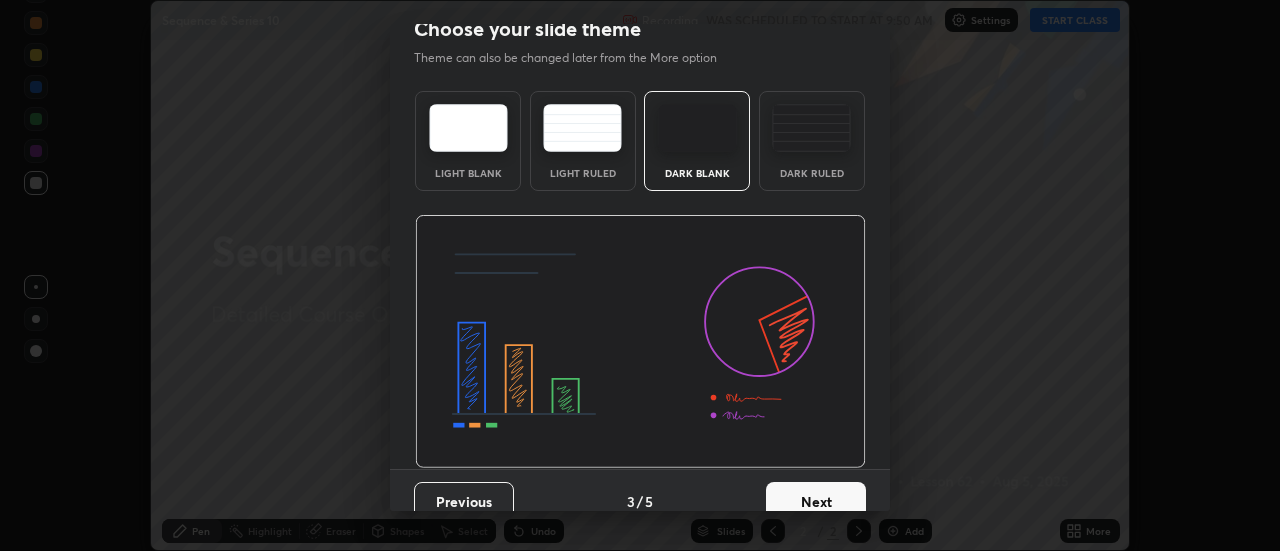 click on "Next" at bounding box center (816, 502) 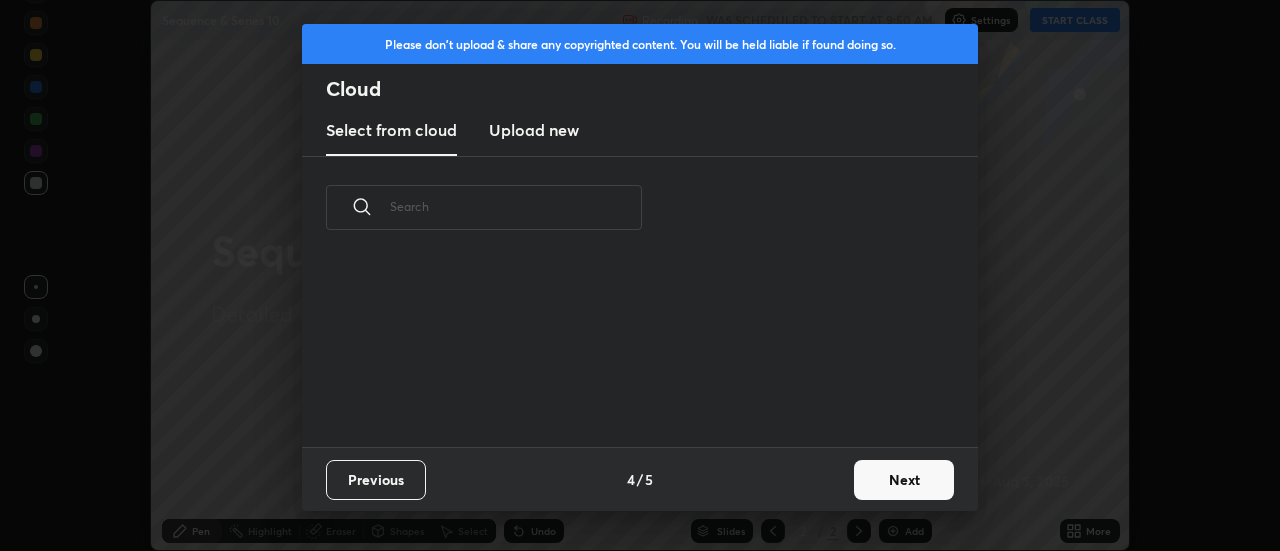 scroll, scrollTop: 0, scrollLeft: 0, axis: both 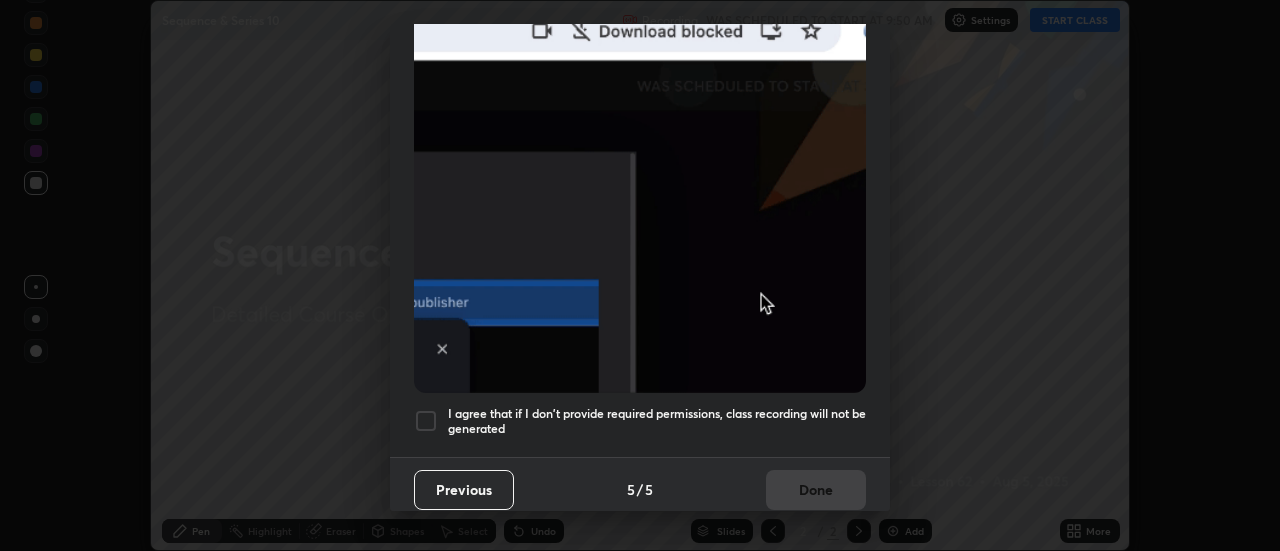 click on "I agree that if I don't provide required permissions, class recording will not be generated" at bounding box center (657, 421) 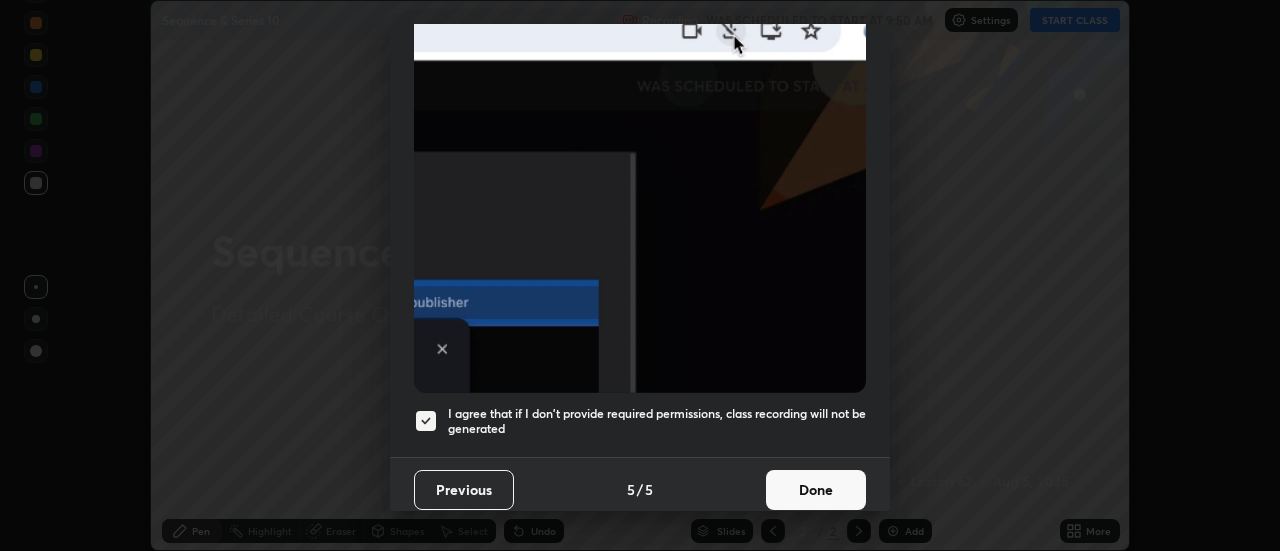 click on "Done" at bounding box center [816, 490] 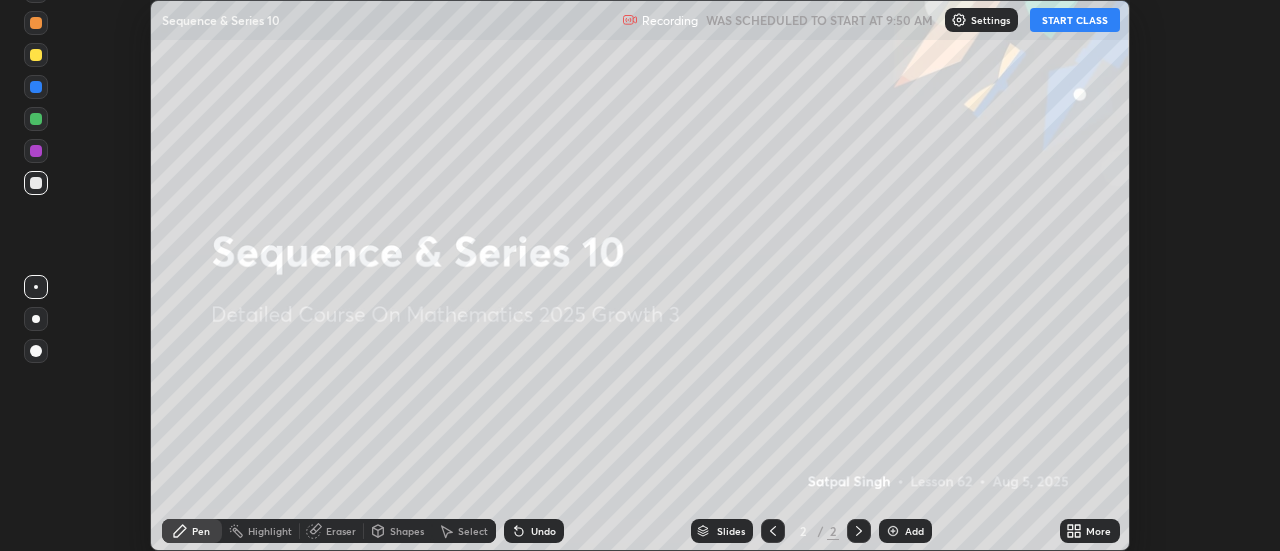 click on "START CLASS" at bounding box center (1075, 20) 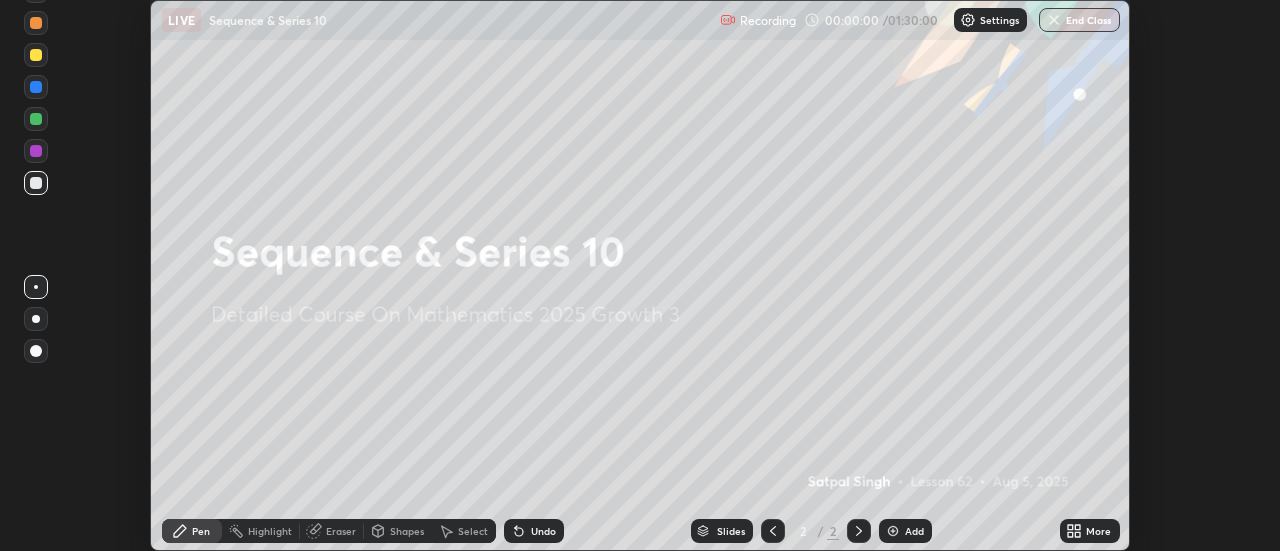 click 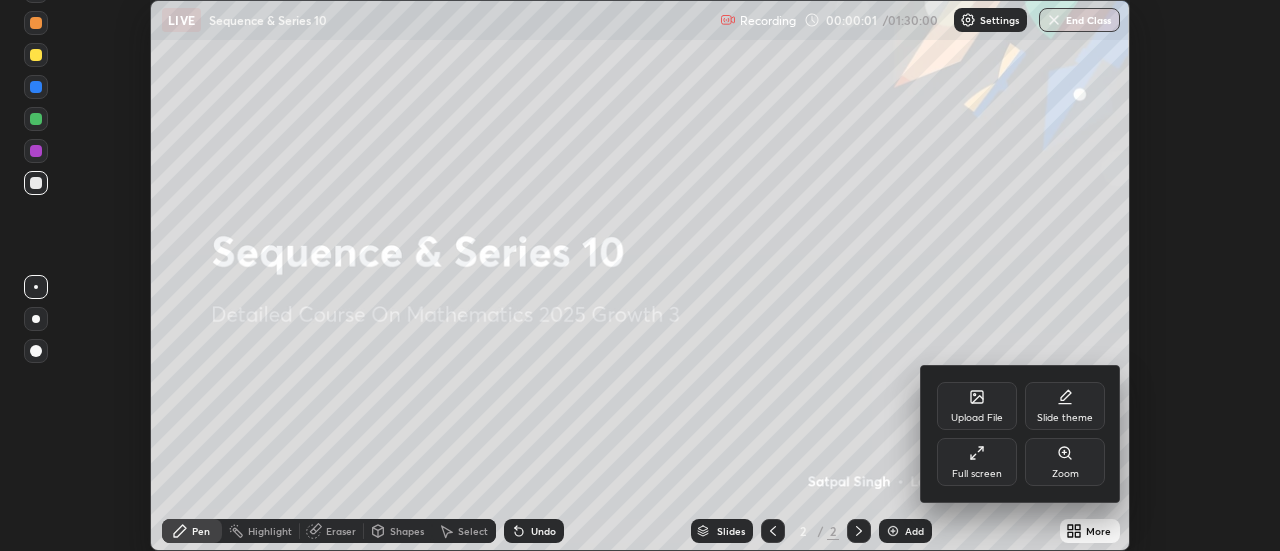 click on "Full screen" at bounding box center [977, 462] 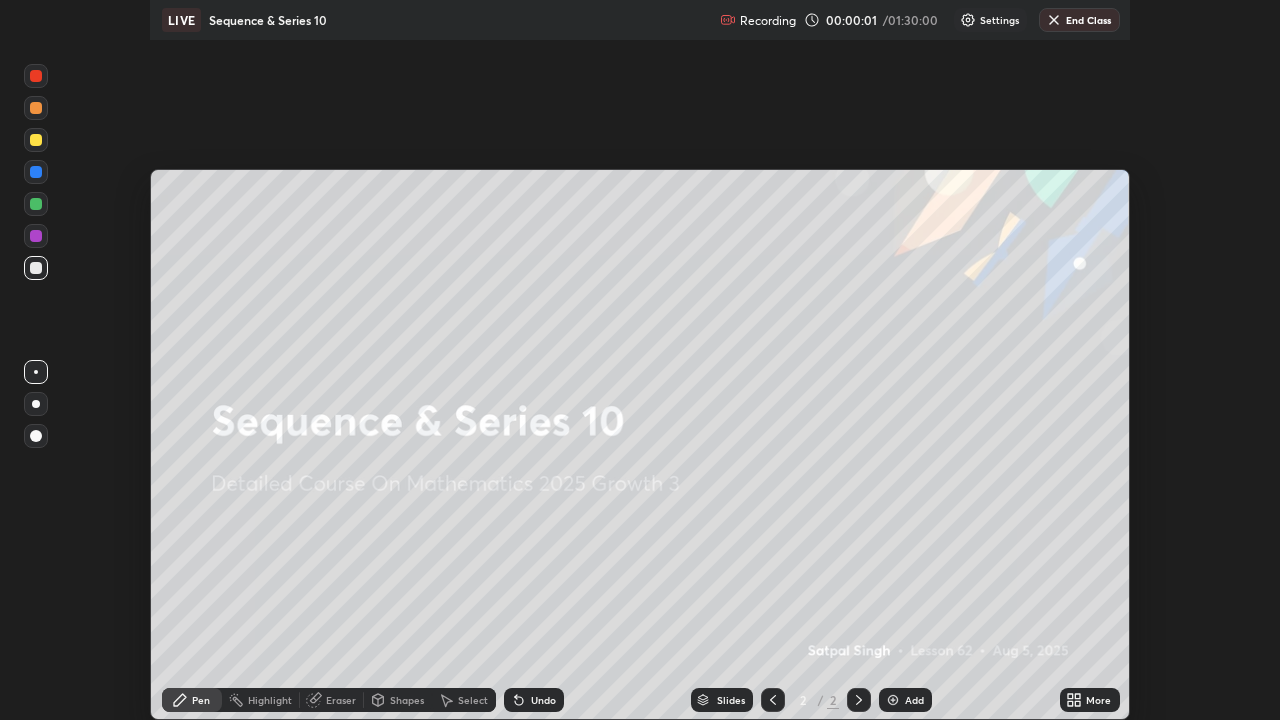 scroll, scrollTop: 99280, scrollLeft: 98720, axis: both 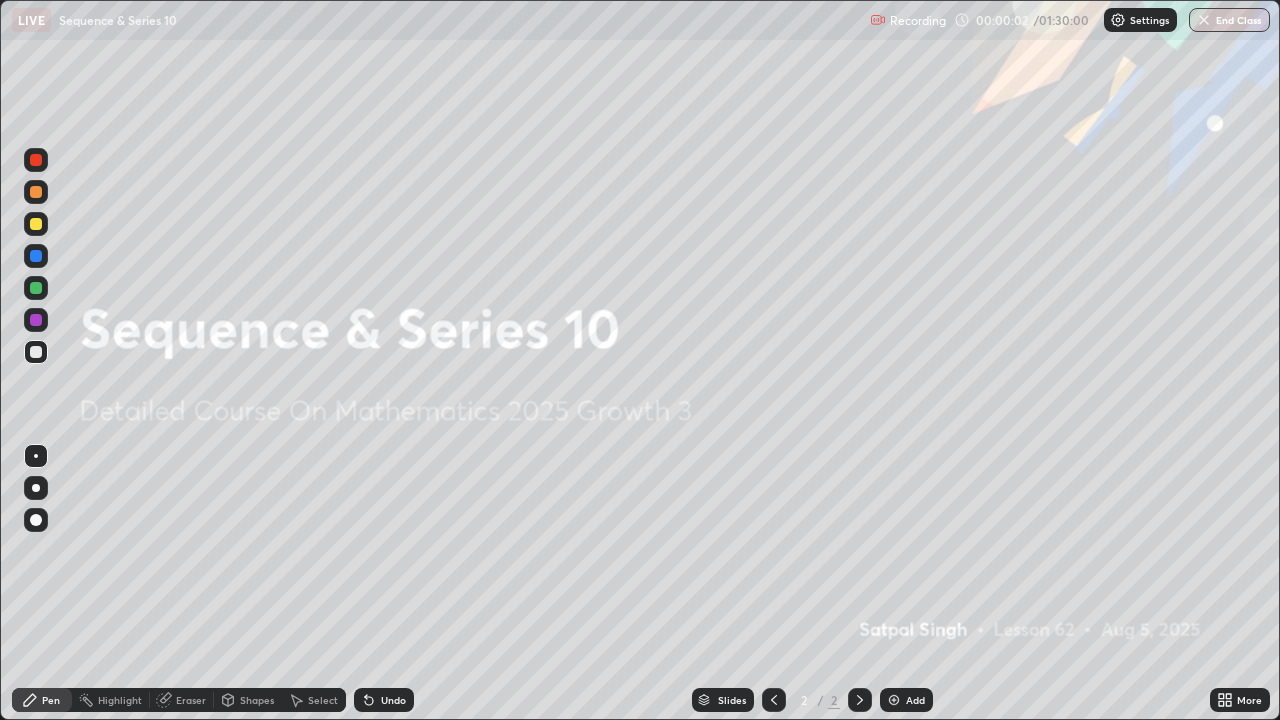 click at bounding box center [894, 700] 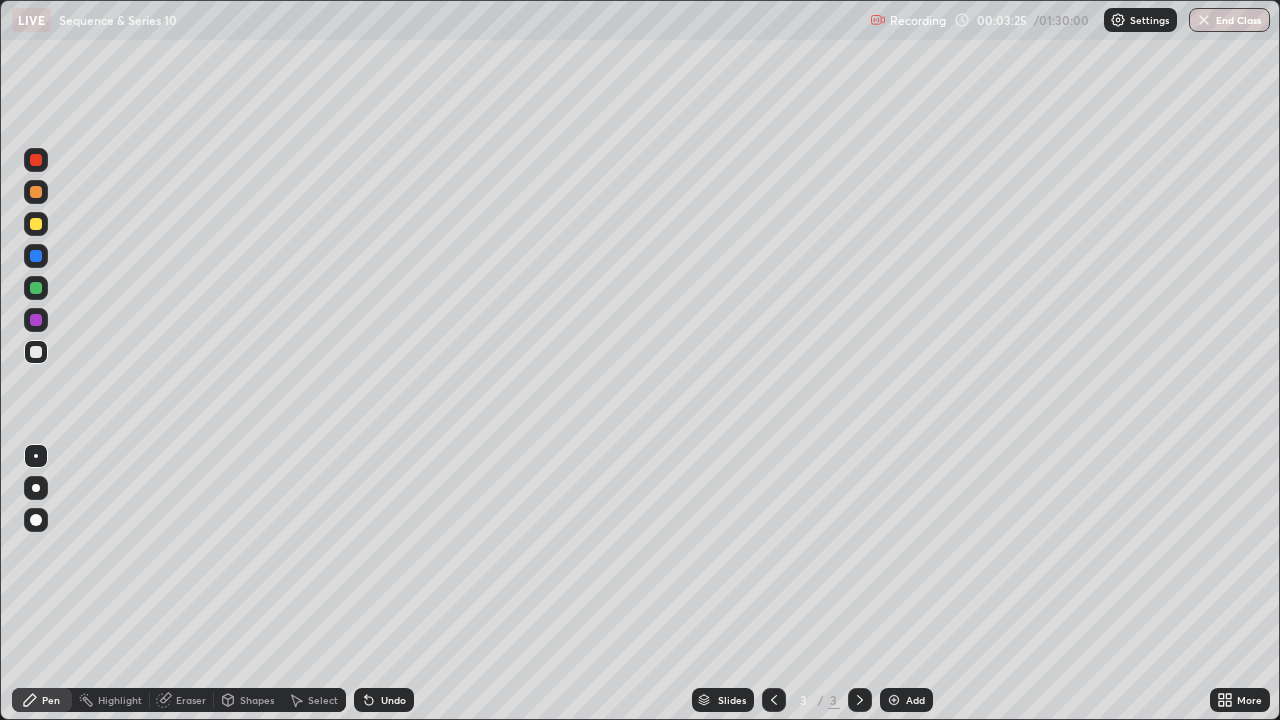 click on "Undo" at bounding box center (384, 700) 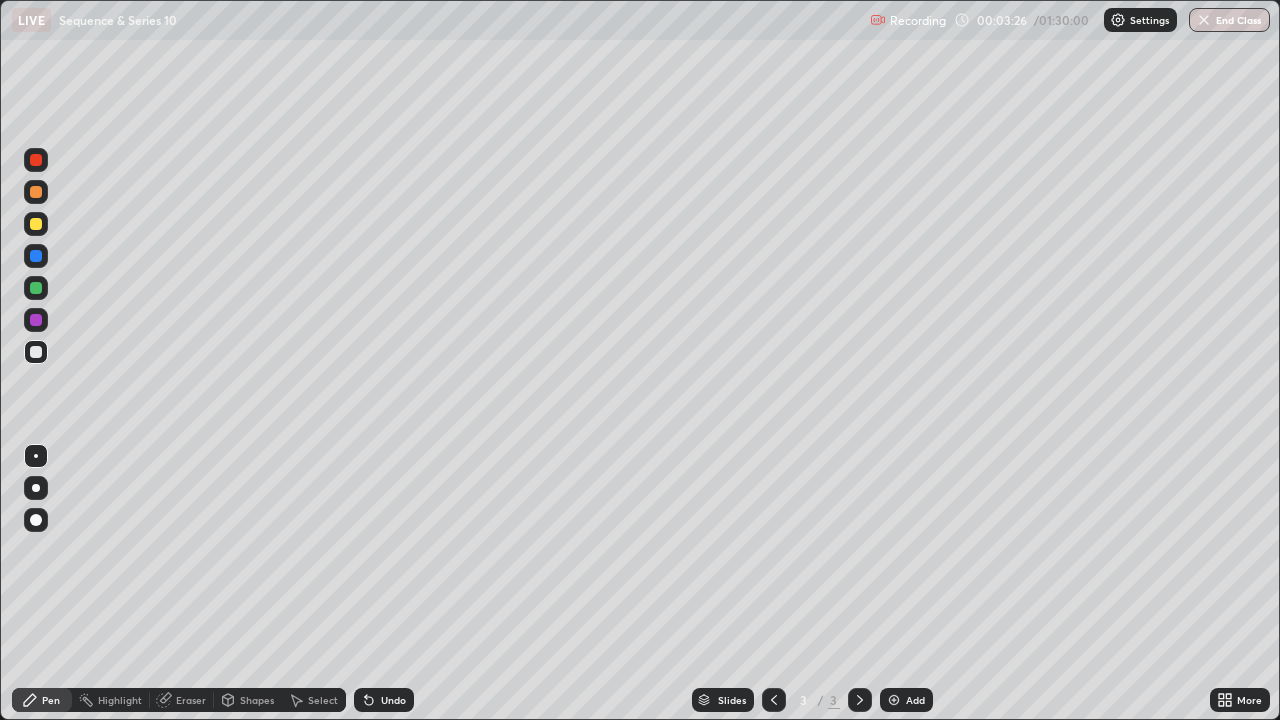 click on "Undo" at bounding box center [393, 700] 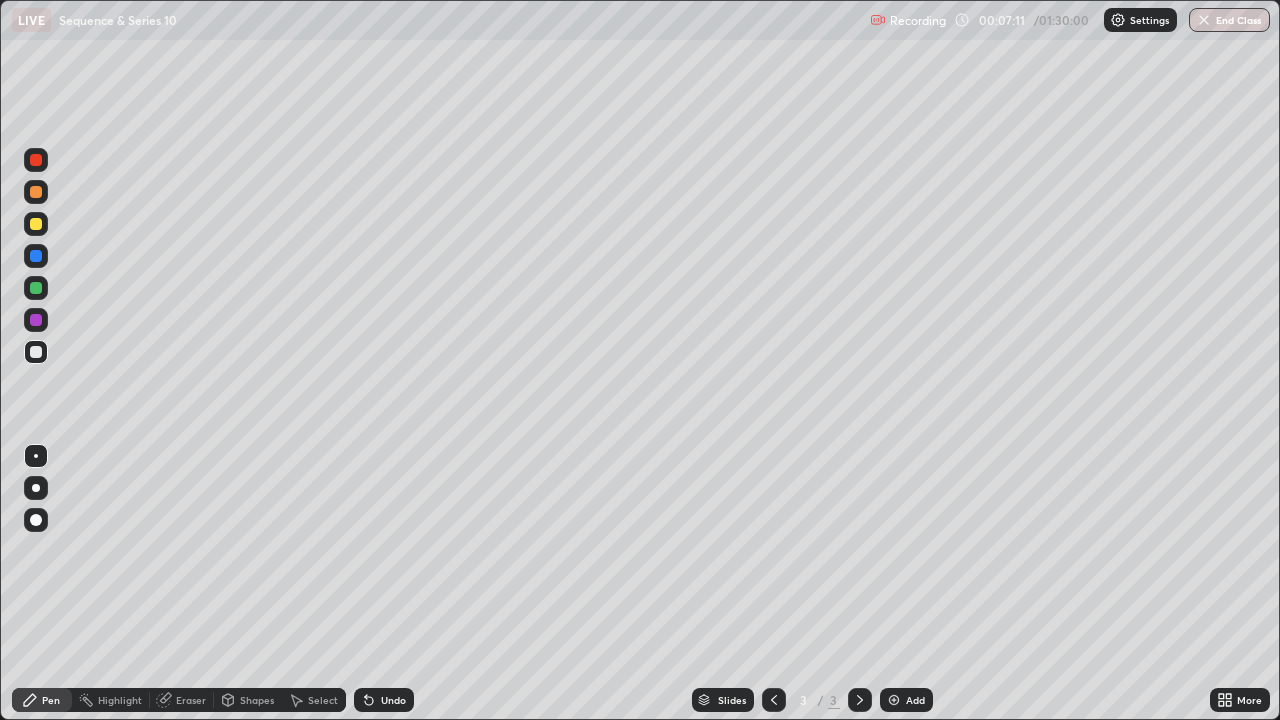 click on "Select" at bounding box center [314, 700] 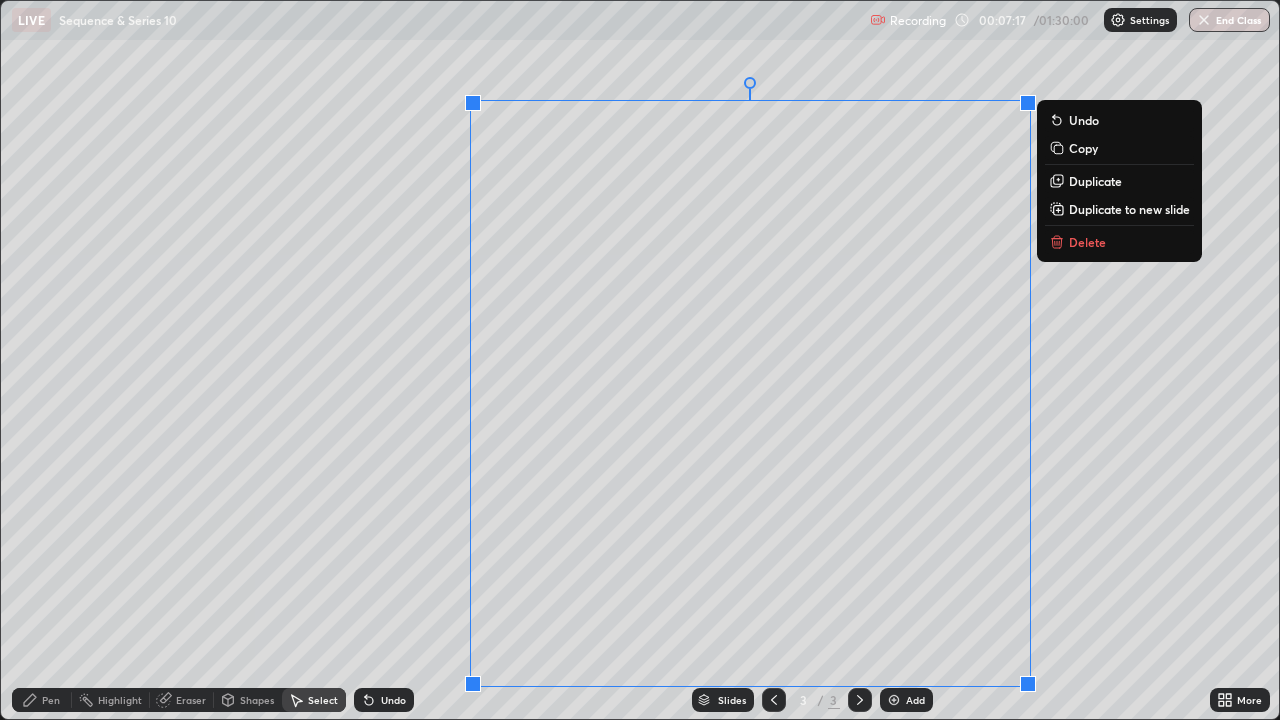 click on "Duplicate to new slide" at bounding box center (1129, 209) 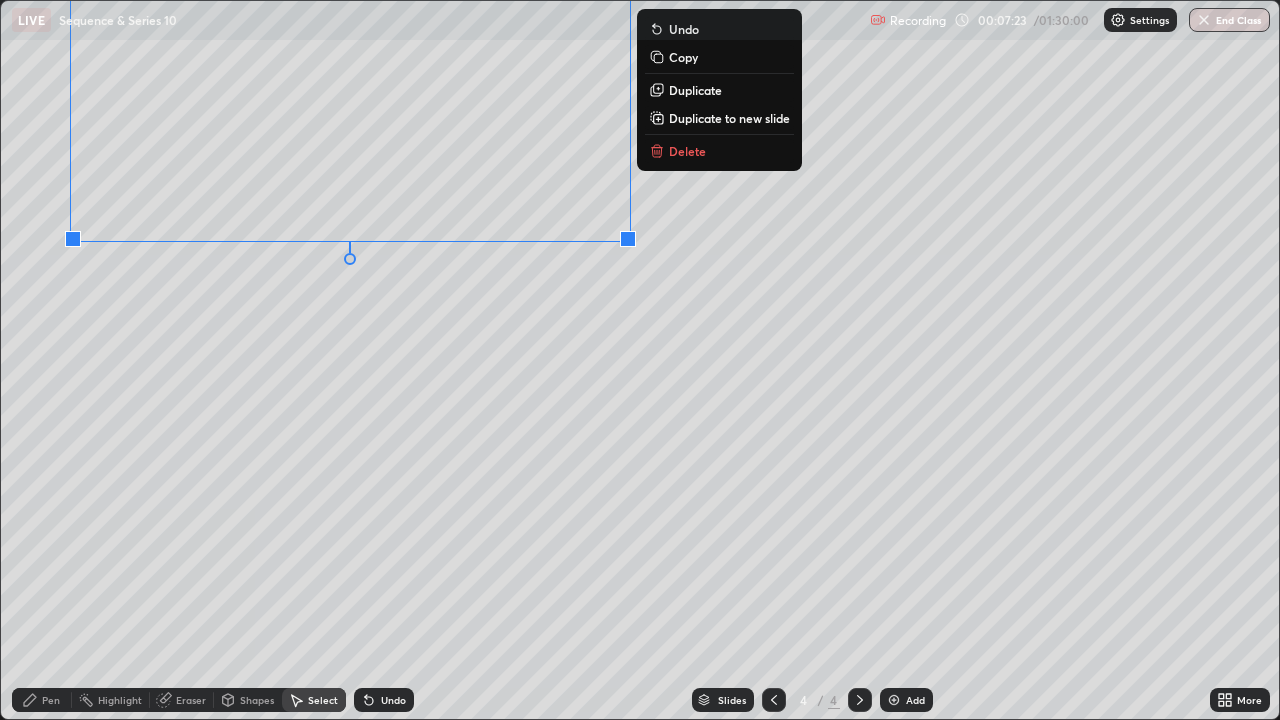 click 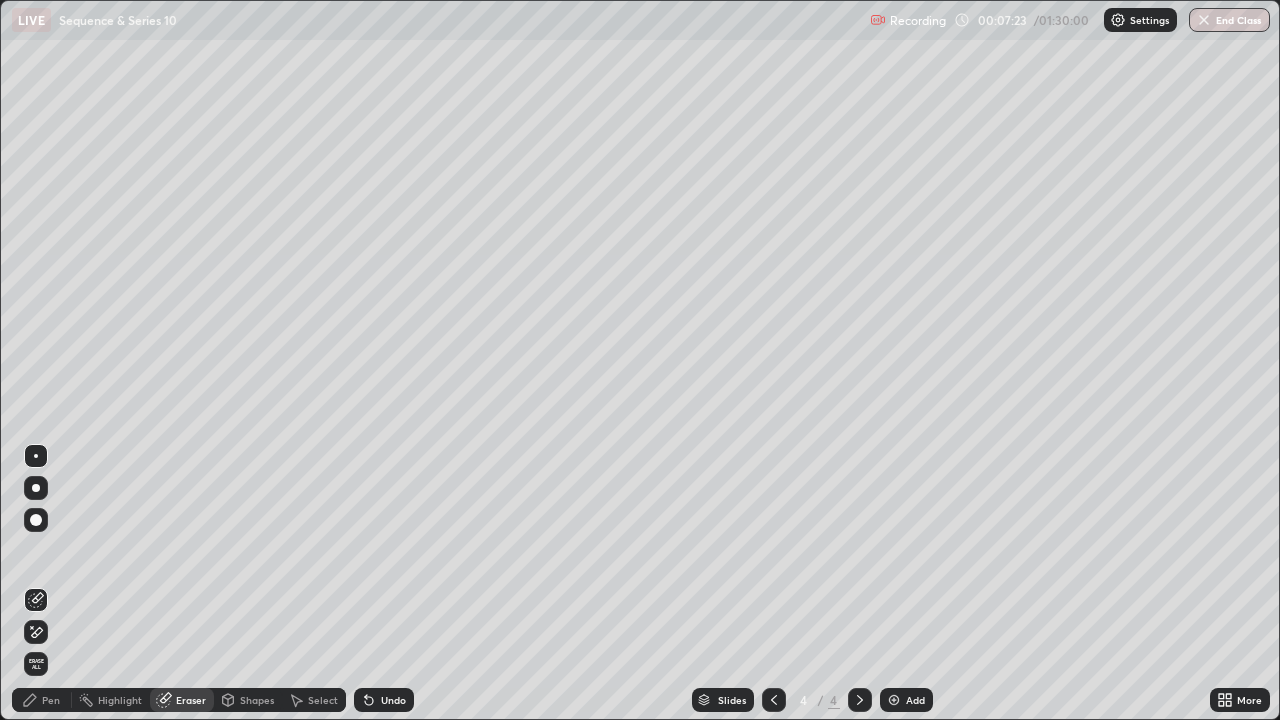 click on "Eraser" at bounding box center [191, 700] 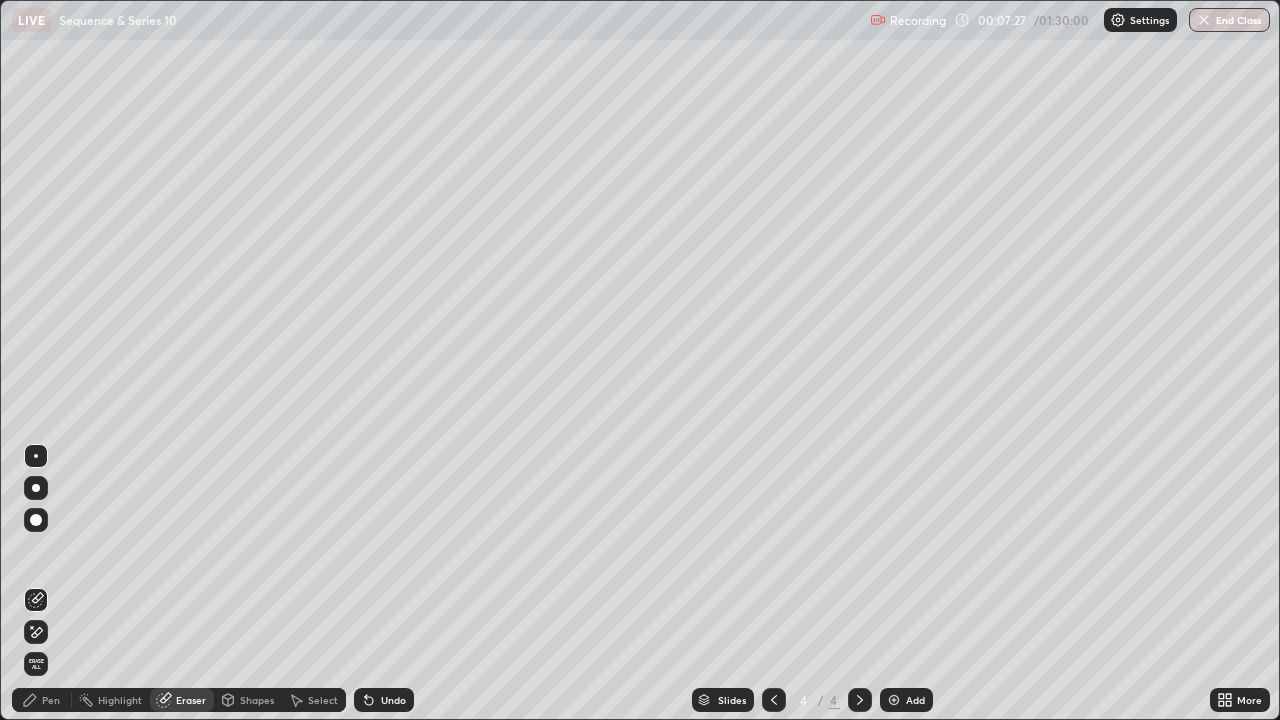 click on "Pen" at bounding box center (51, 700) 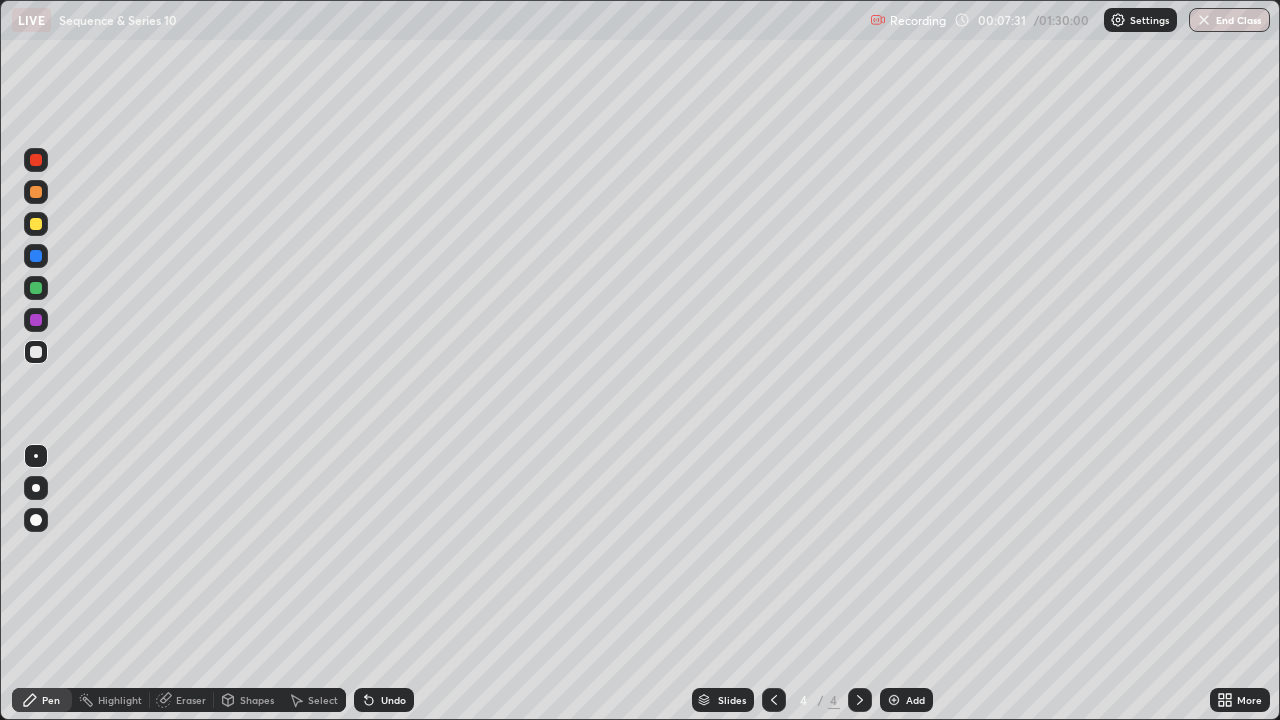 click 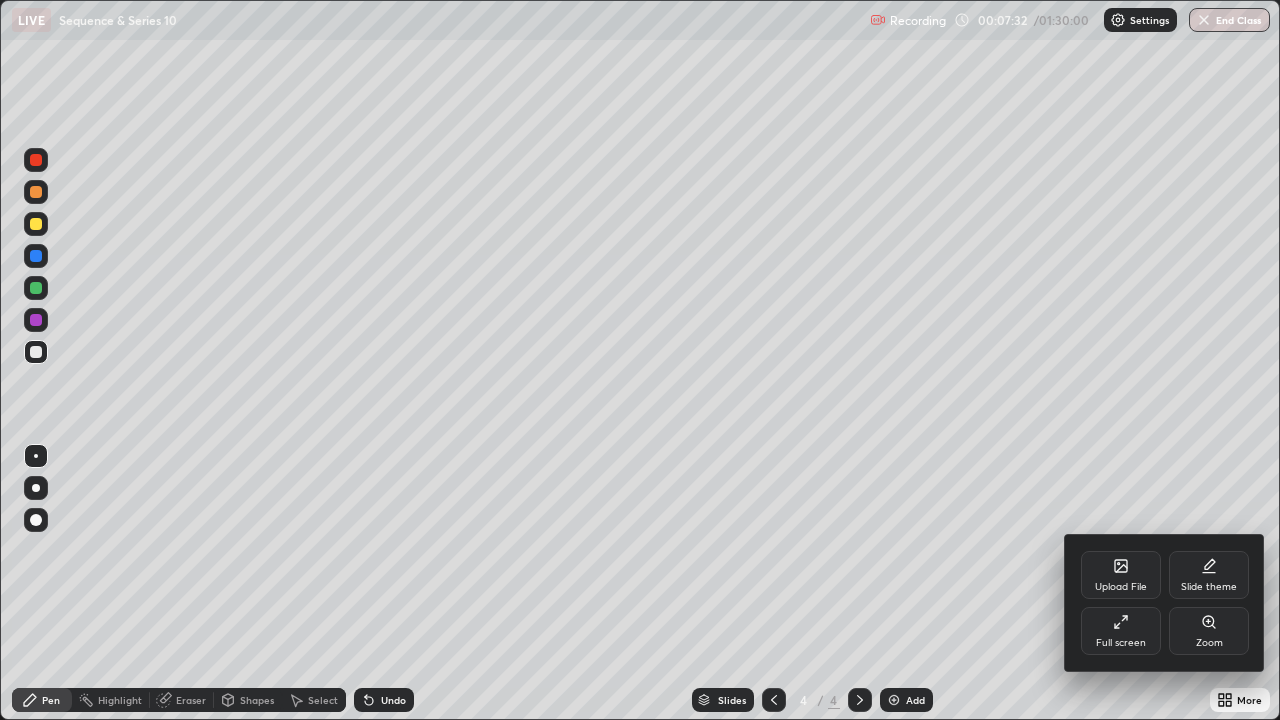click on "Full screen" at bounding box center (1121, 631) 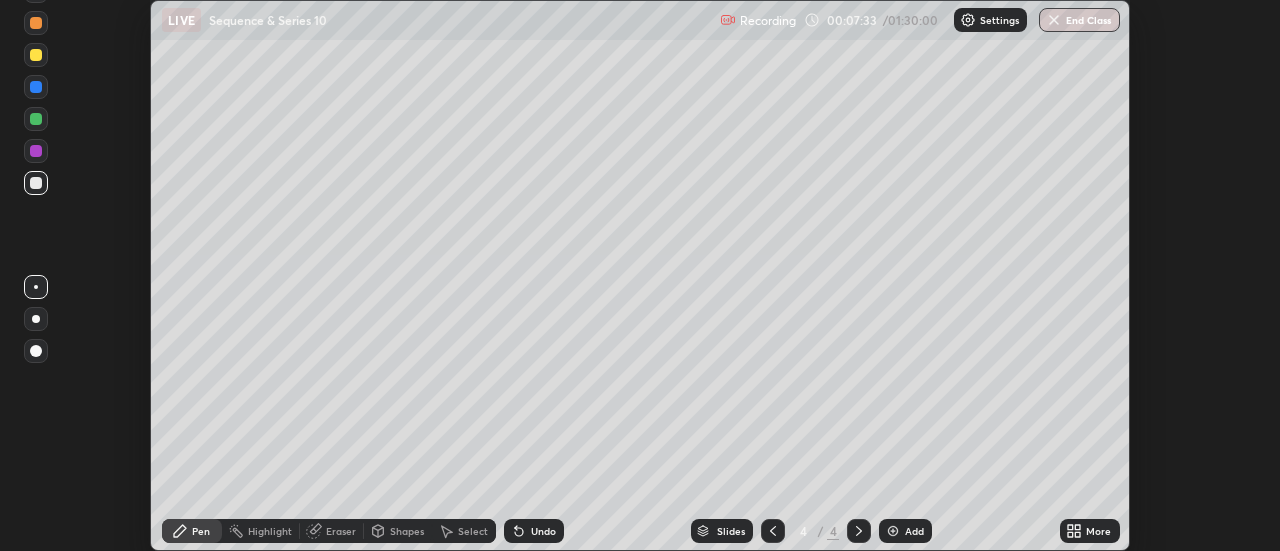 scroll, scrollTop: 551, scrollLeft: 1280, axis: both 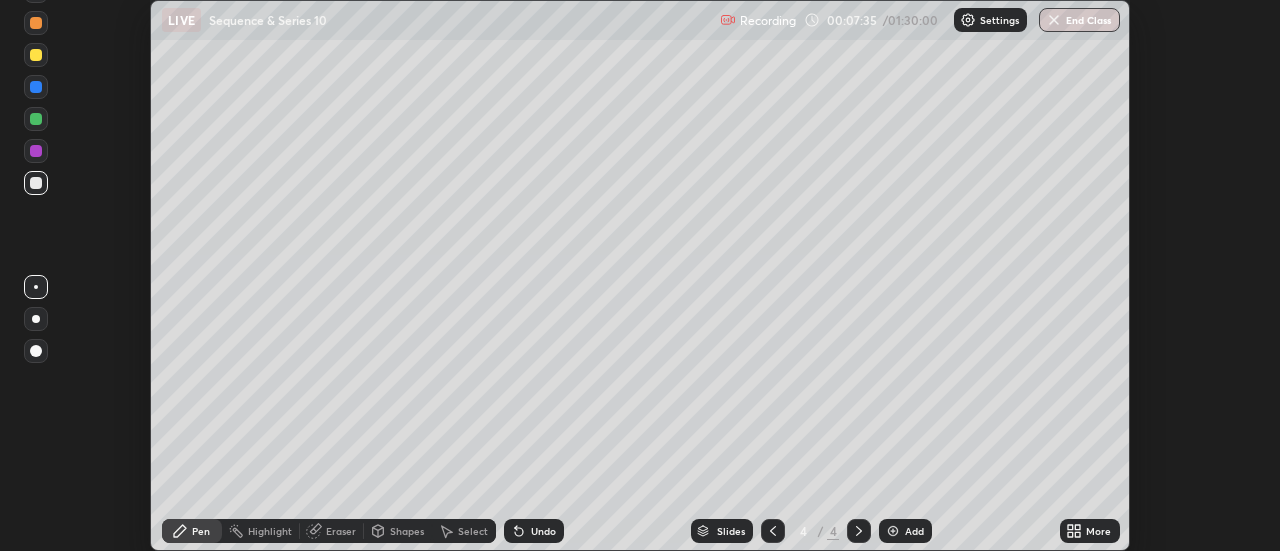 click on "More" at bounding box center (1098, 531) 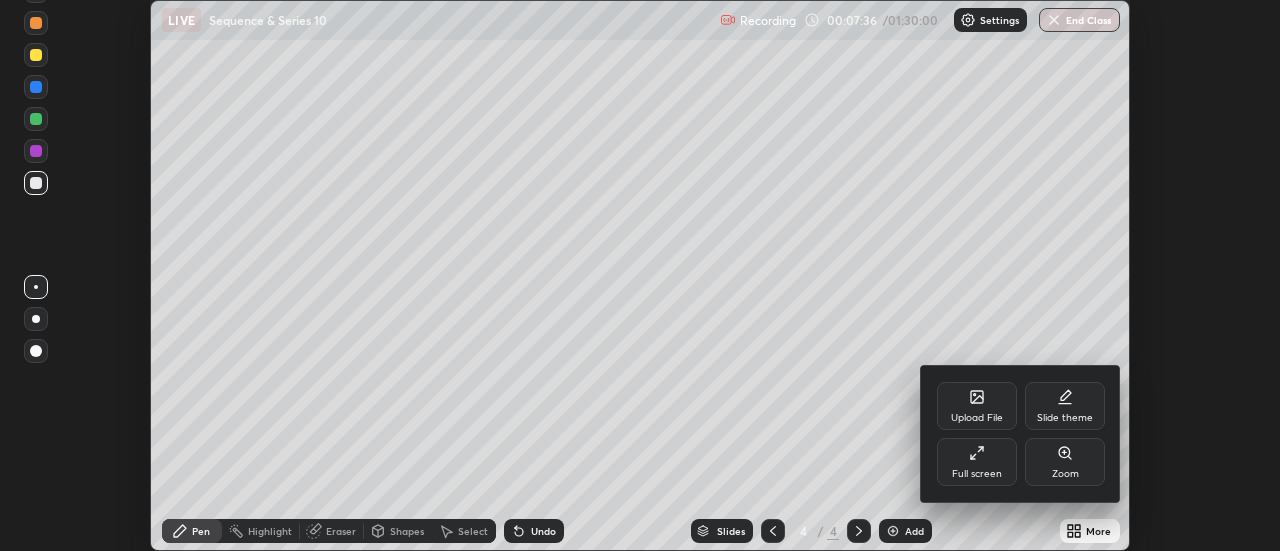 click on "Full screen" at bounding box center (977, 474) 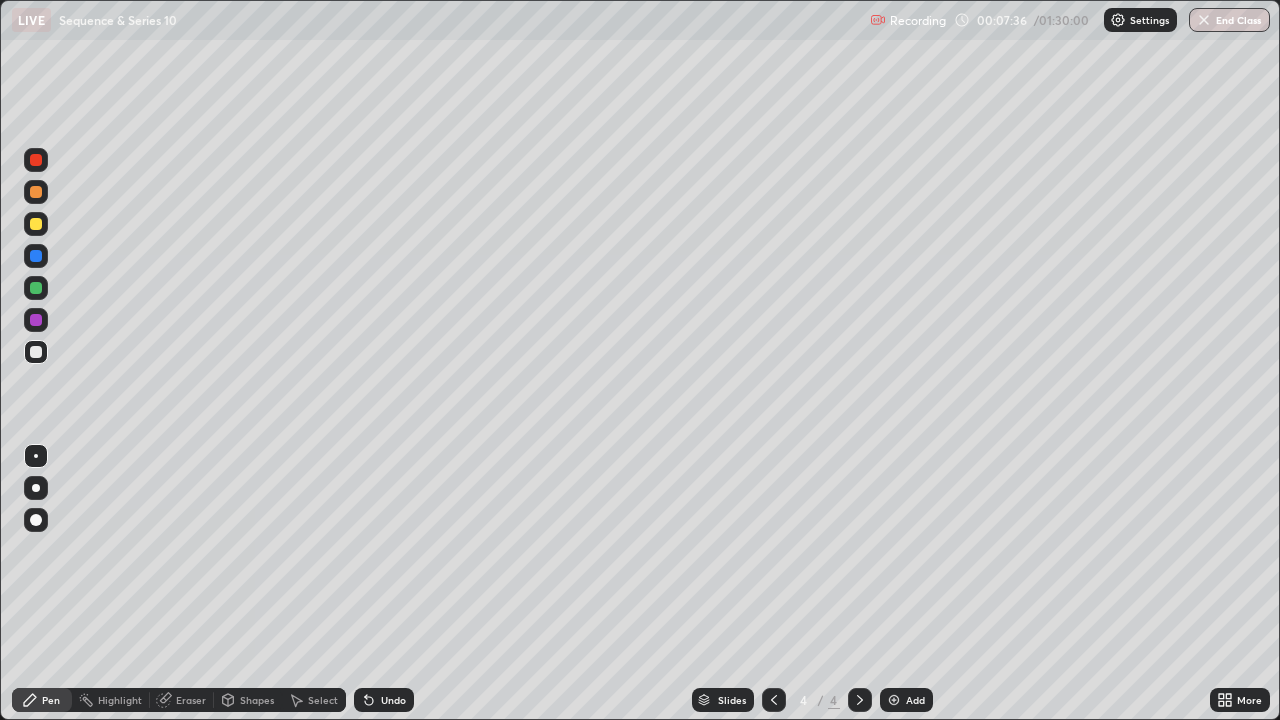 scroll, scrollTop: 99280, scrollLeft: 98720, axis: both 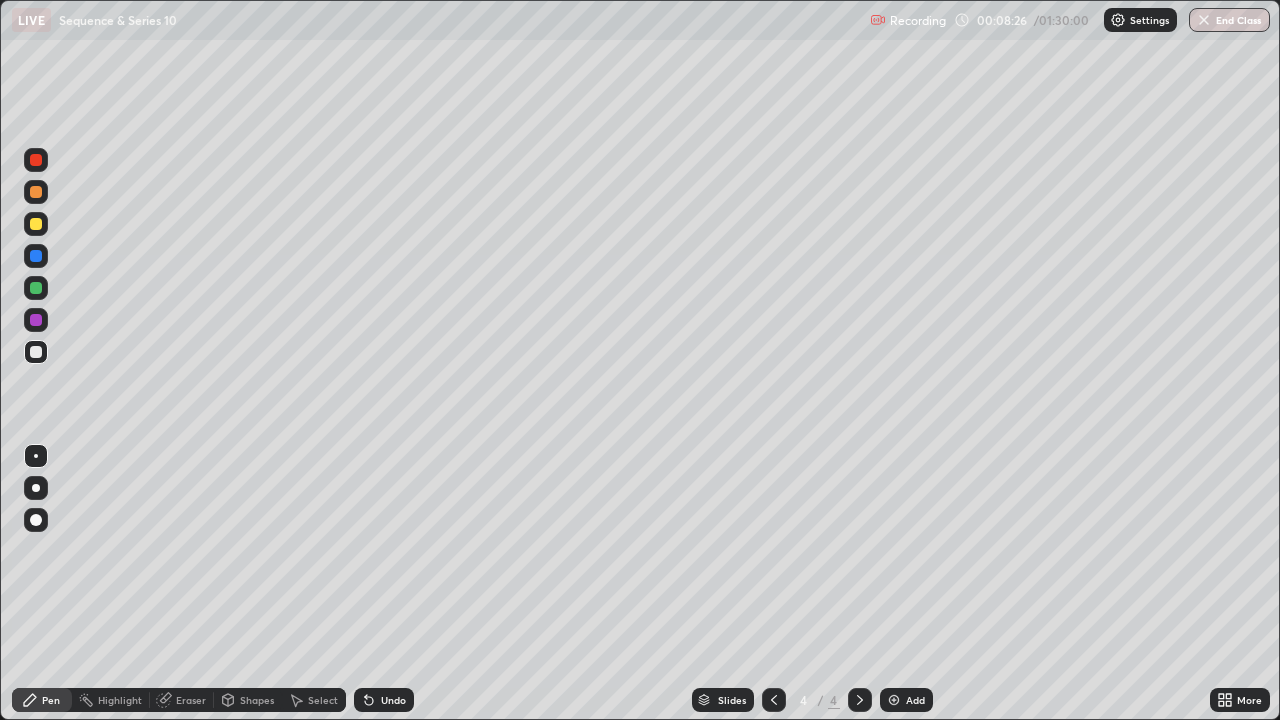 click on "Undo" at bounding box center (384, 700) 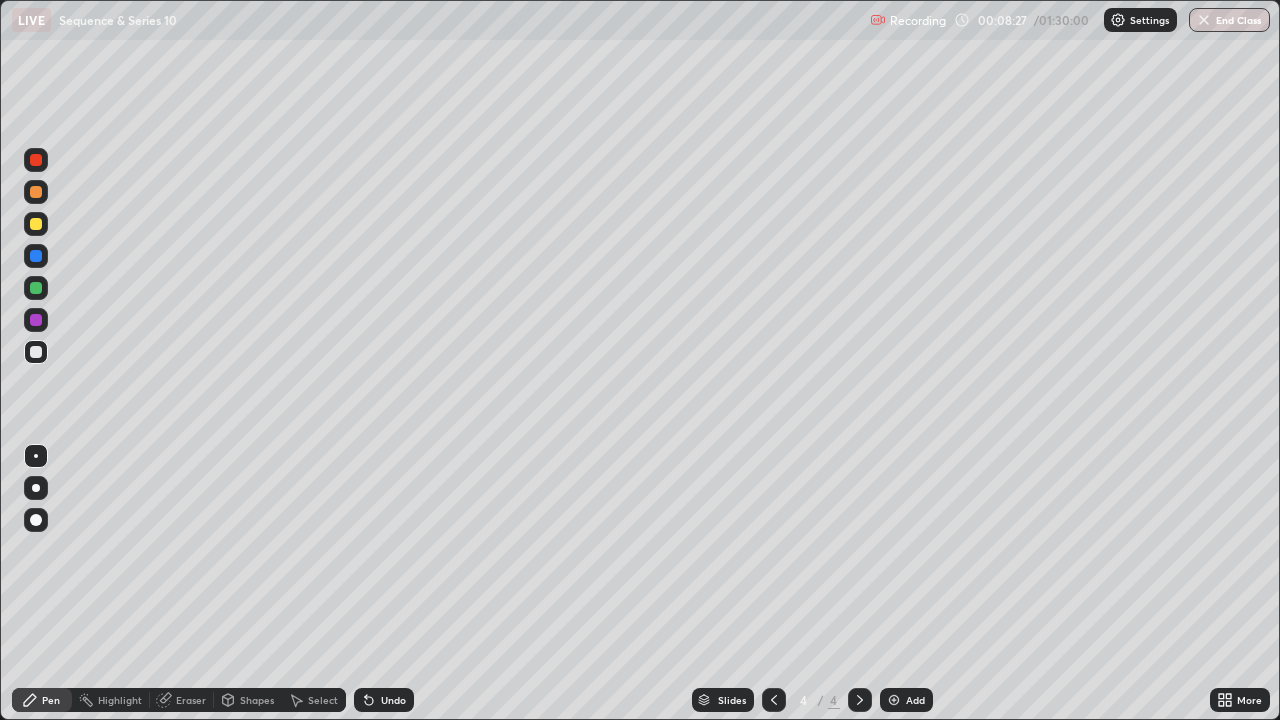 click on "Undo" at bounding box center [393, 700] 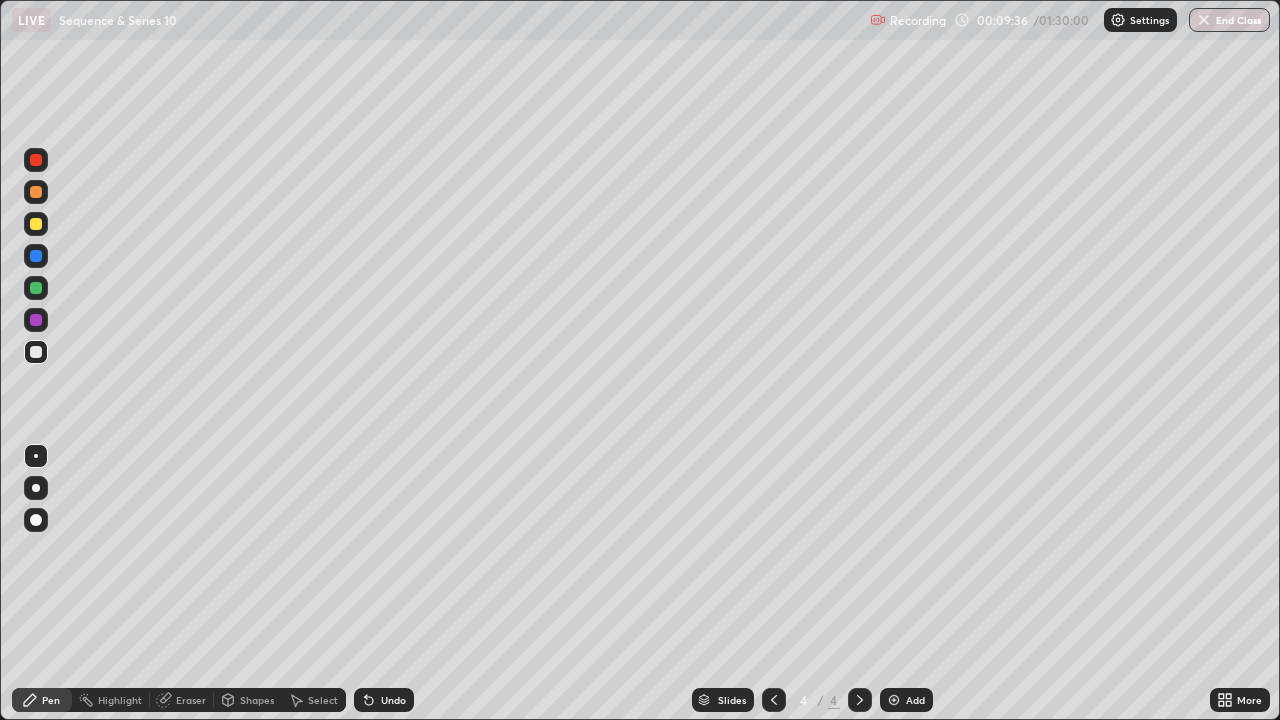 click on "Eraser" at bounding box center (191, 700) 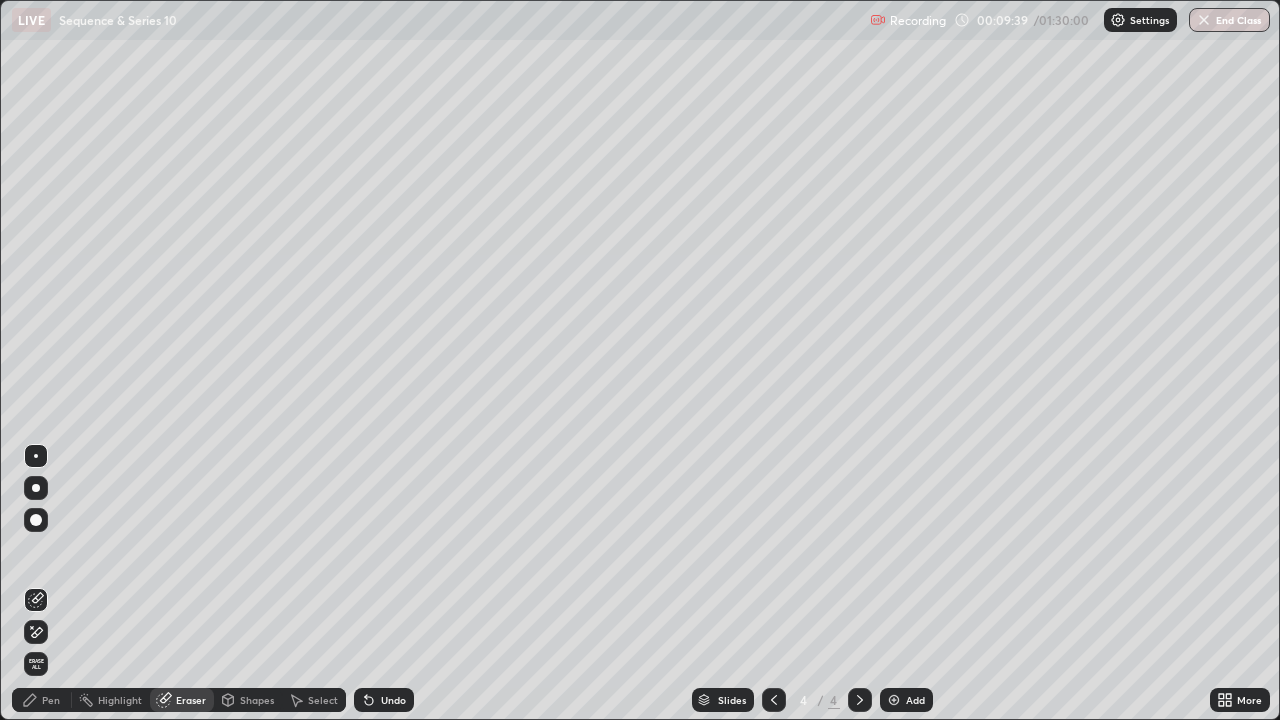 click on "Pen" at bounding box center (42, 700) 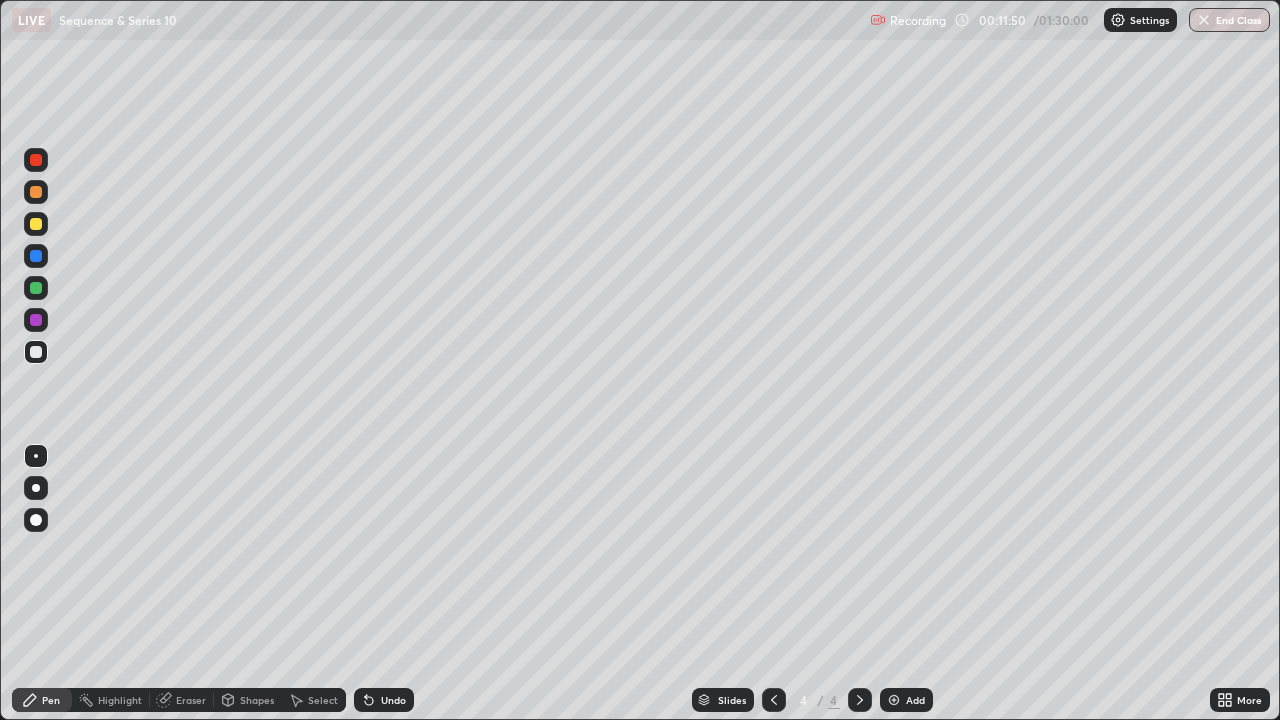 click on "Undo" at bounding box center (393, 700) 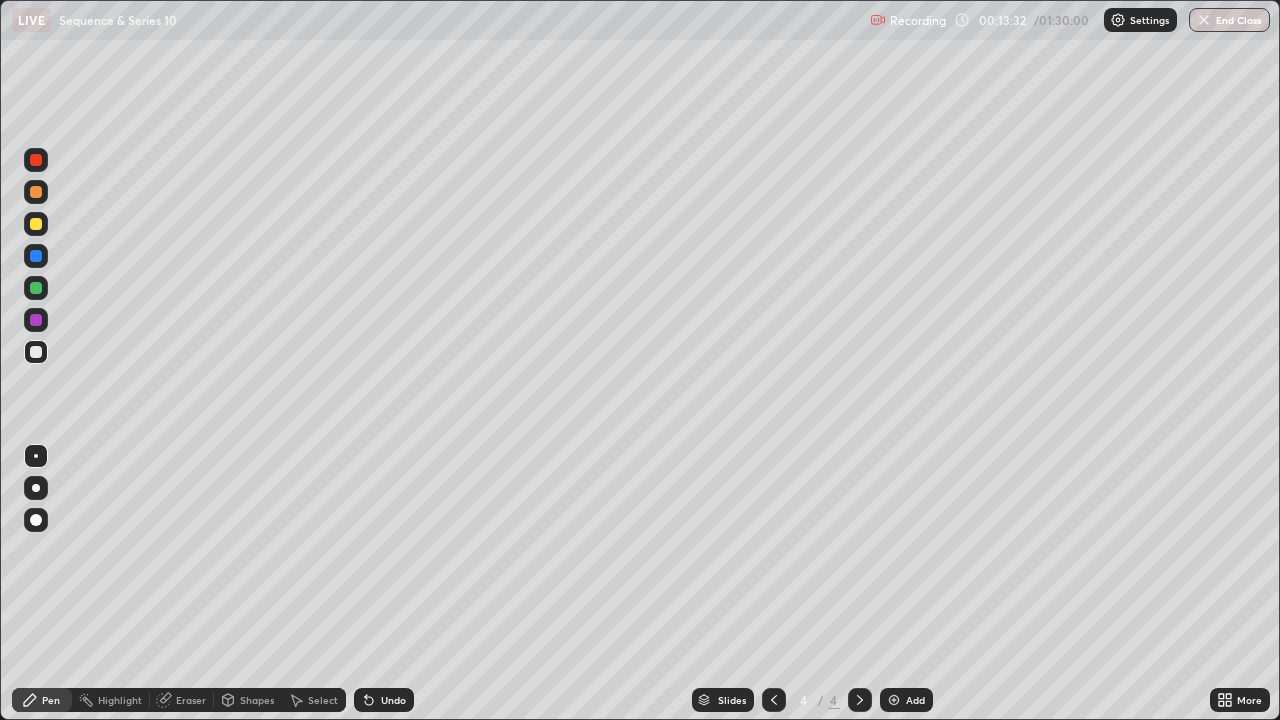 click on "Undo" at bounding box center (393, 700) 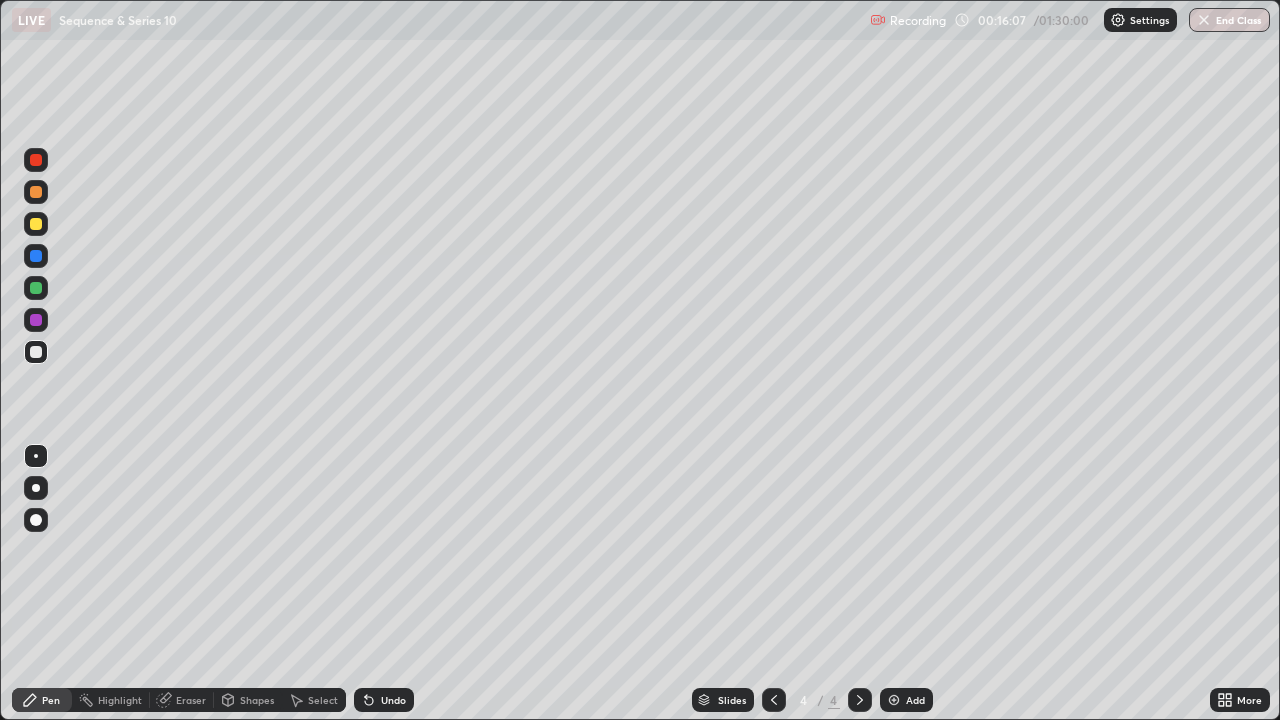 click on "Select" at bounding box center [314, 700] 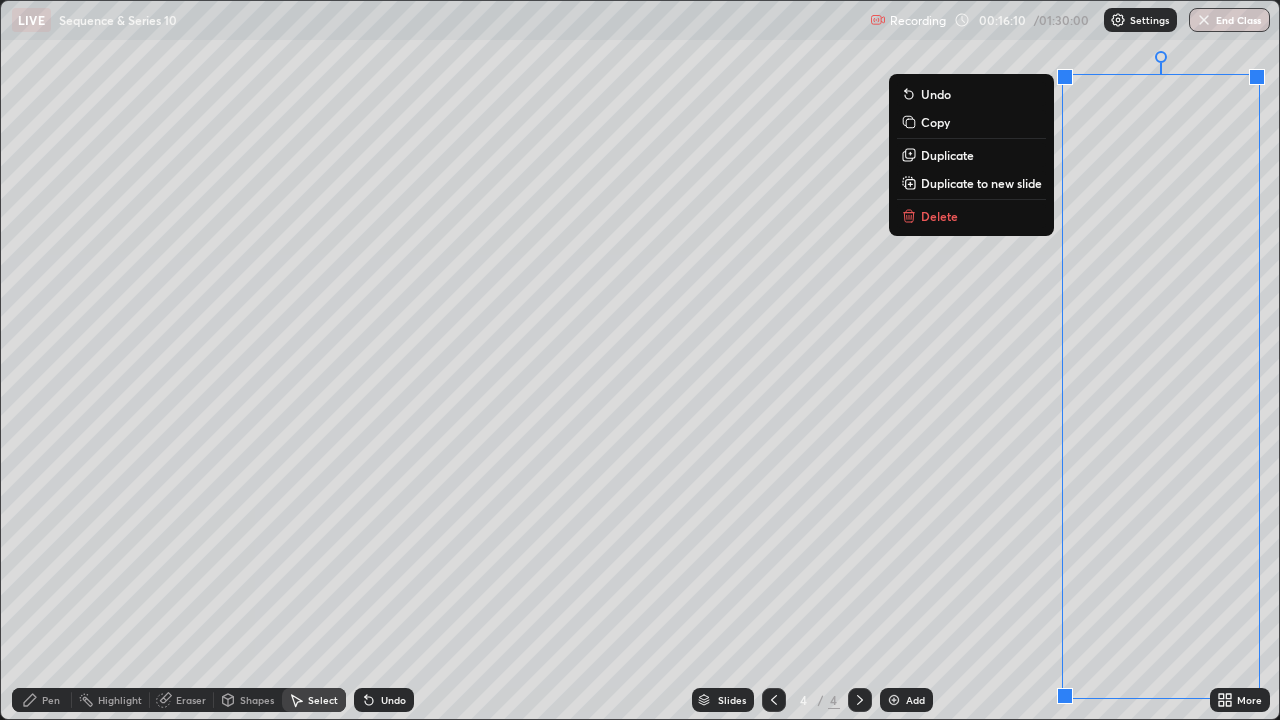 click on "Duplicate to new slide" at bounding box center (981, 183) 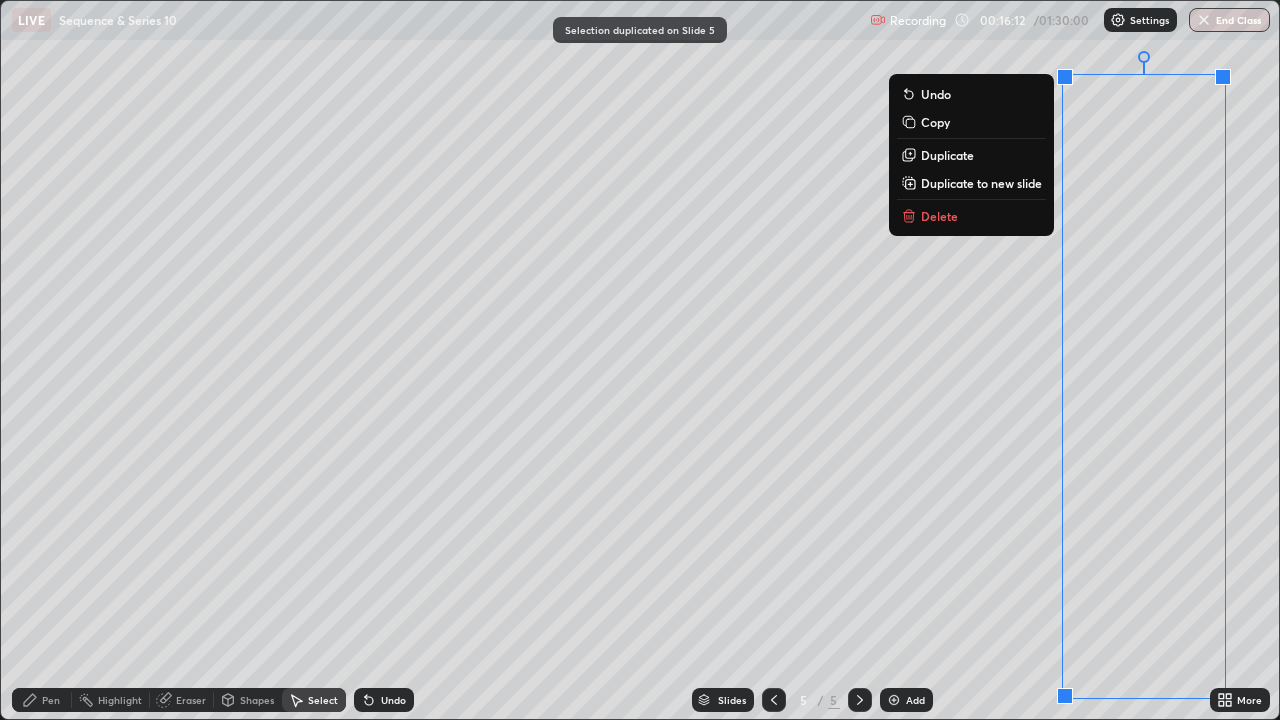 click on "0 ° Undo Copy Duplicate Duplicate to new slide Delete" at bounding box center [640, 360] 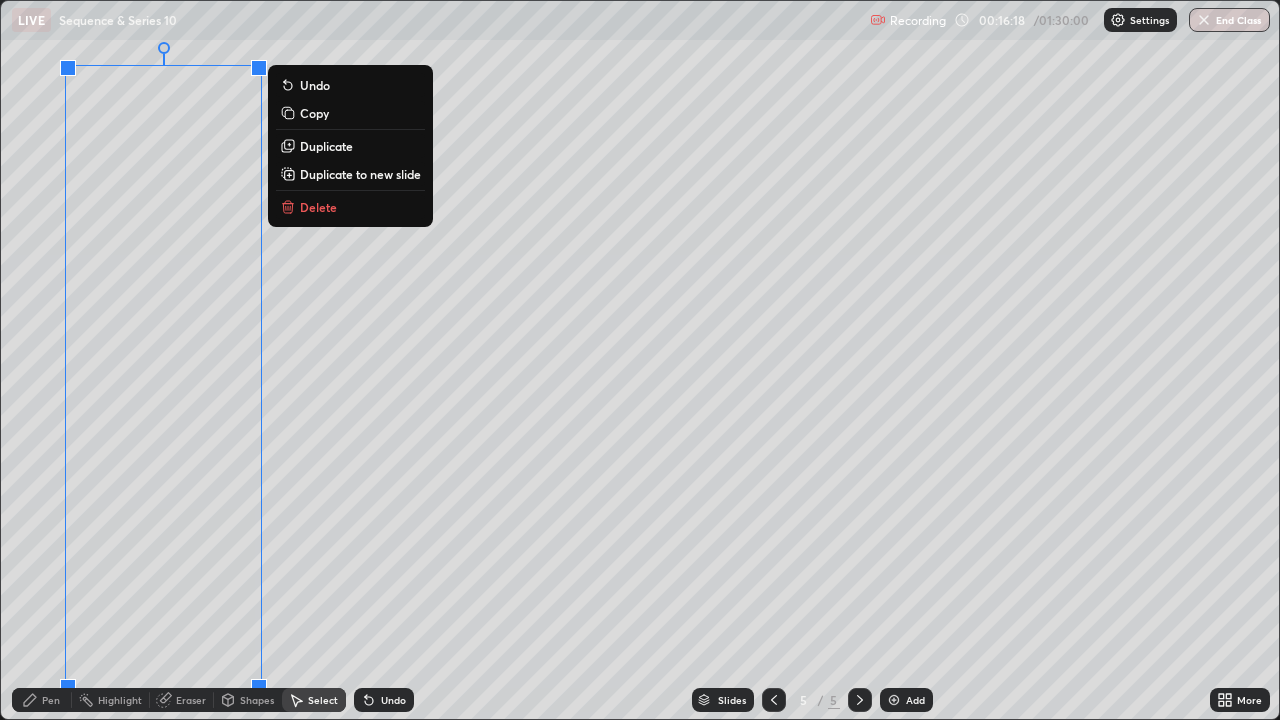 click on "0 ° Undo Copy Duplicate Duplicate to new slide Delete" at bounding box center [640, 360] 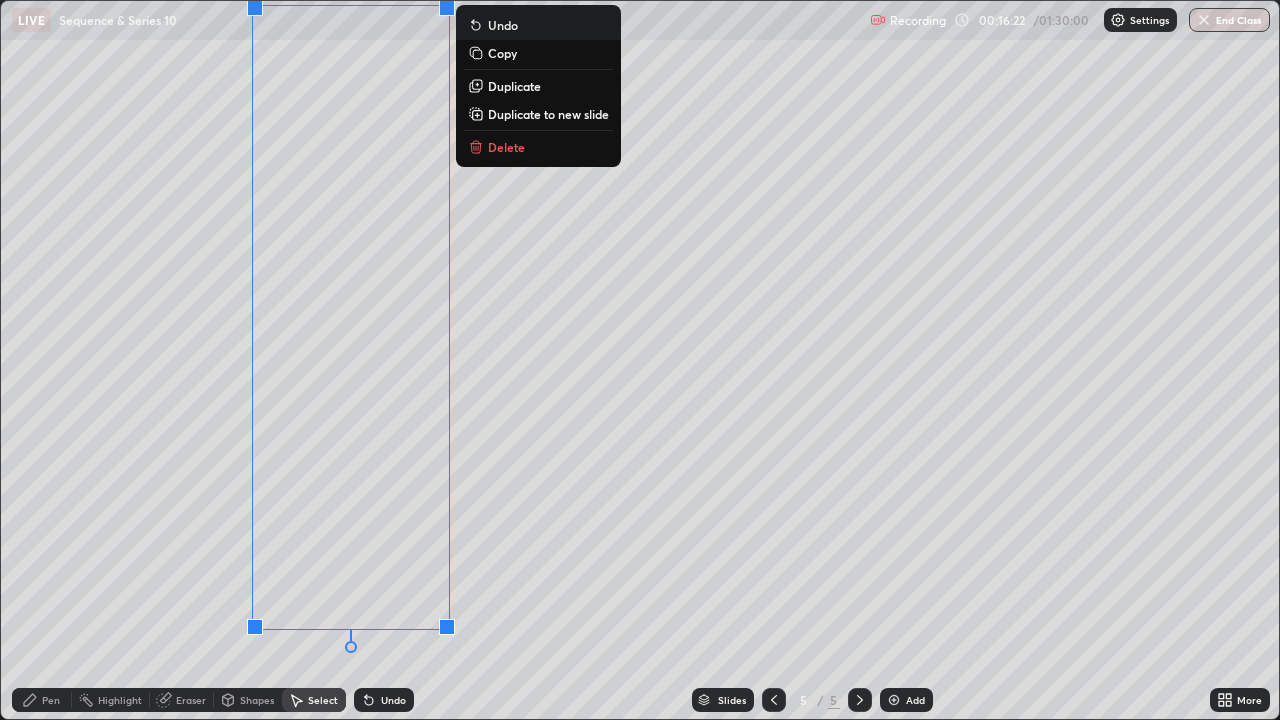 click on "Eraser" at bounding box center [182, 700] 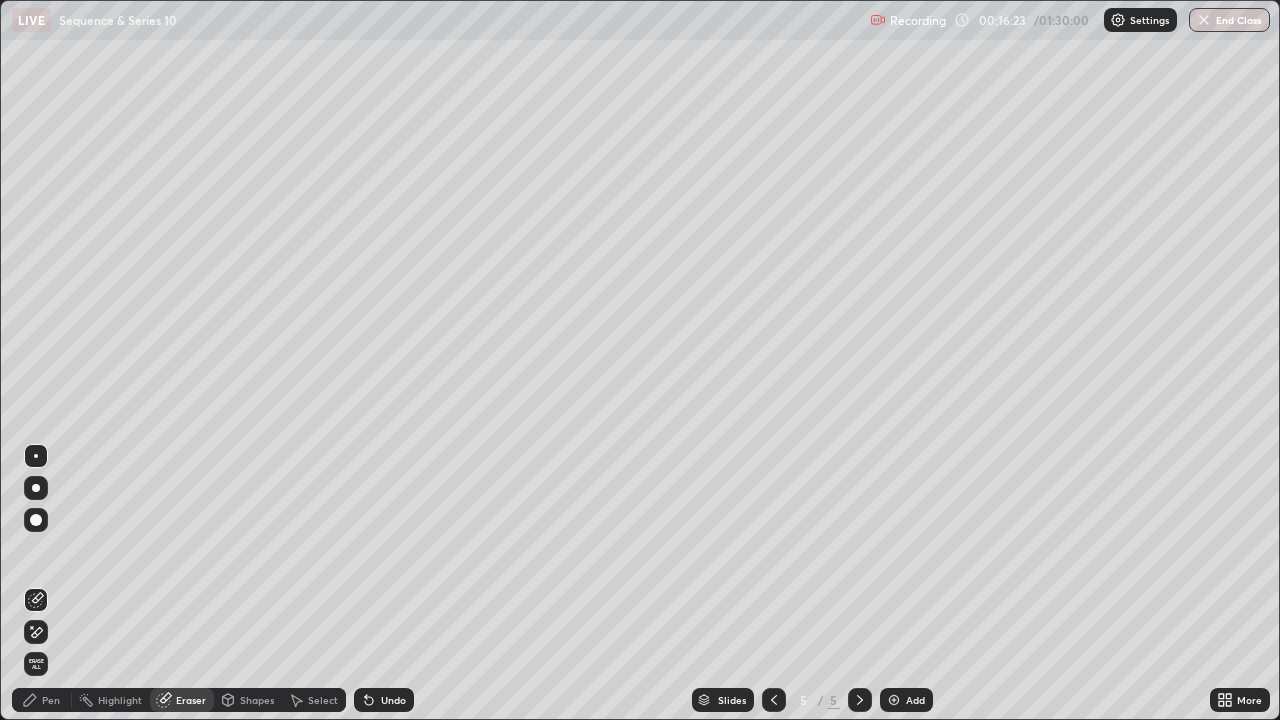 click 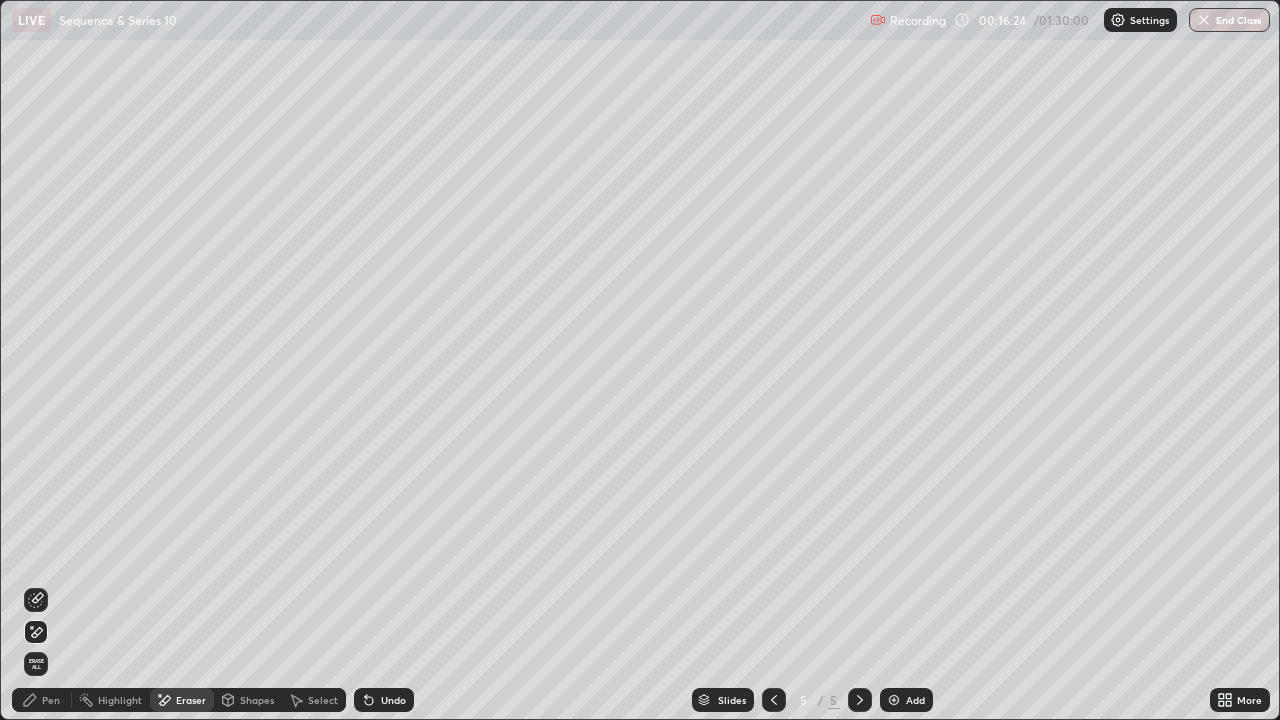 click on "Select" at bounding box center (323, 700) 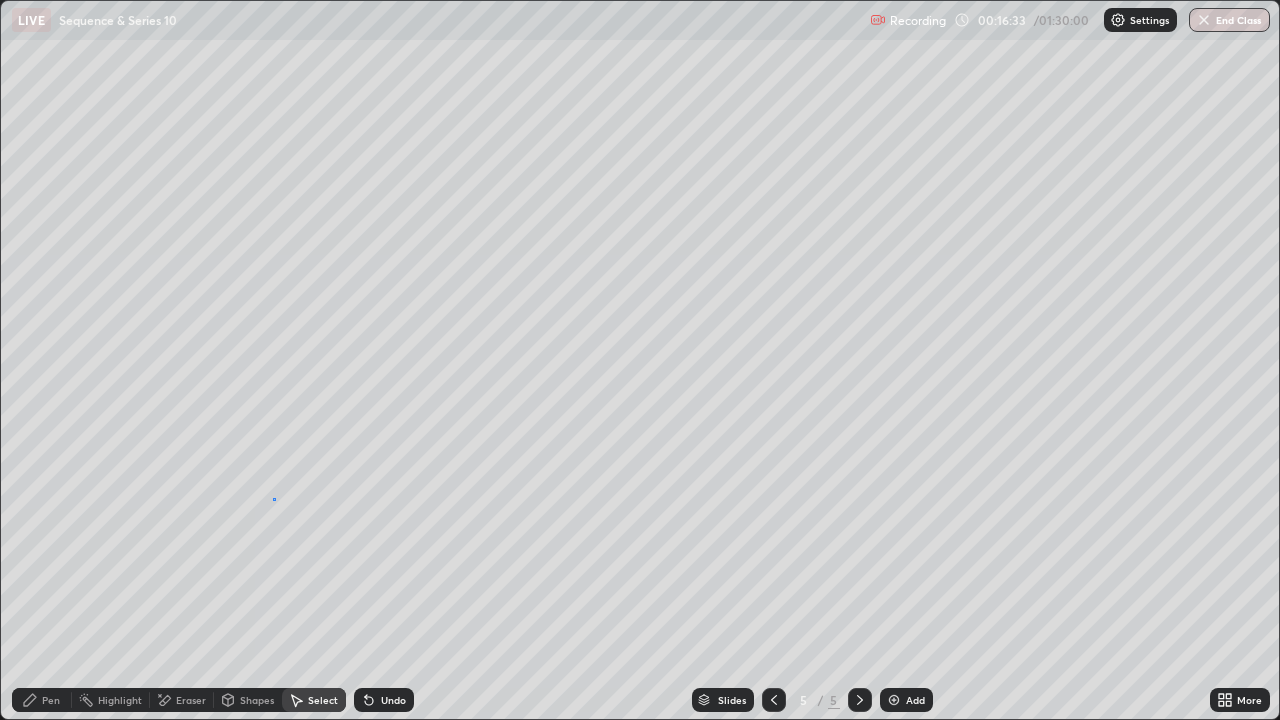 click on "0 ° Undo Copy Duplicate Duplicate to new slide Delete" at bounding box center [640, 360] 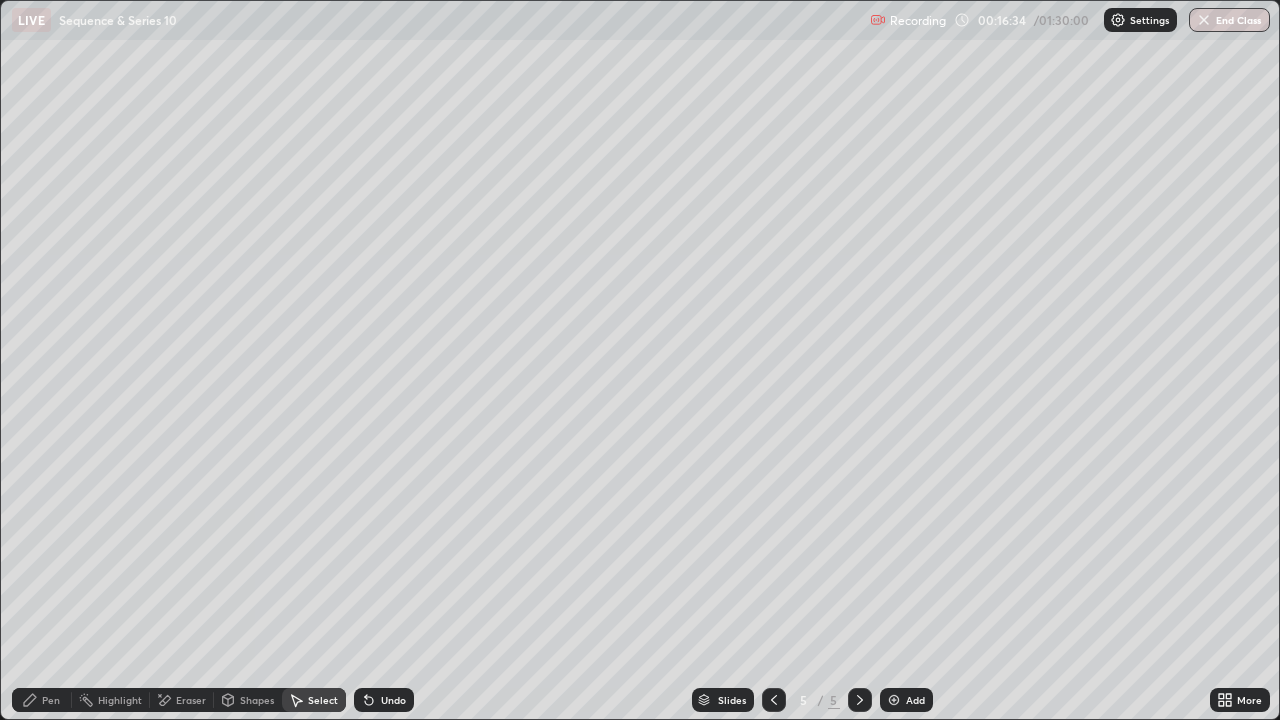 click 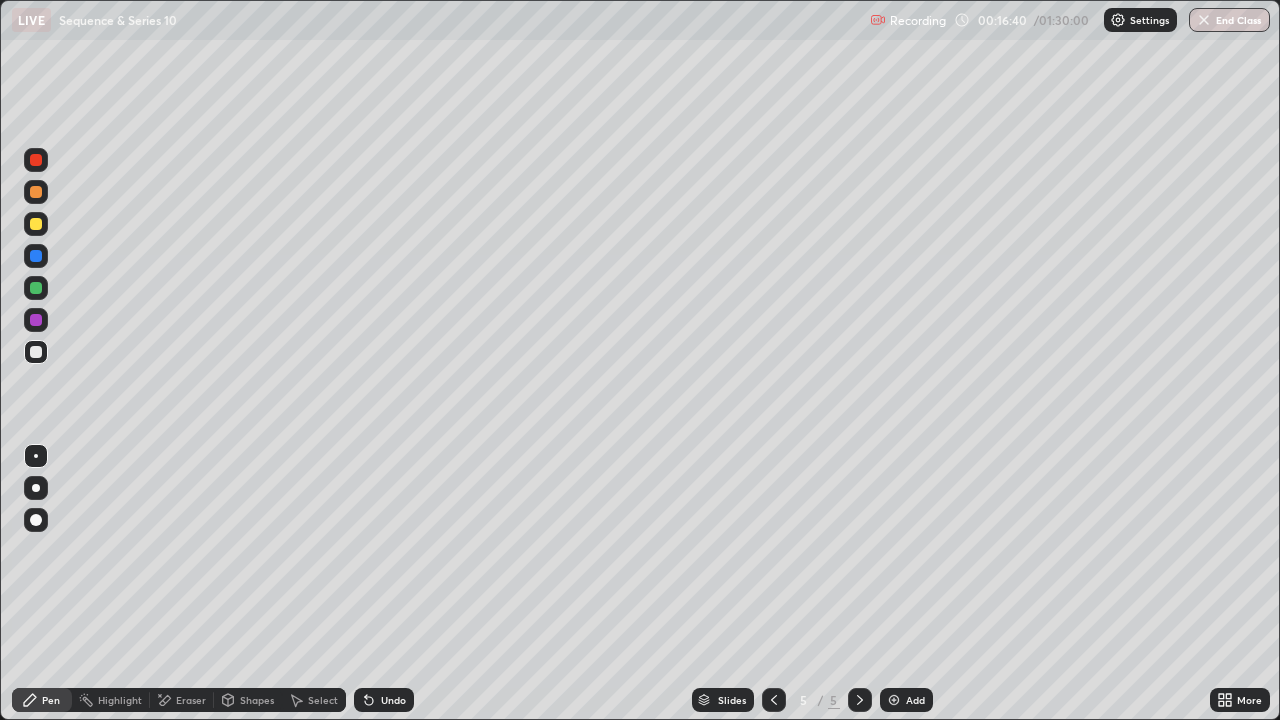 click 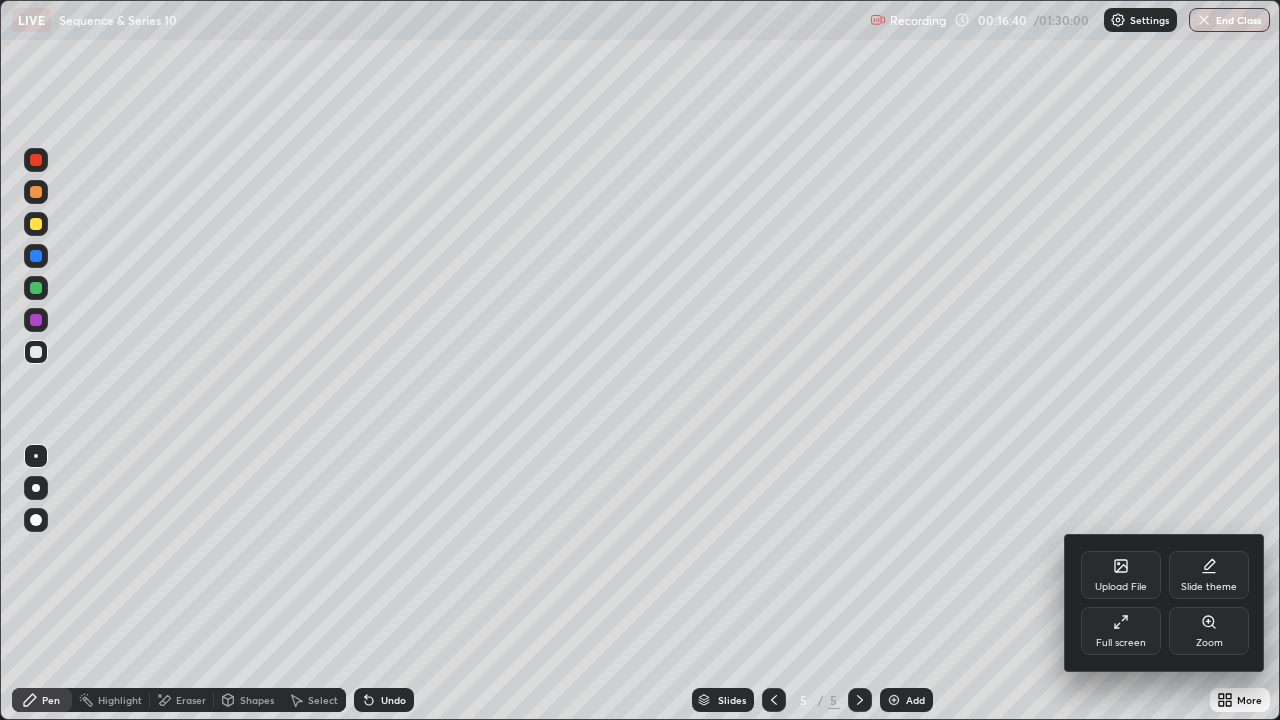 click on "Full screen" at bounding box center (1121, 631) 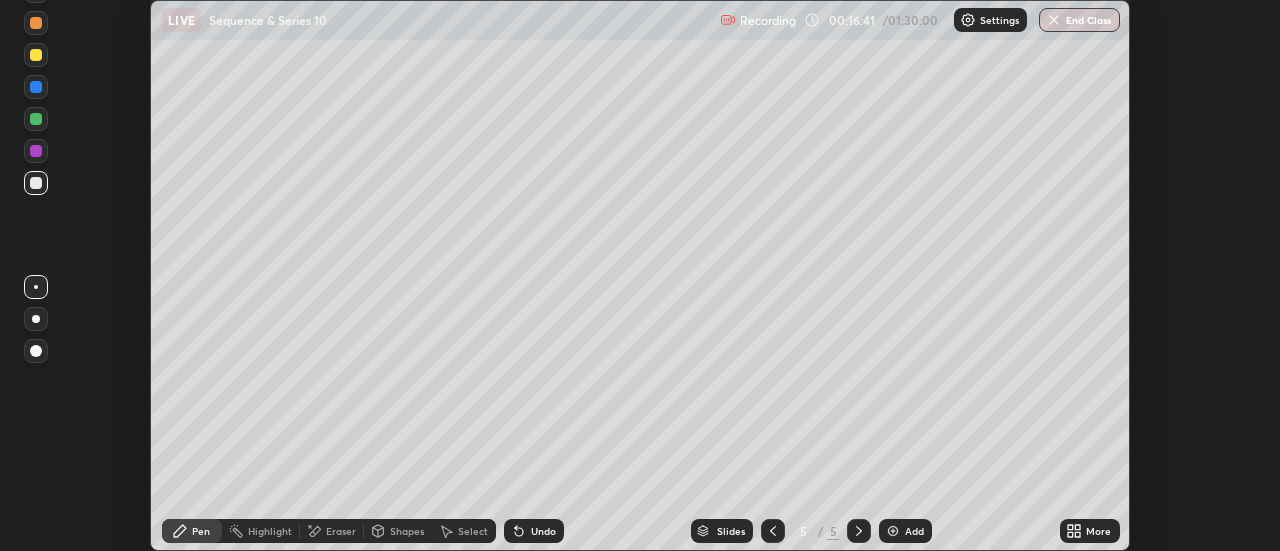 scroll, scrollTop: 551, scrollLeft: 1280, axis: both 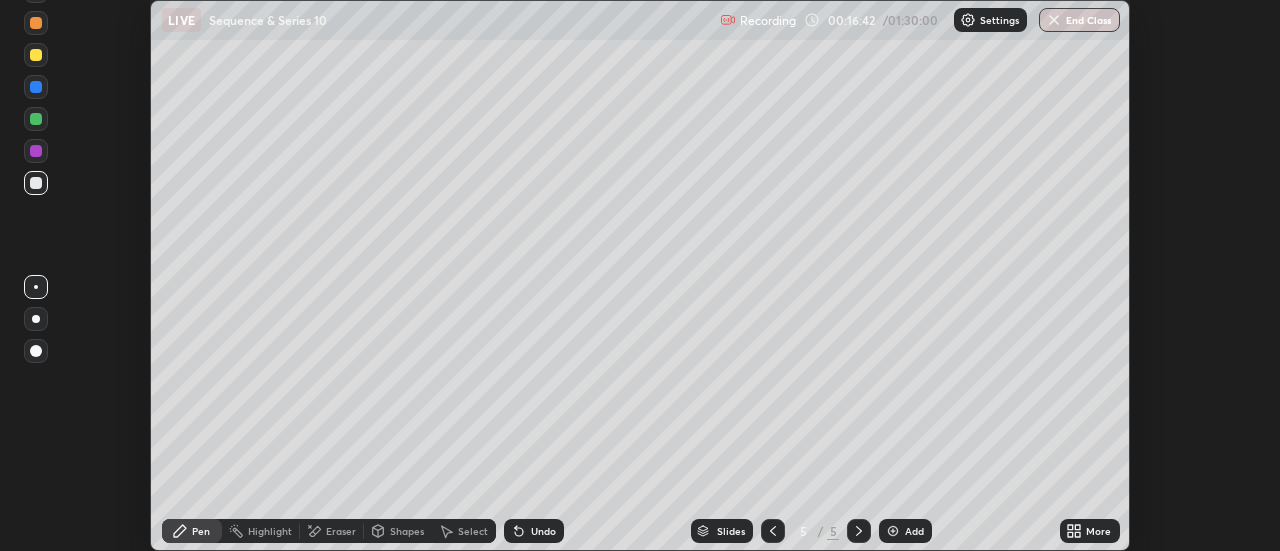 click on "More" at bounding box center [1090, 531] 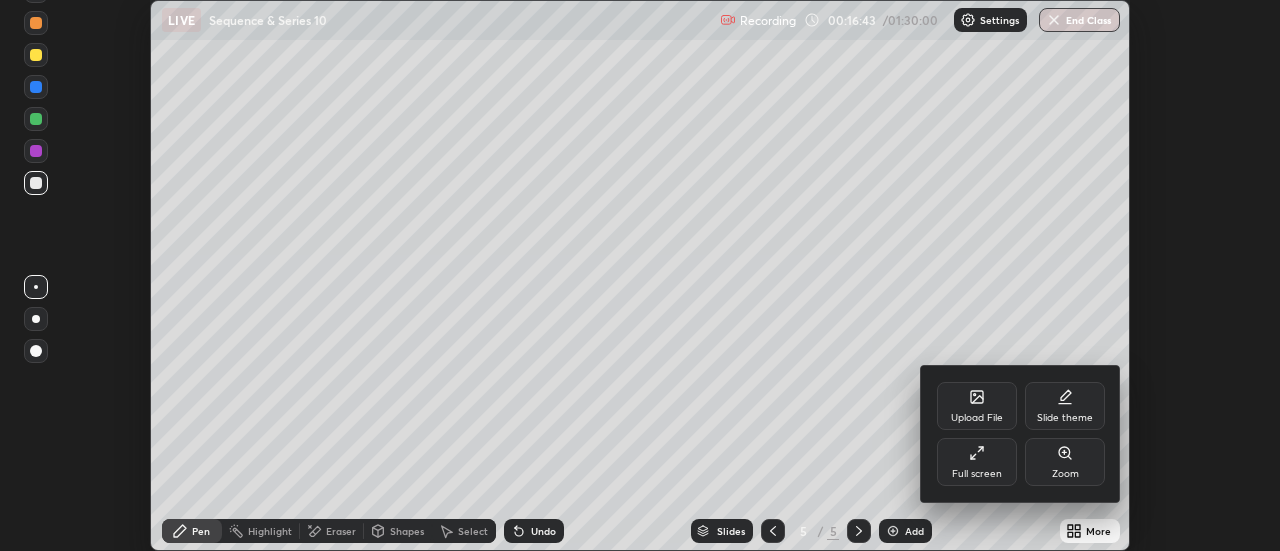 click on "Full screen" at bounding box center [977, 462] 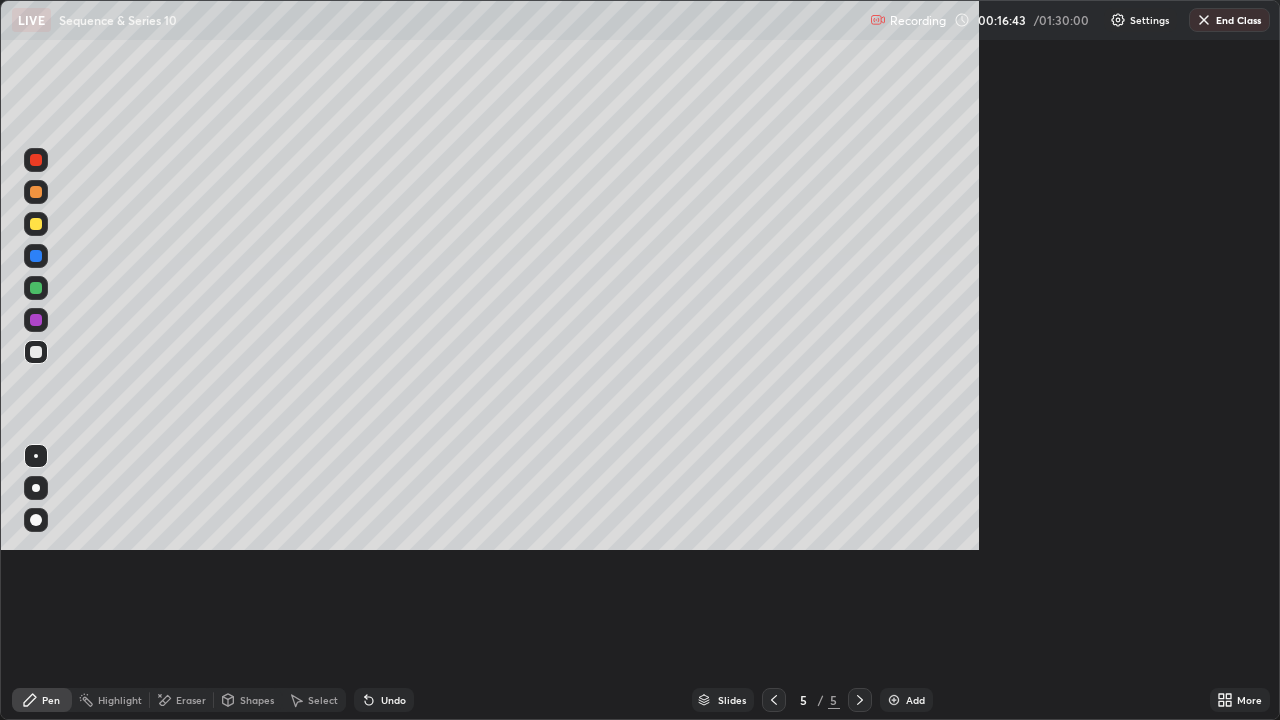 scroll, scrollTop: 99280, scrollLeft: 98720, axis: both 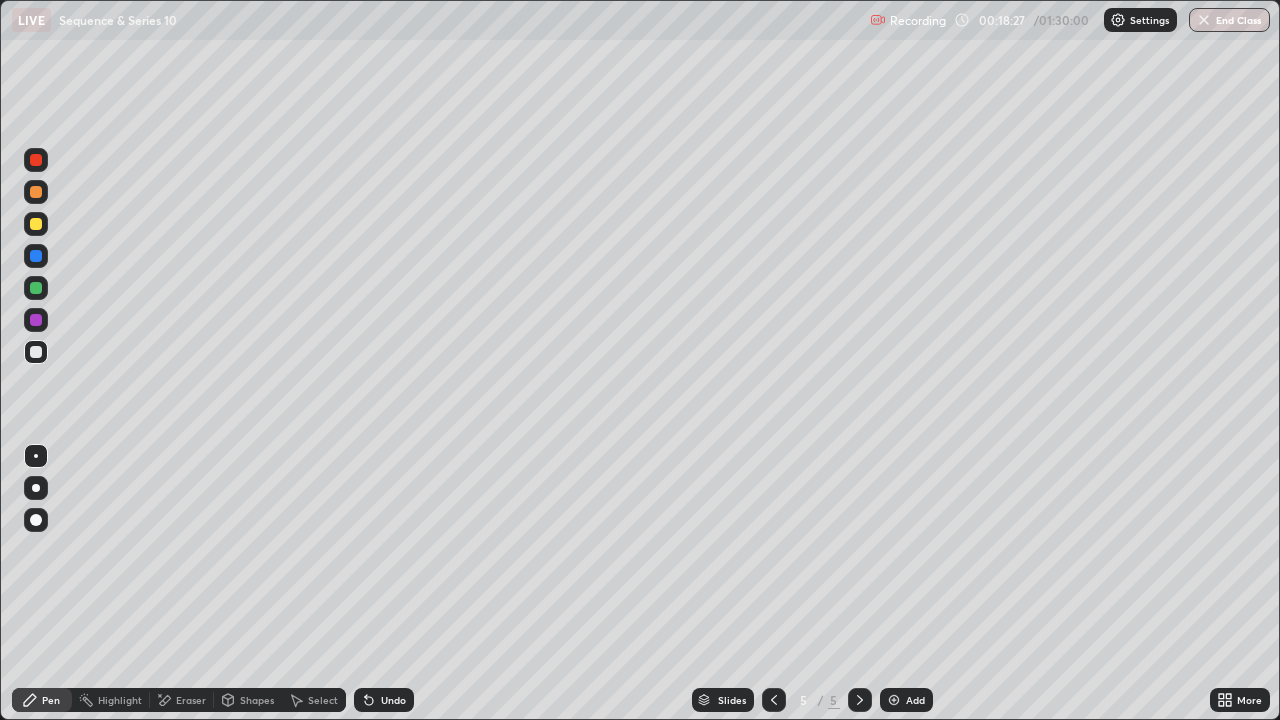 click on "Undo" at bounding box center (384, 700) 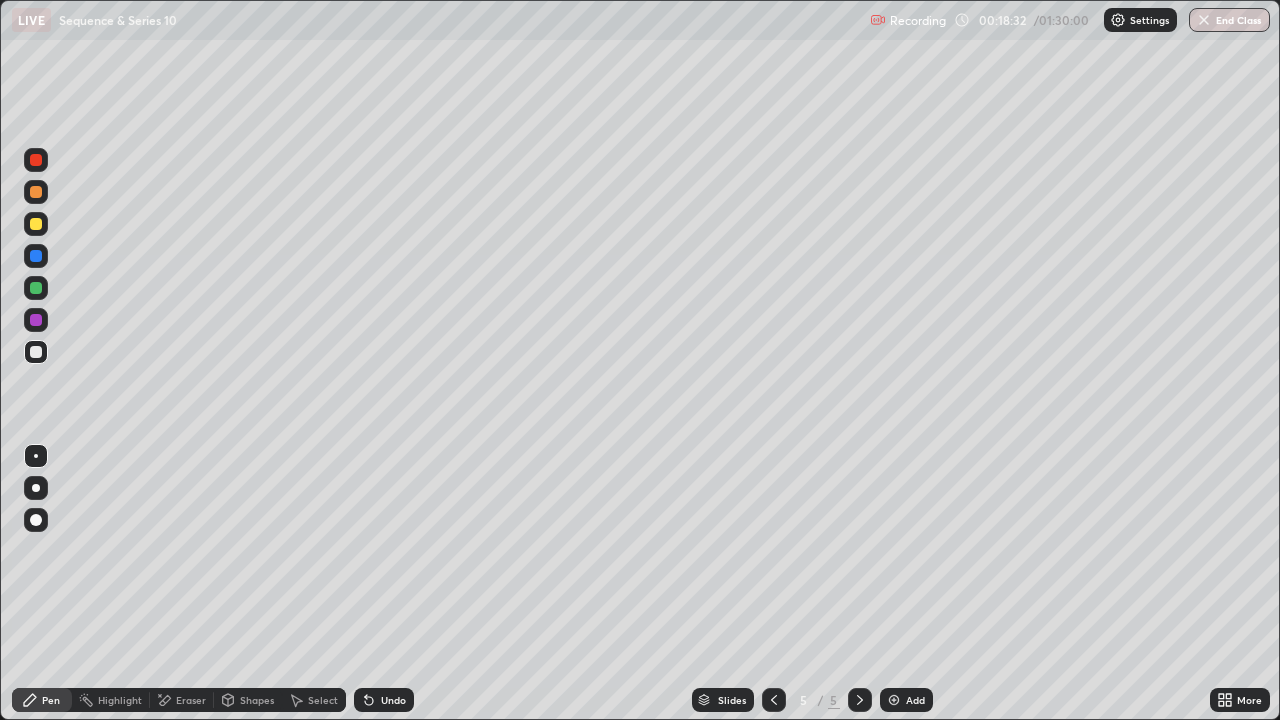 click on "Eraser" at bounding box center (191, 700) 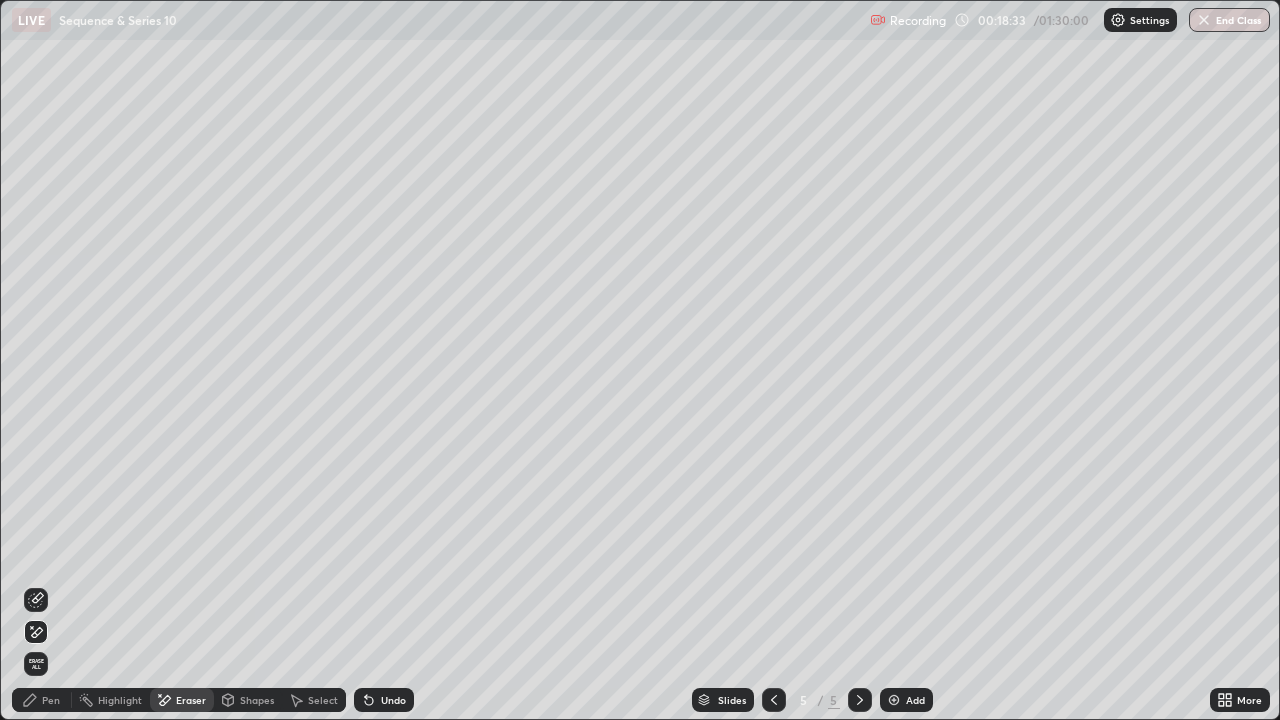 click on "Pen" at bounding box center (51, 700) 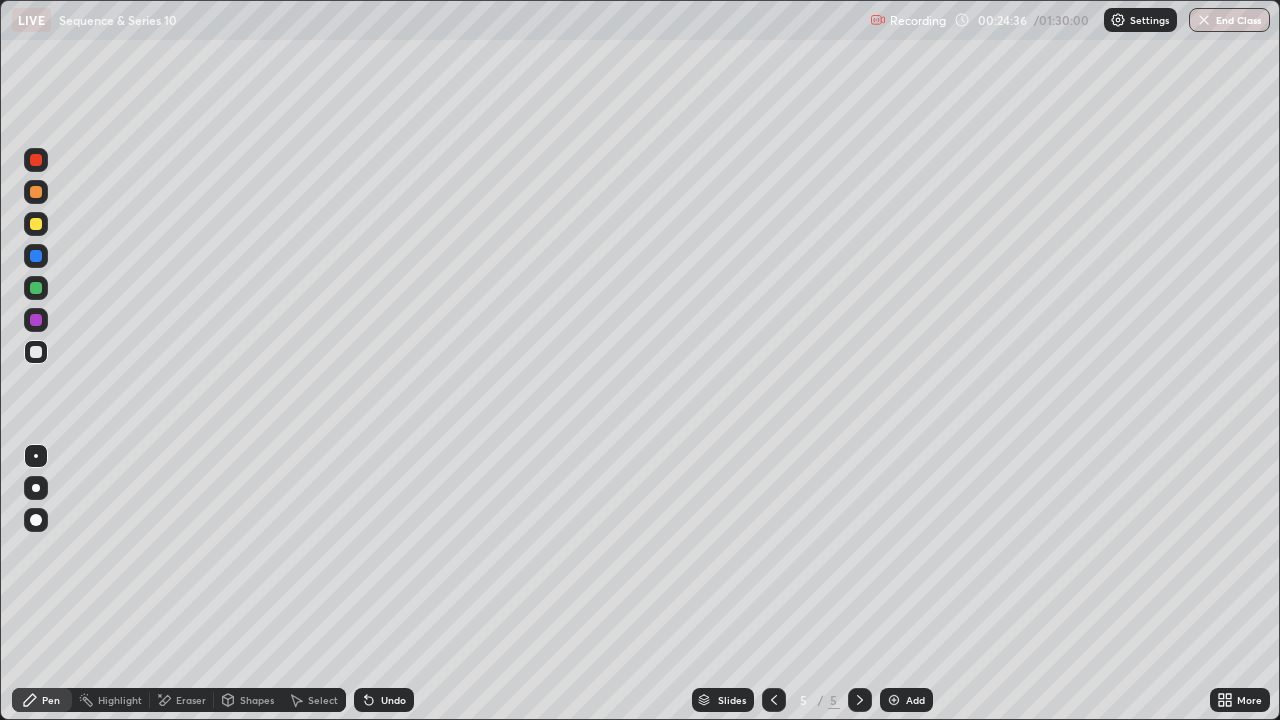 click on "Select" at bounding box center [314, 700] 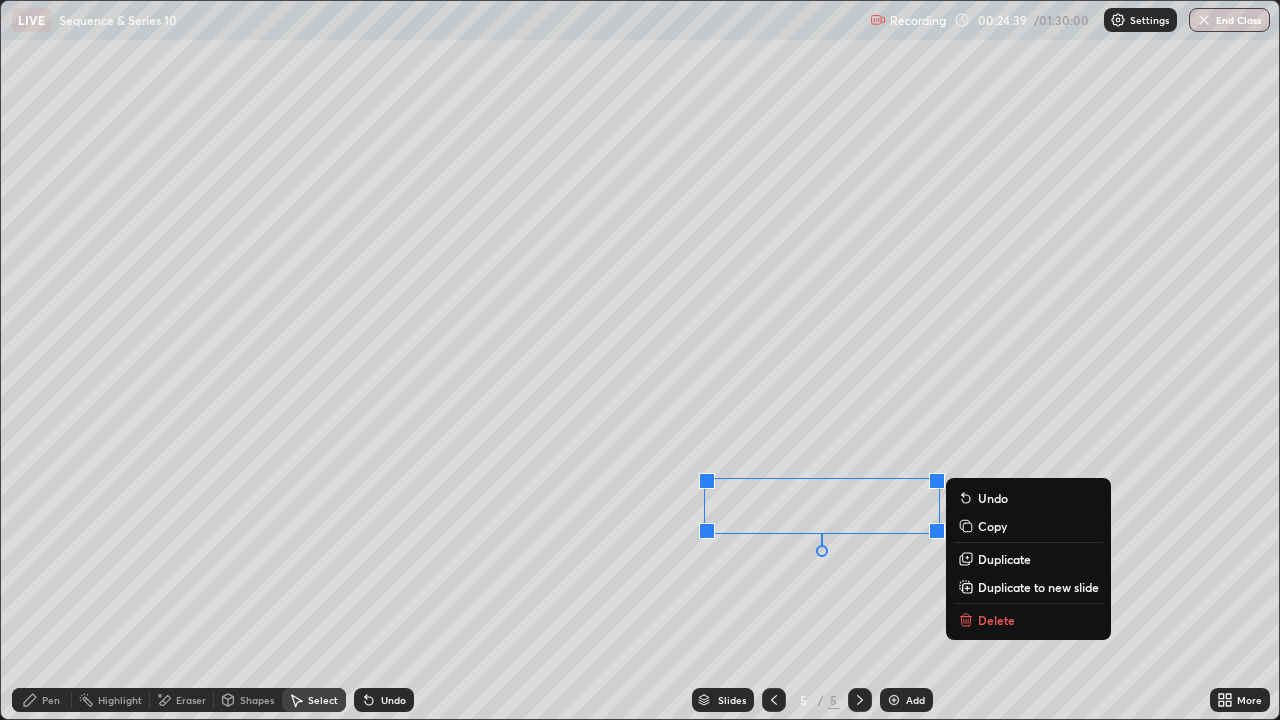 click on "Duplicate to new slide" at bounding box center [1038, 587] 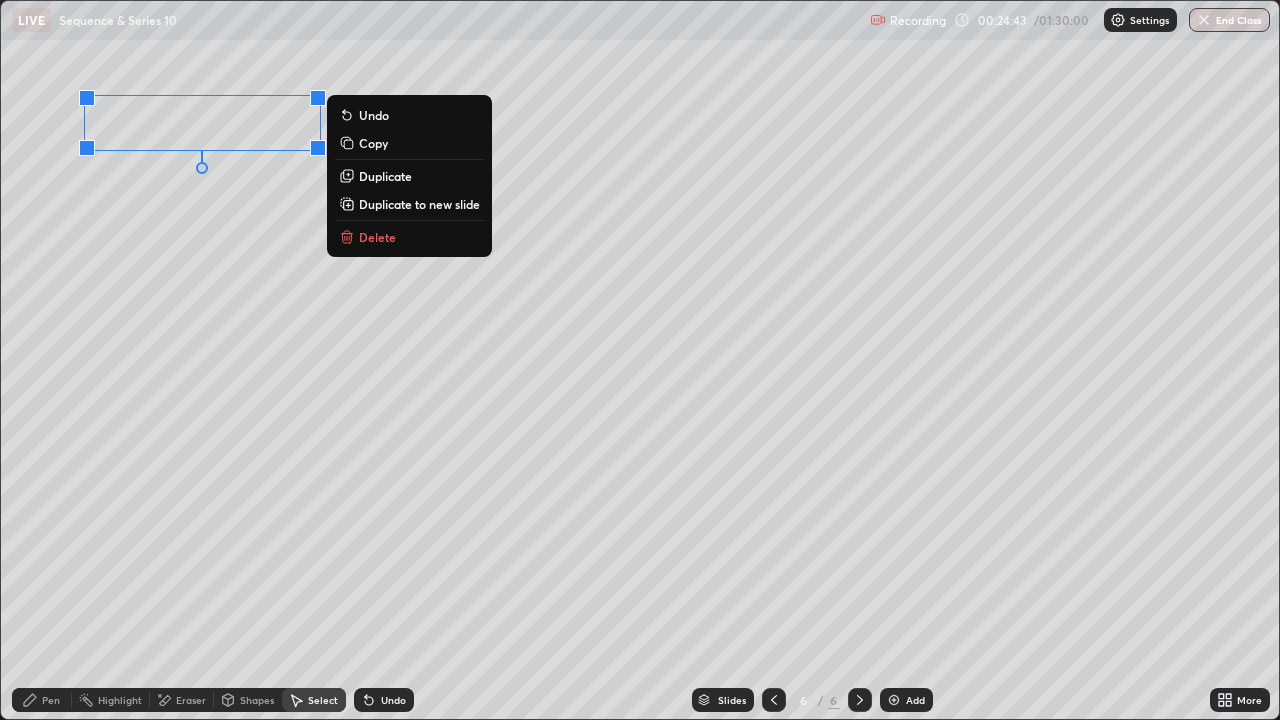 click on "Pen" at bounding box center (51, 700) 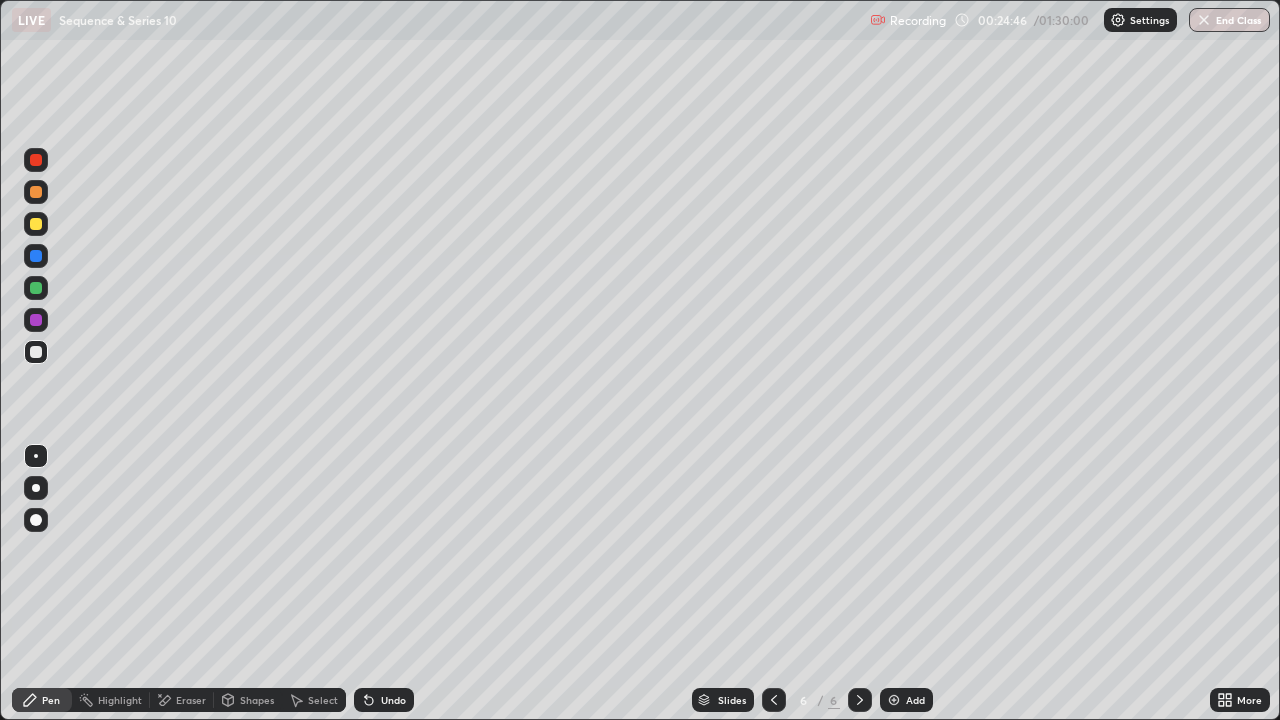 click 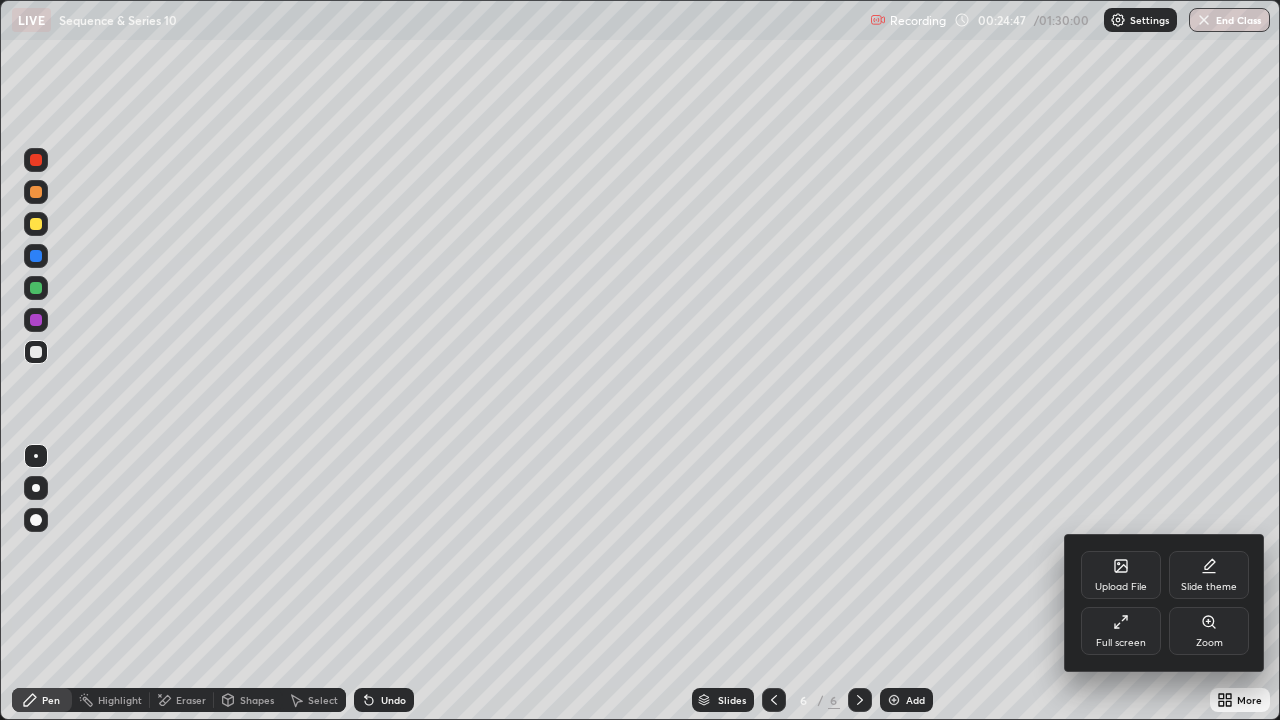 click on "Full screen" at bounding box center (1121, 631) 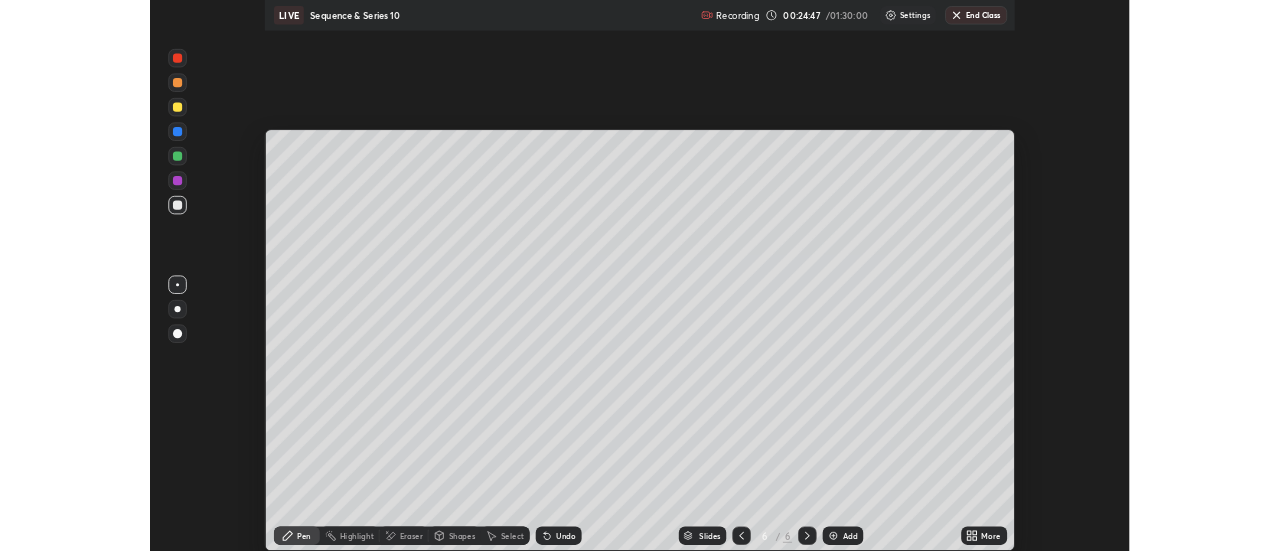 scroll, scrollTop: 551, scrollLeft: 1280, axis: both 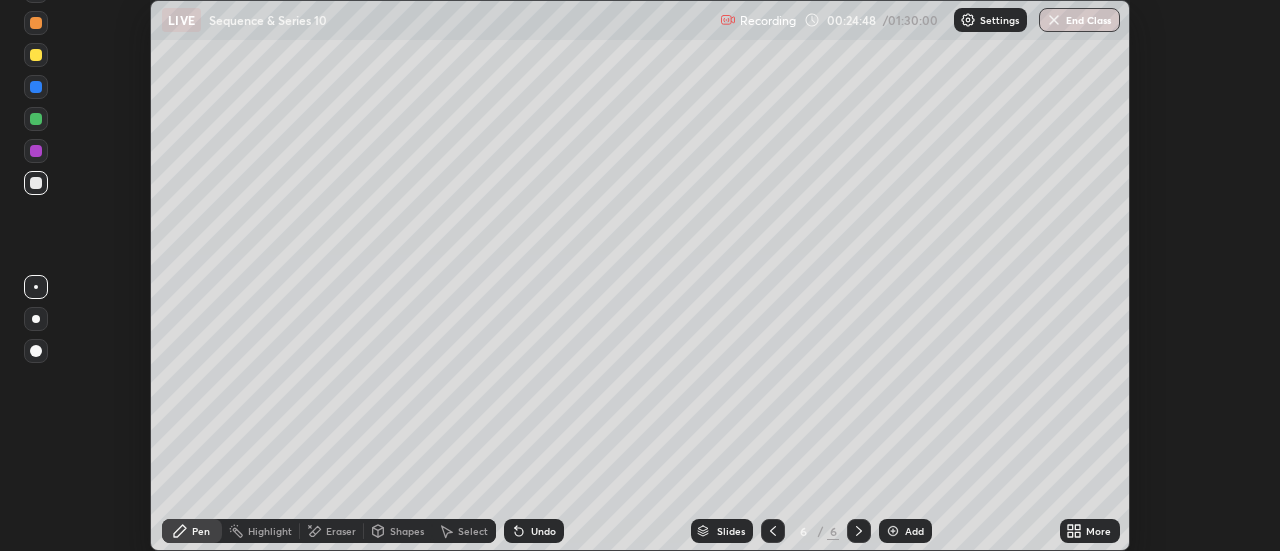 click 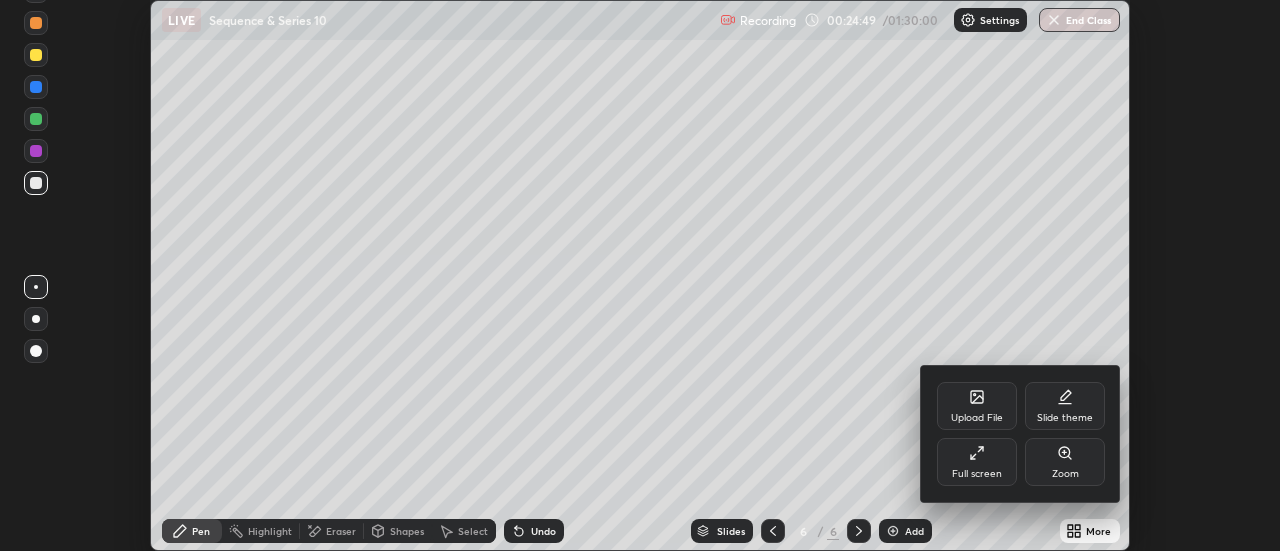 click on "Full screen" at bounding box center (977, 474) 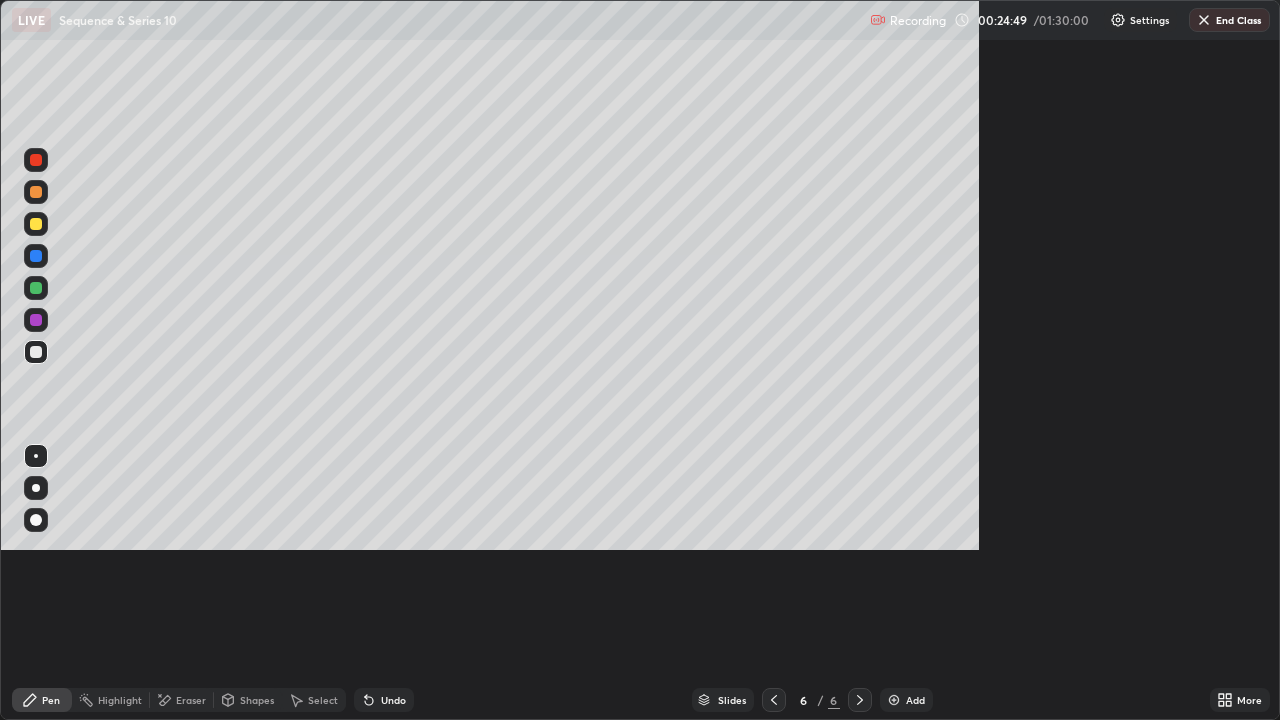 scroll, scrollTop: 99280, scrollLeft: 98720, axis: both 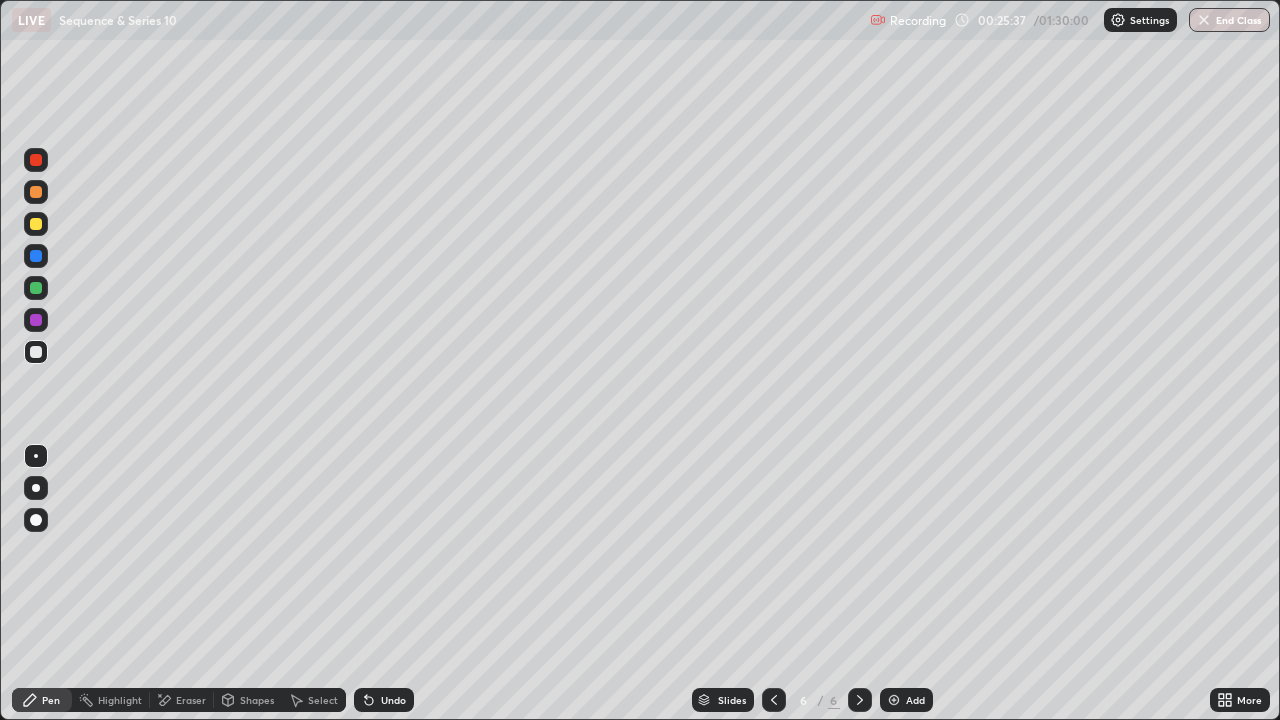 click 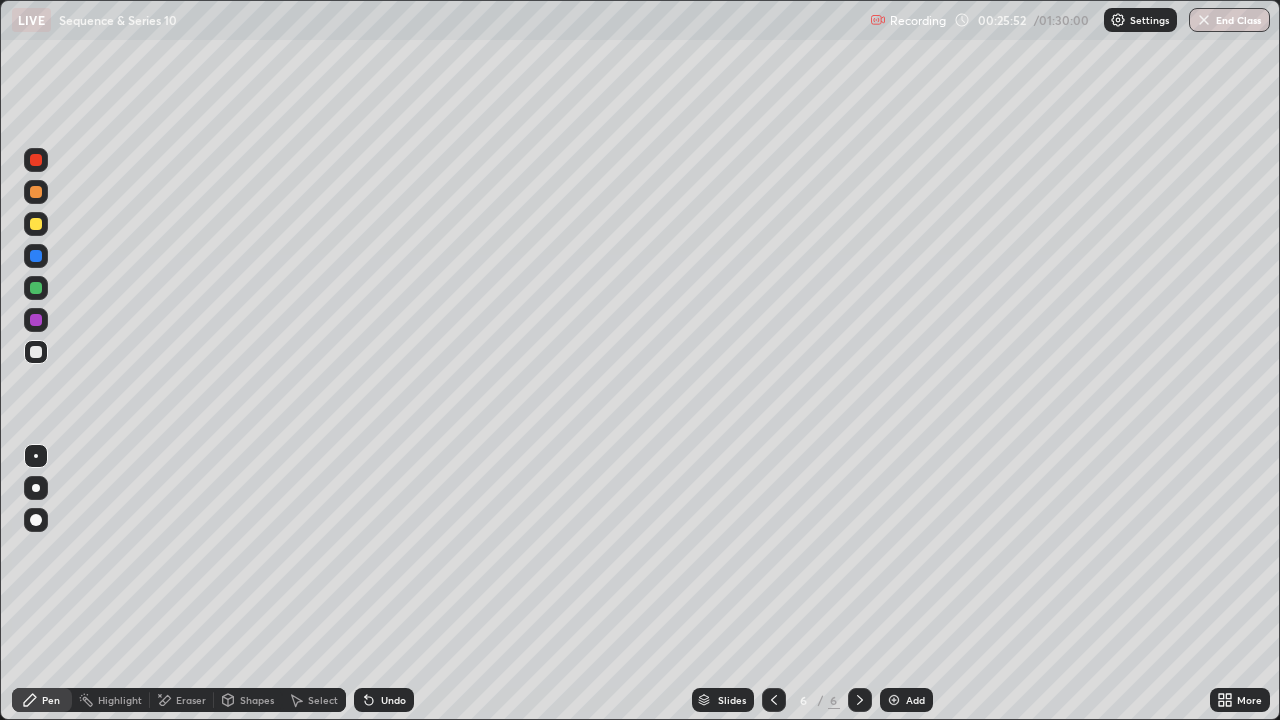 click 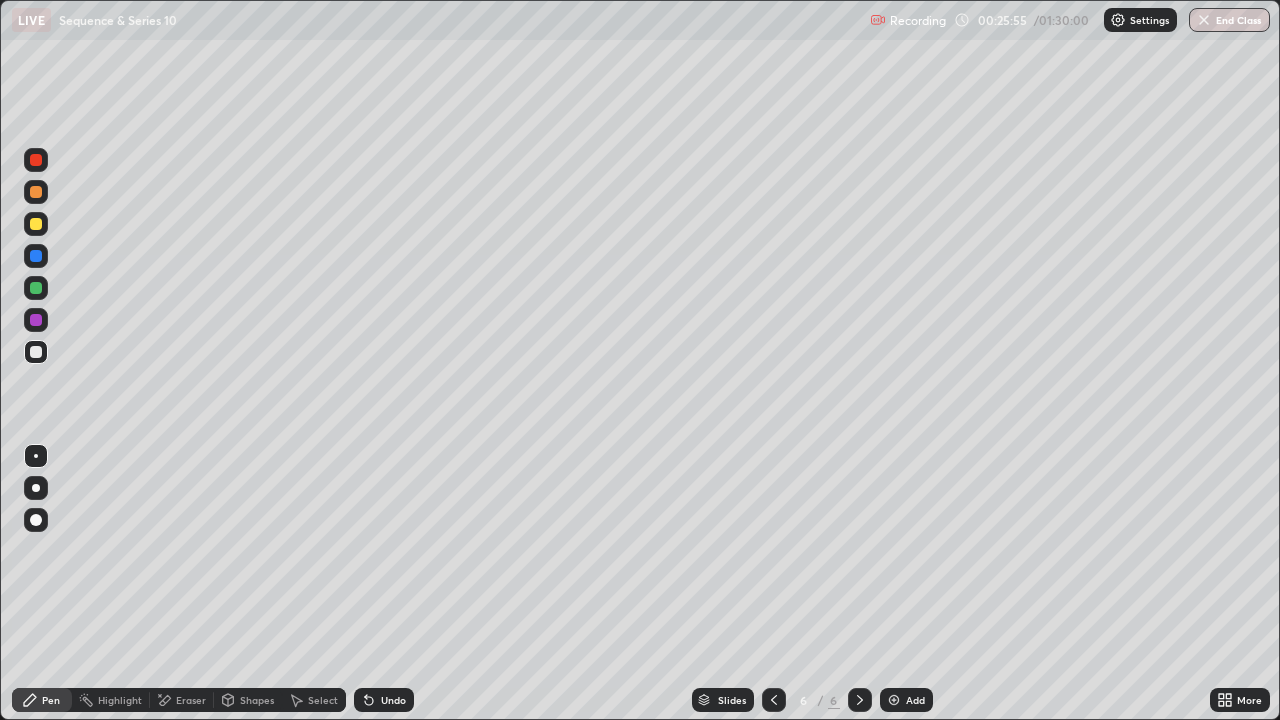 click 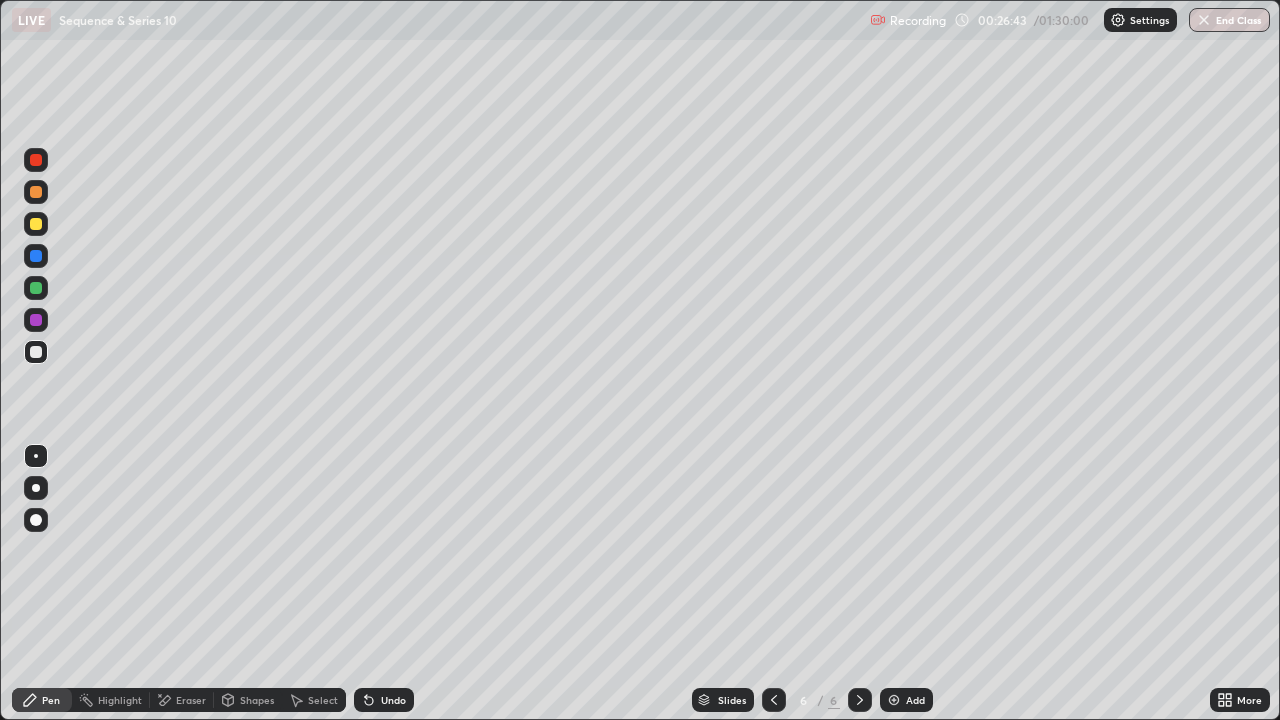 click on "Eraser" at bounding box center [191, 700] 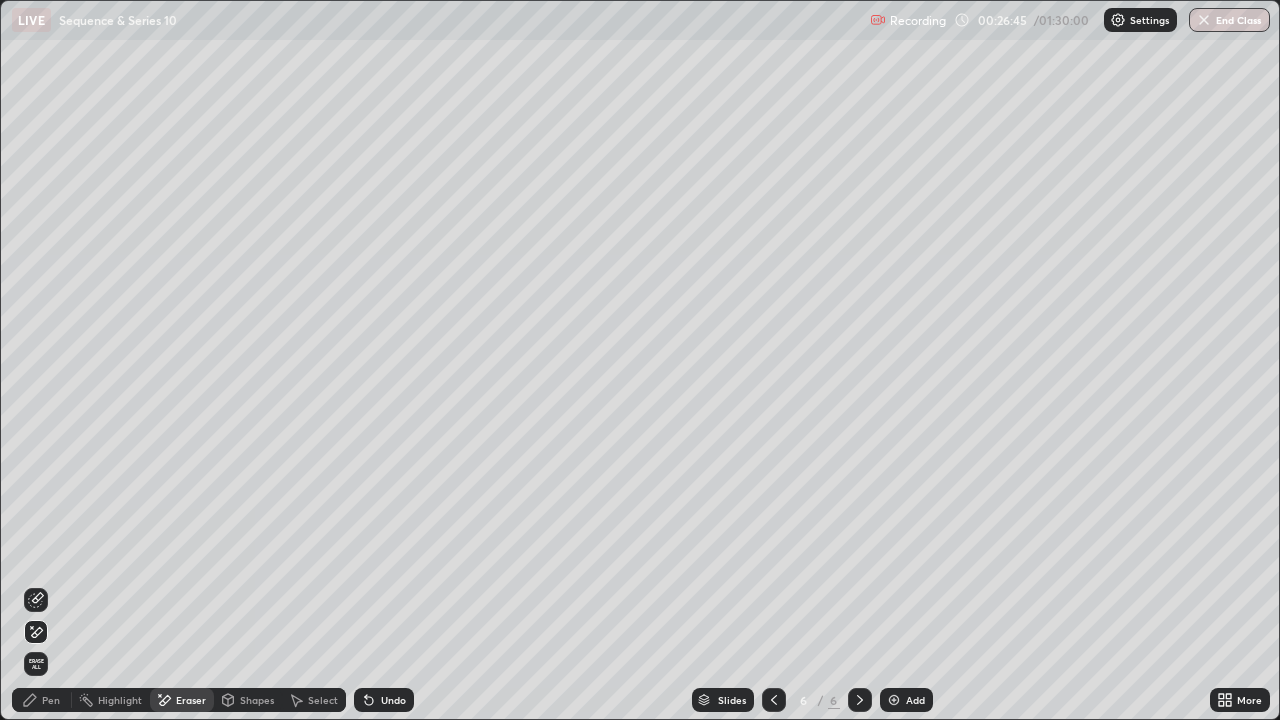 click on "Pen" at bounding box center (51, 700) 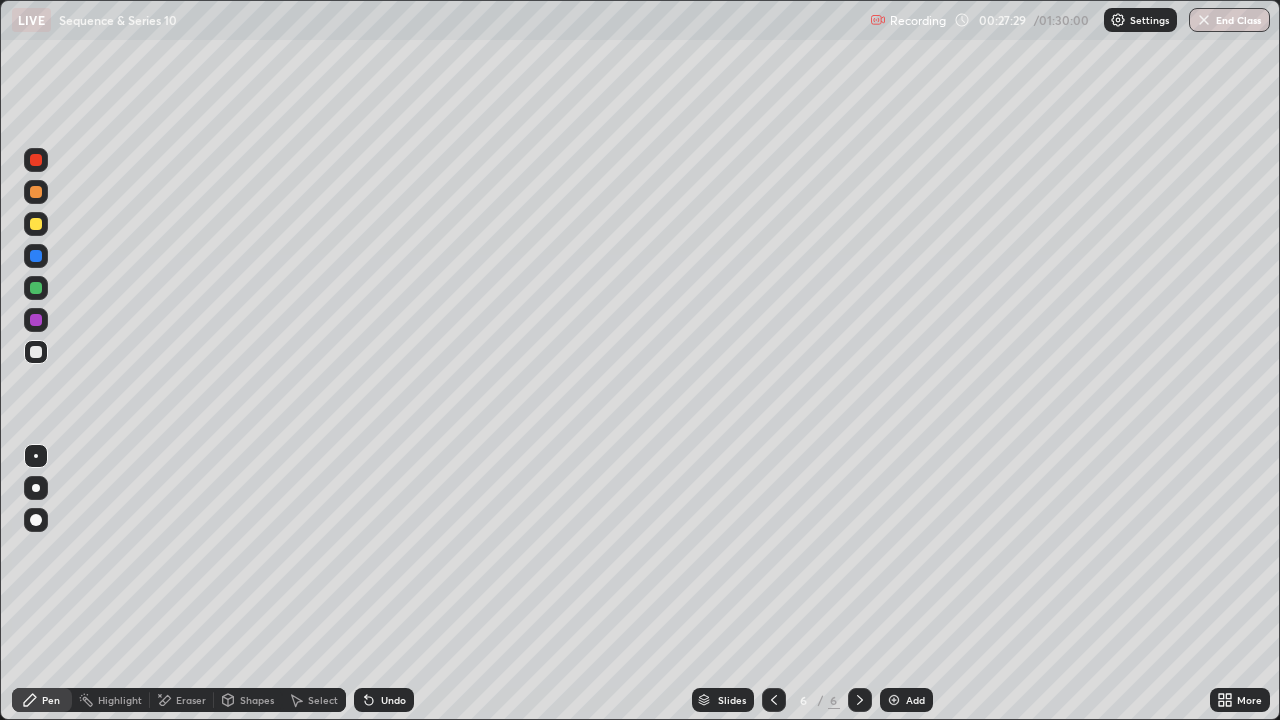 click on "Undo" at bounding box center [384, 700] 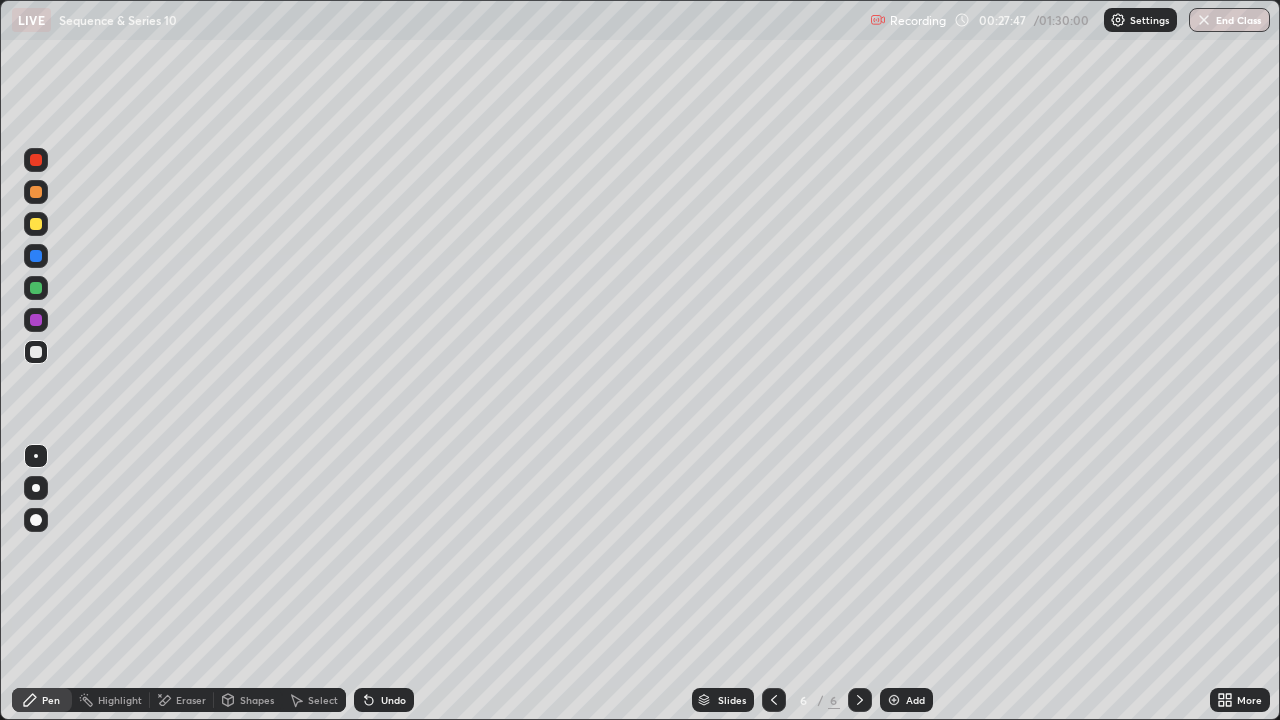 click on "Eraser" at bounding box center [191, 700] 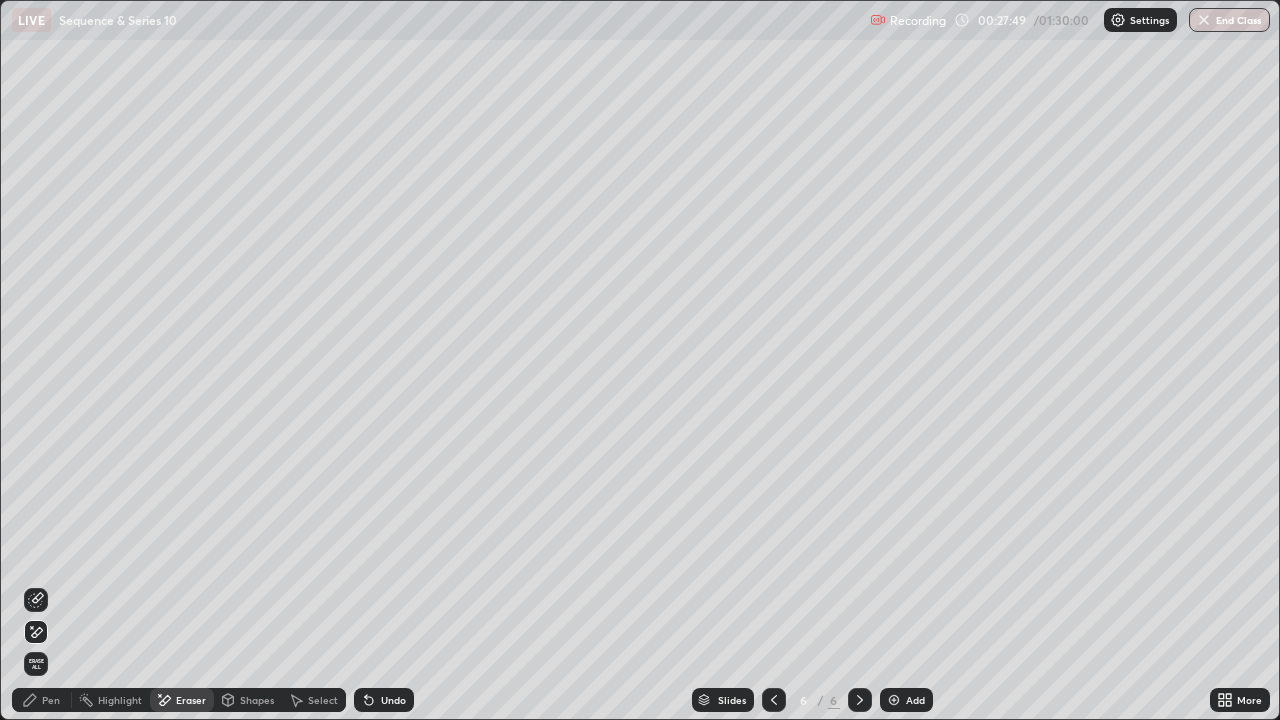 click on "Pen" at bounding box center (51, 700) 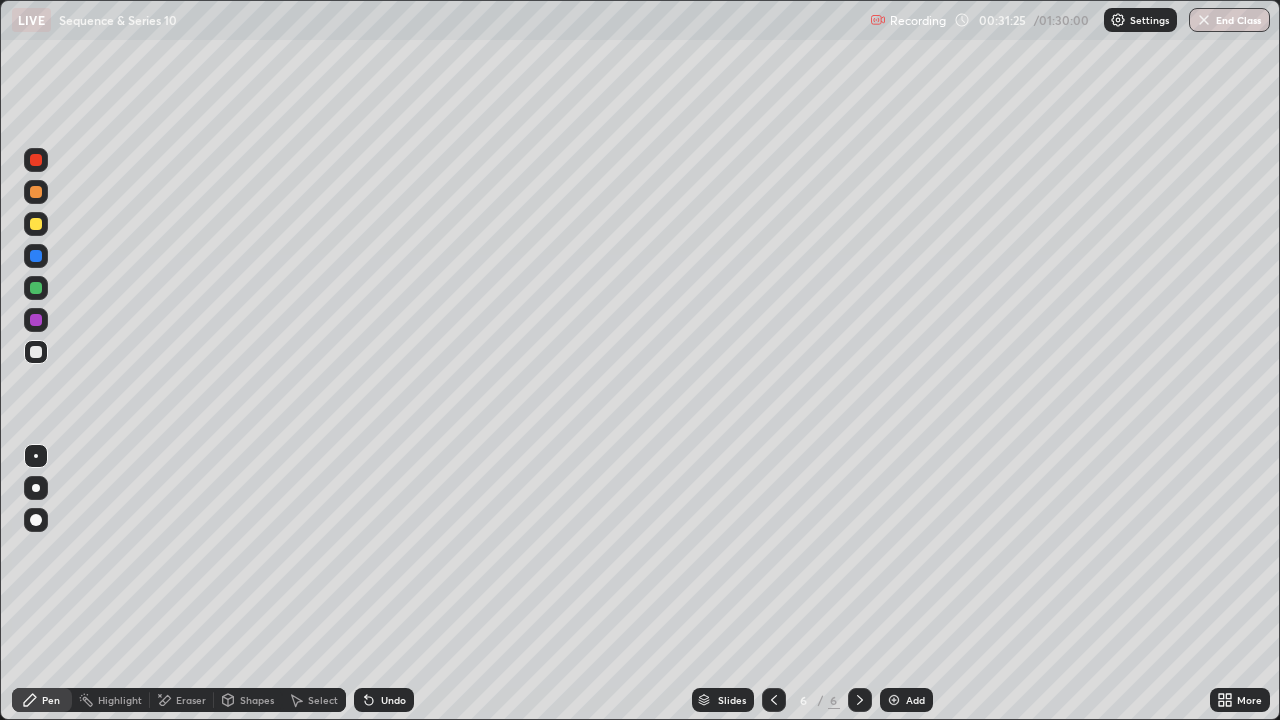 click on "Select" at bounding box center [314, 700] 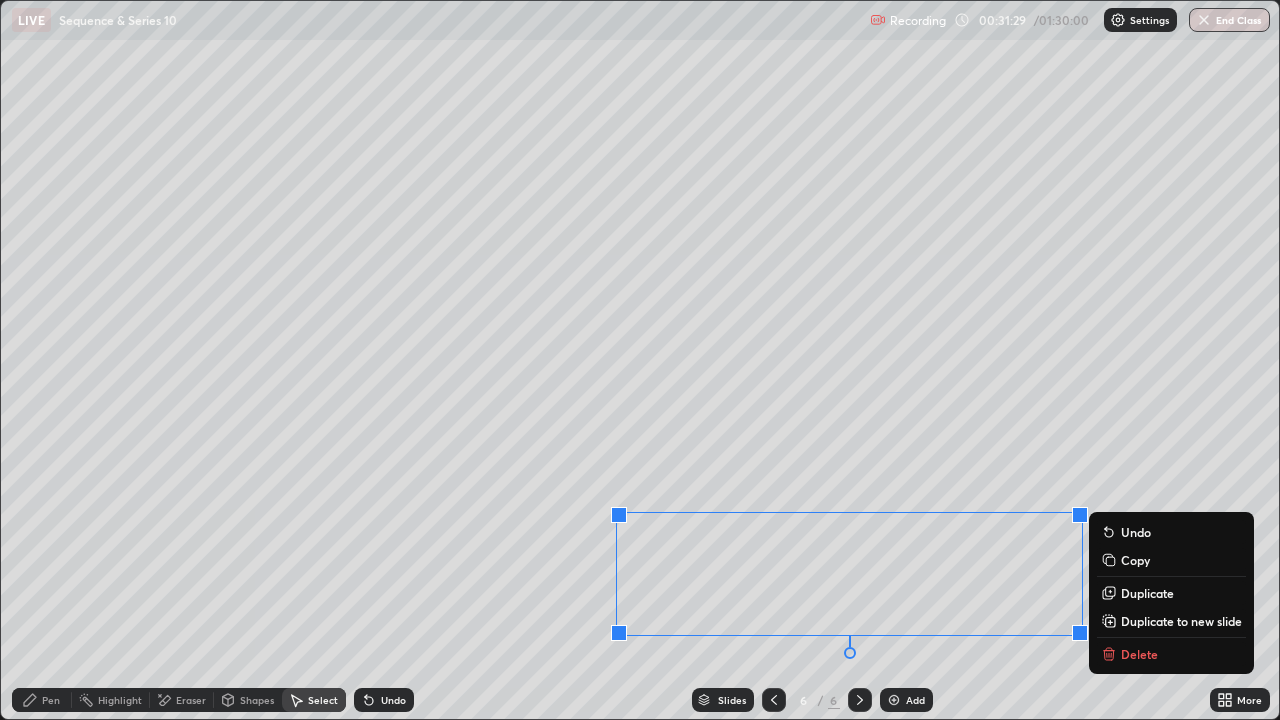click on "Duplicate to new slide" at bounding box center [1171, 621] 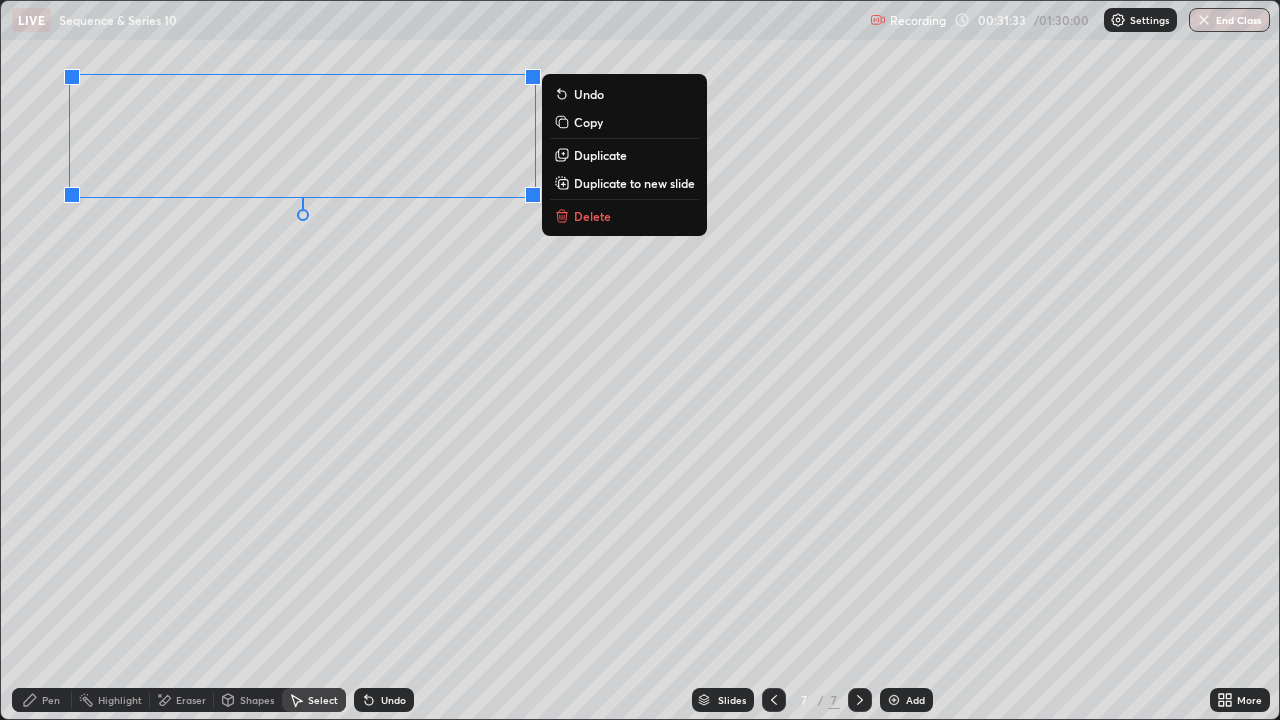 click on "Pen" at bounding box center (42, 700) 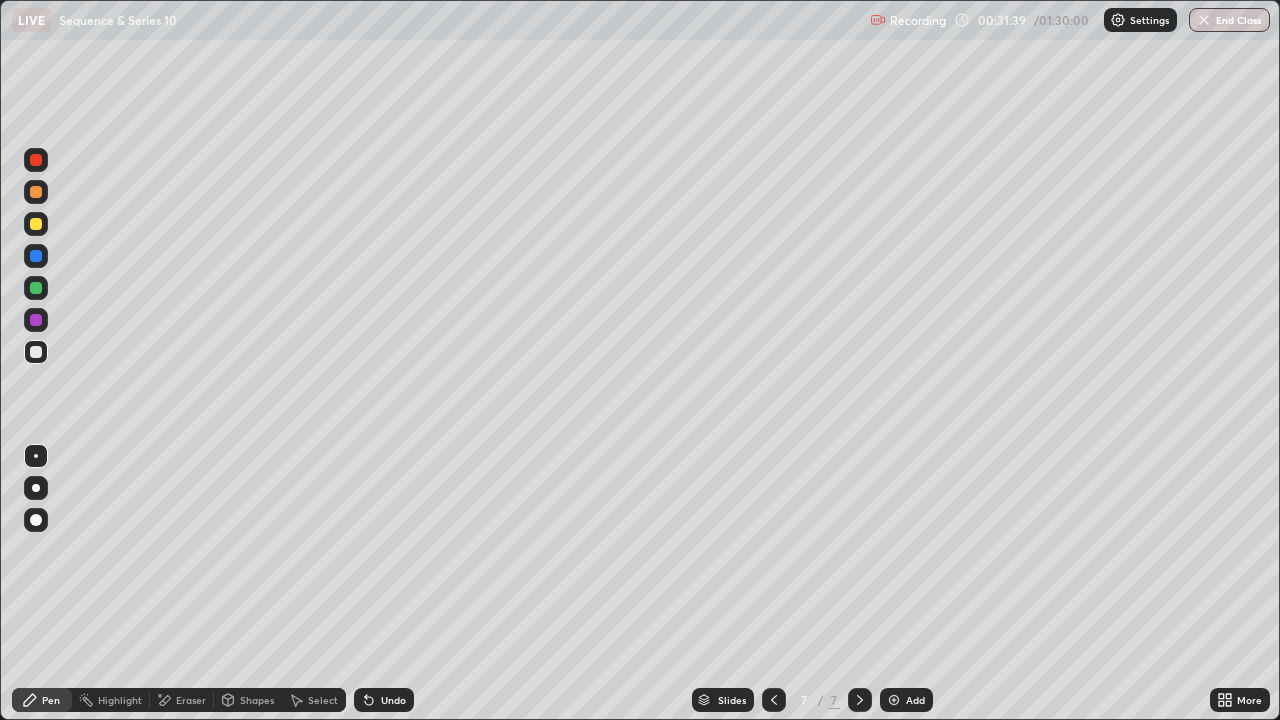 click 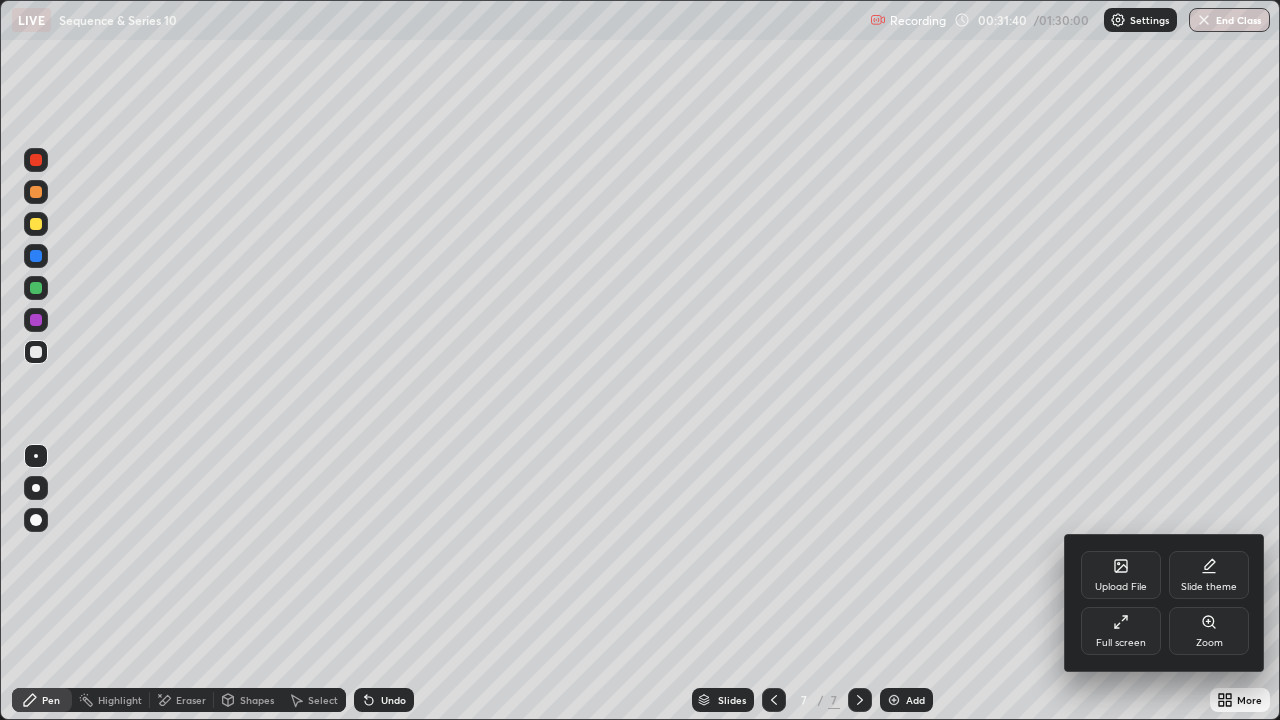 click on "Full screen" at bounding box center [1121, 631] 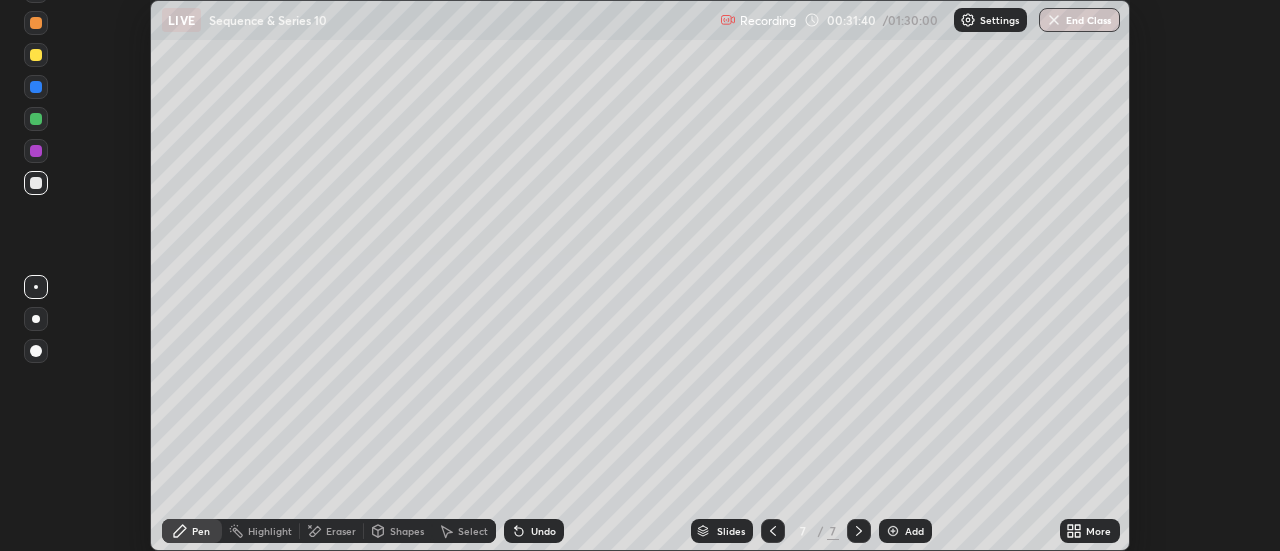 scroll, scrollTop: 551, scrollLeft: 1280, axis: both 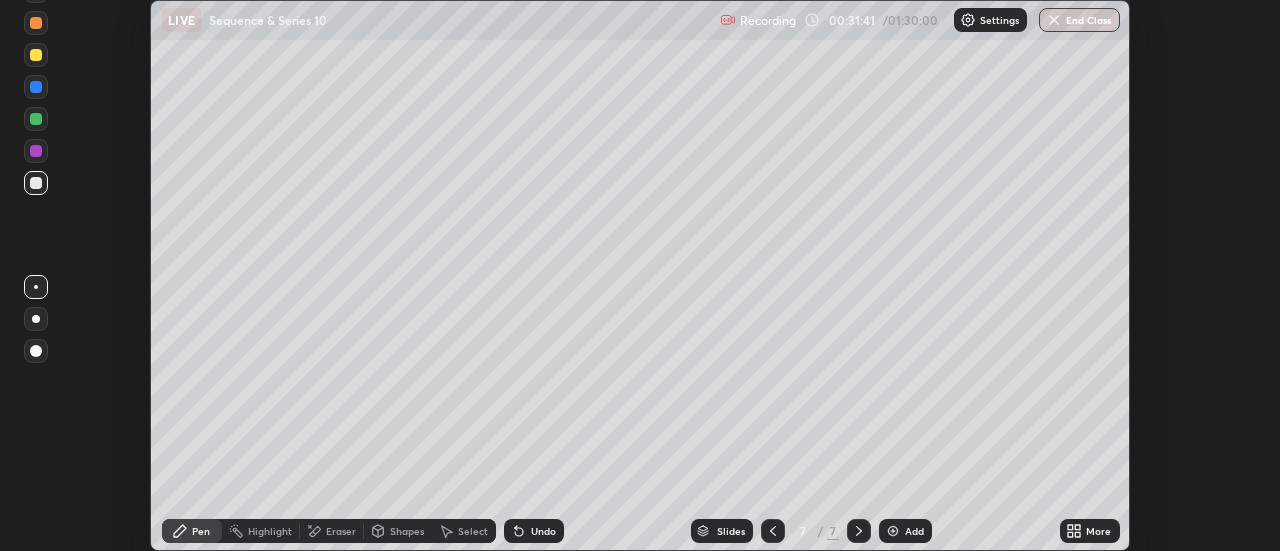 click on "More" at bounding box center (1098, 531) 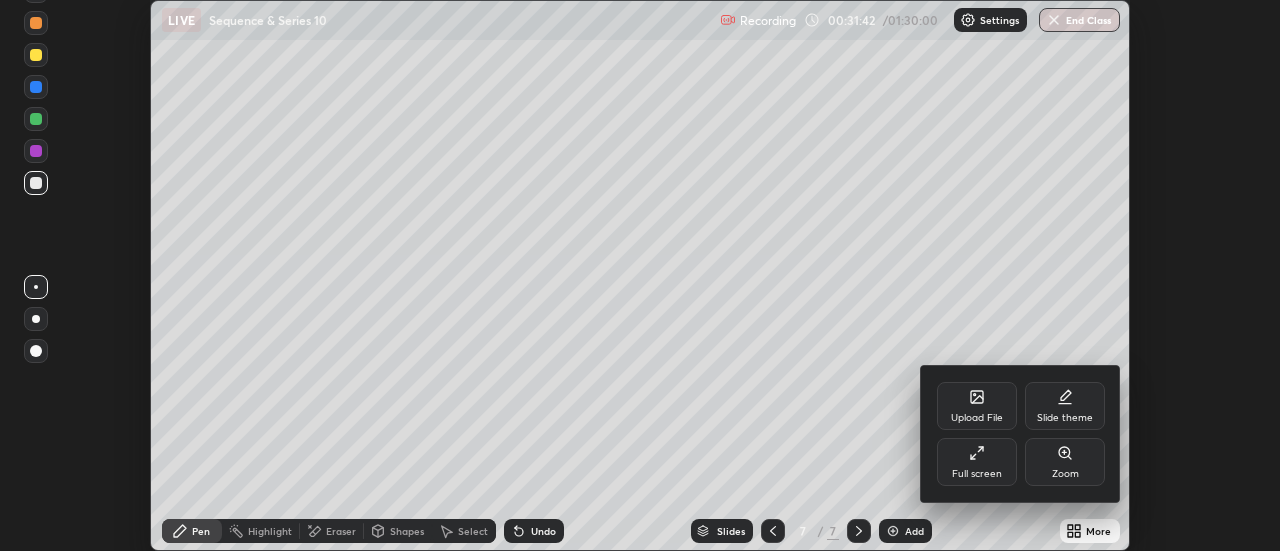 click on "Full screen" at bounding box center (977, 474) 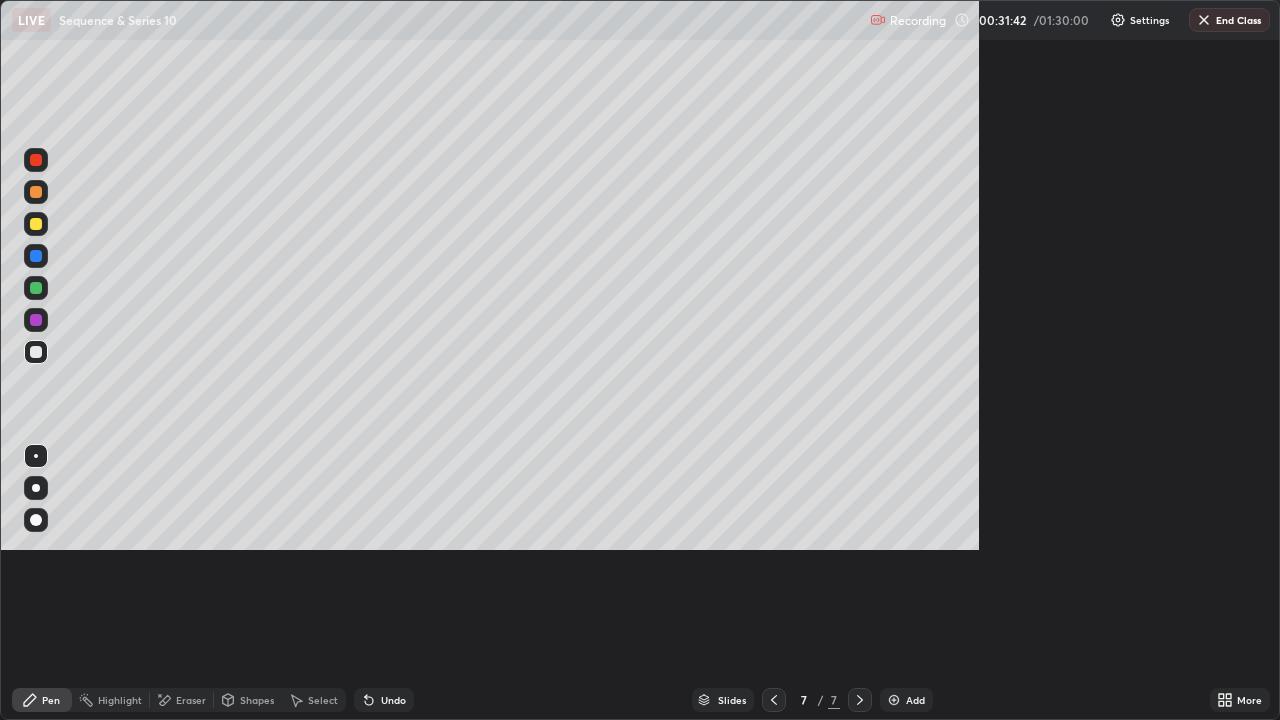 scroll, scrollTop: 99280, scrollLeft: 98720, axis: both 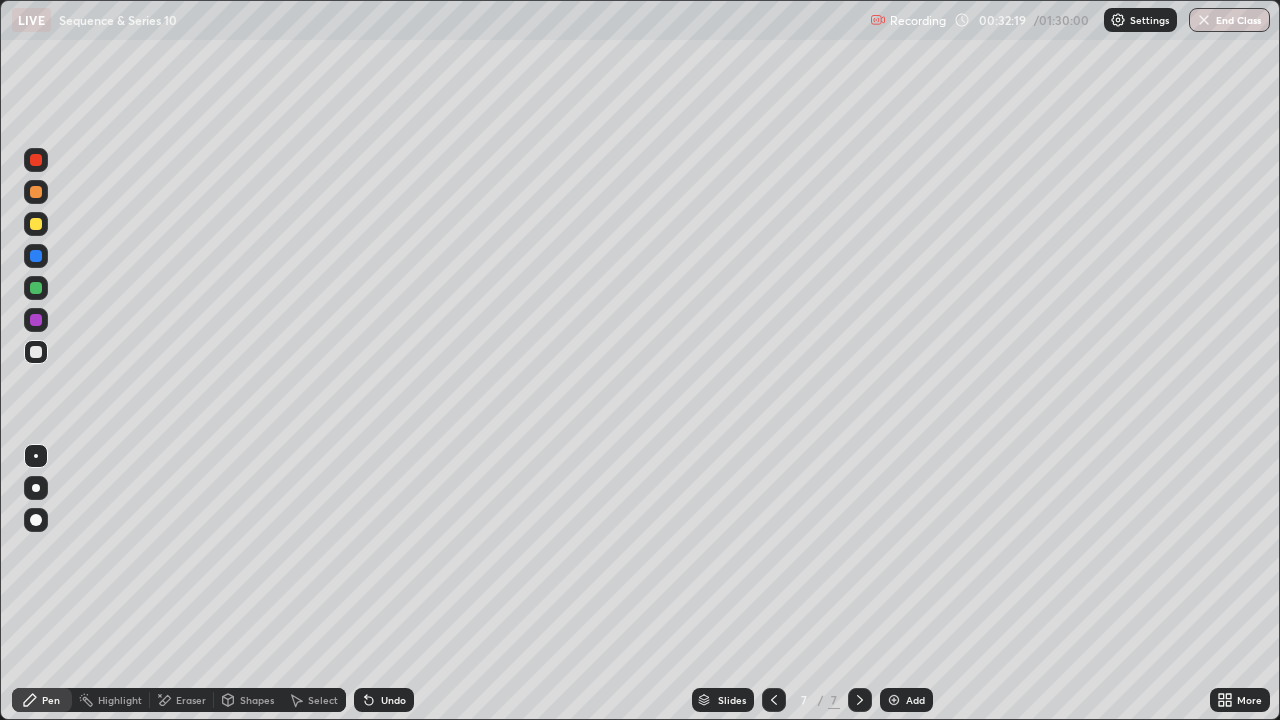 click on "Eraser" at bounding box center [191, 700] 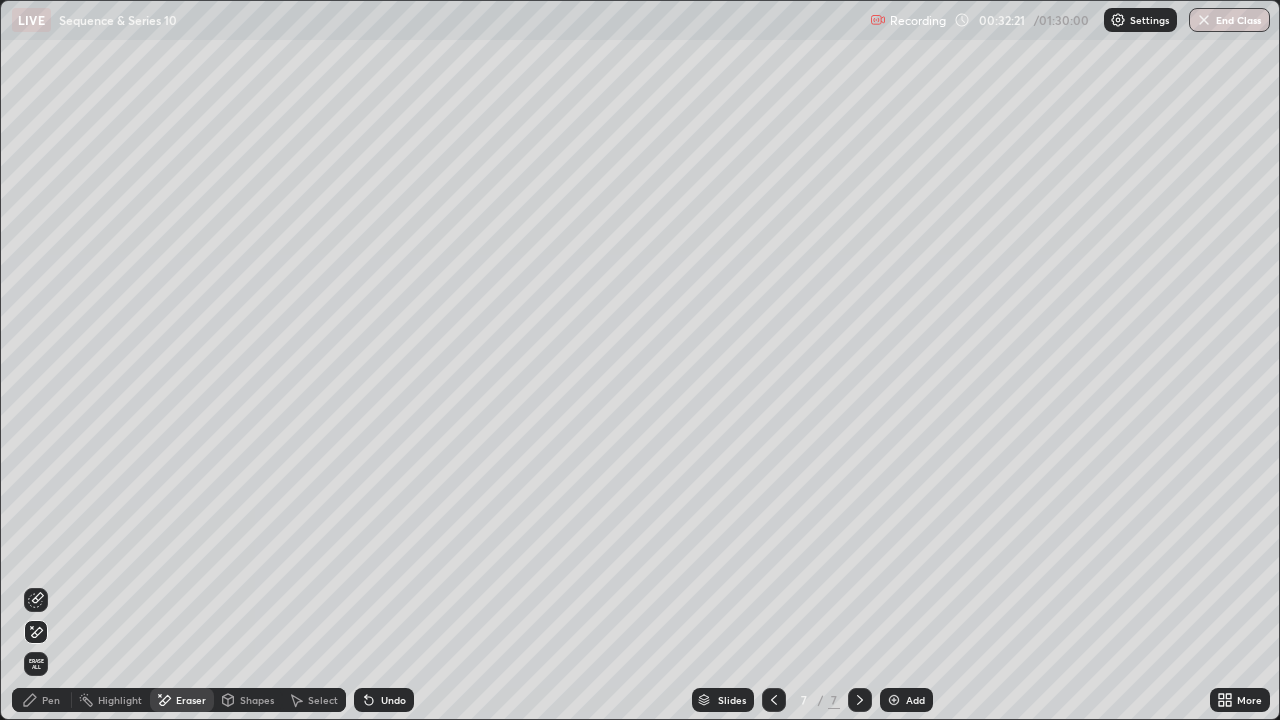 click on "Pen" at bounding box center [42, 700] 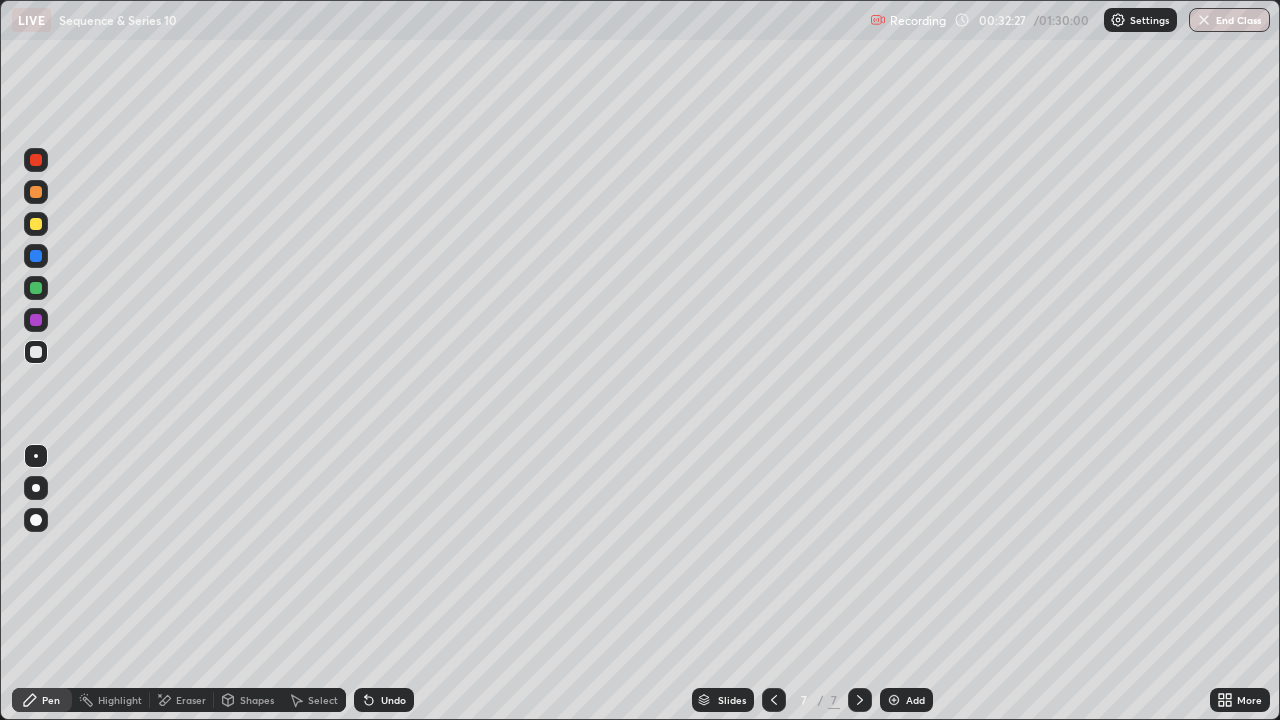 click at bounding box center [774, 700] 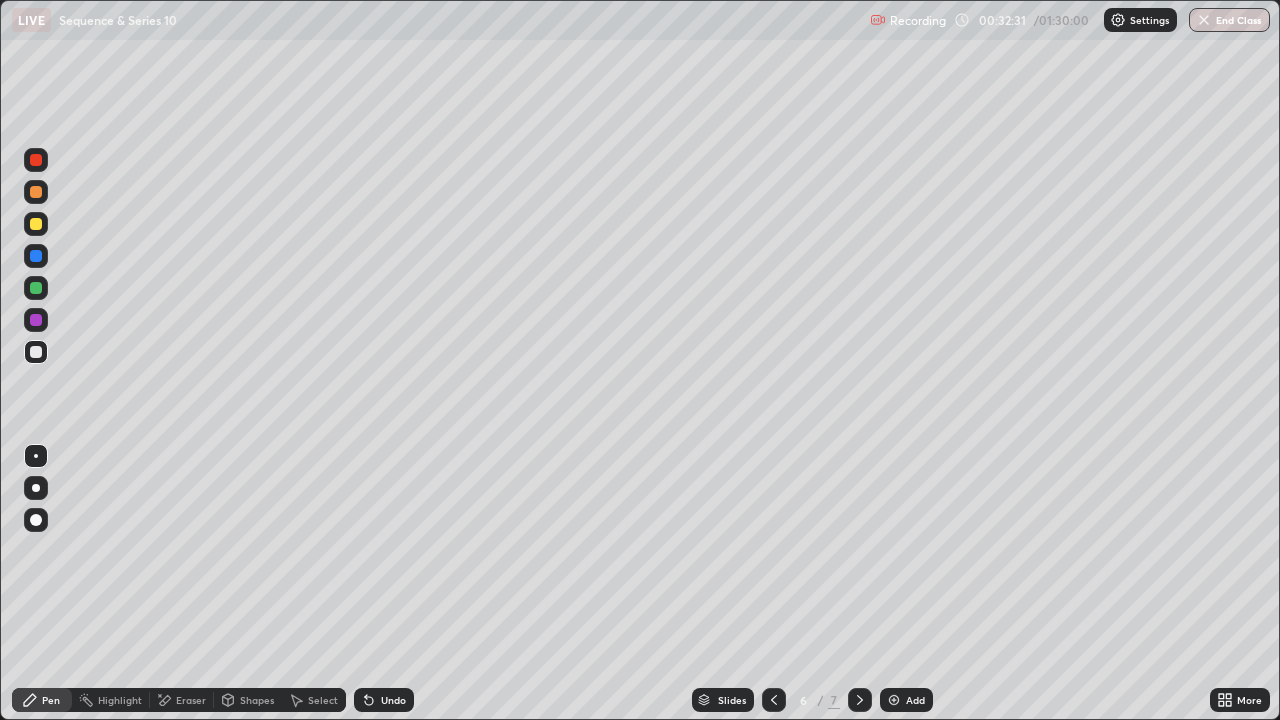 click 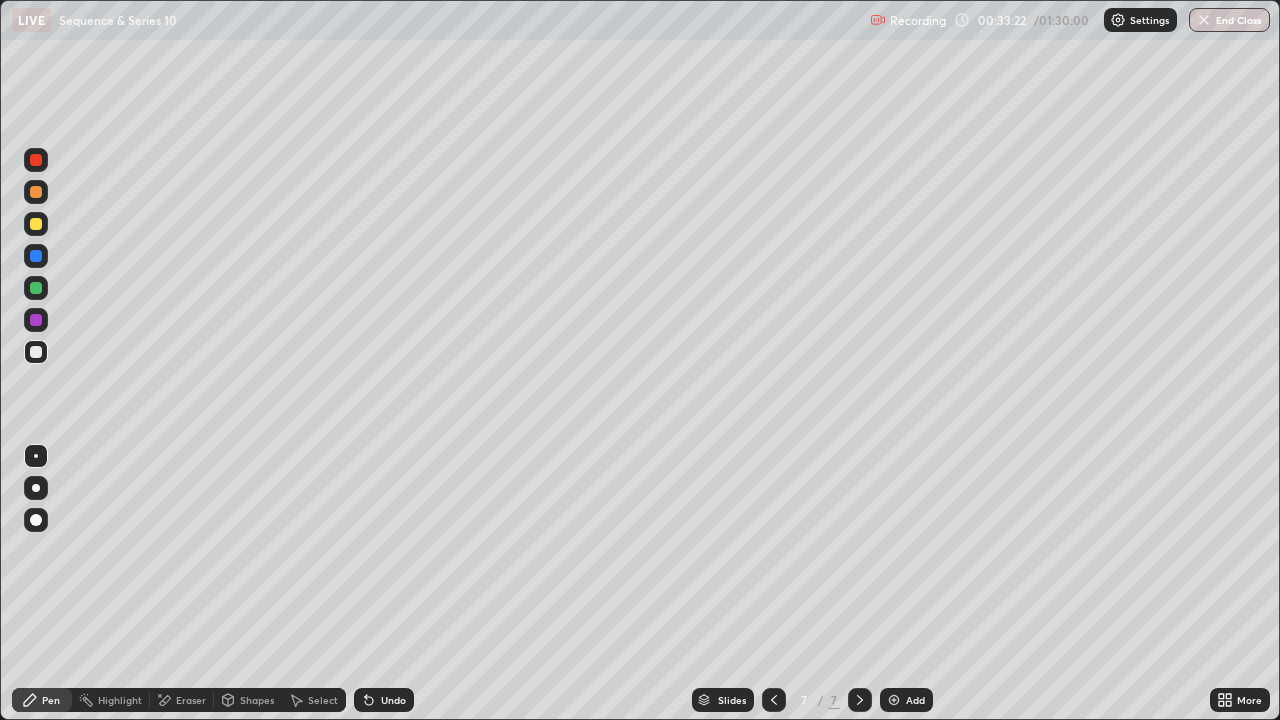 click on "Eraser" at bounding box center (191, 700) 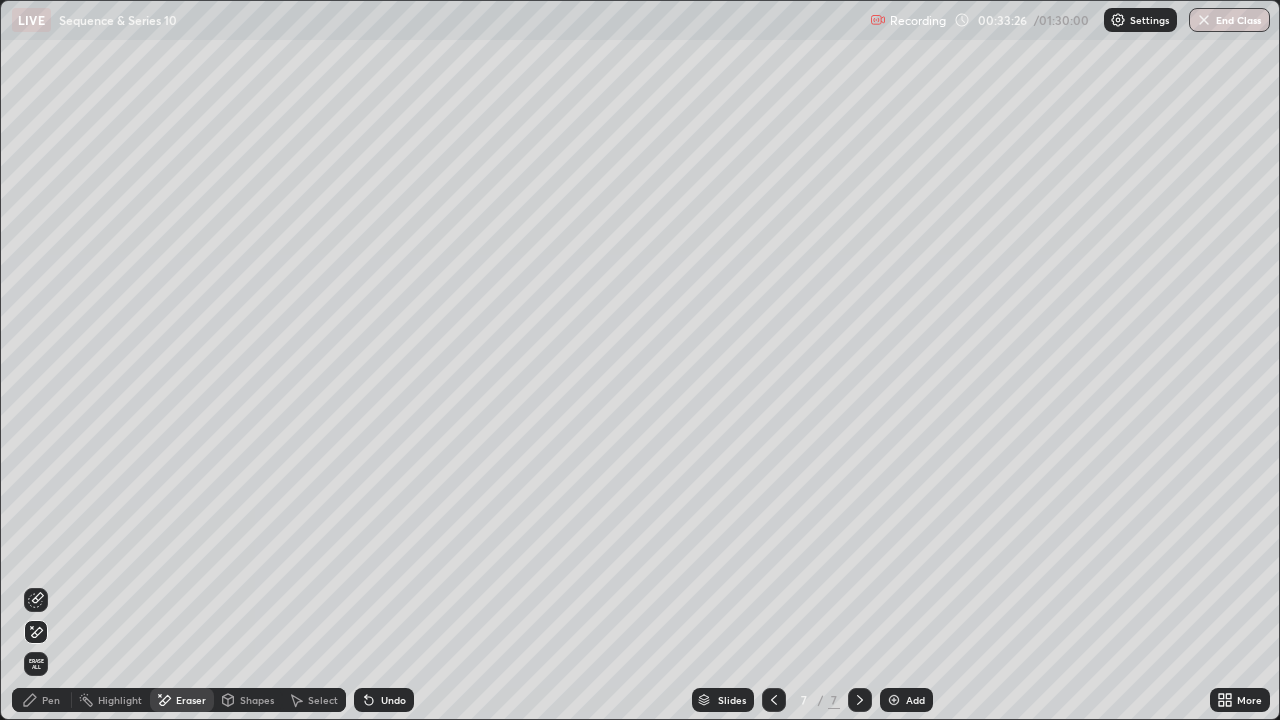 click on "Pen" at bounding box center (42, 700) 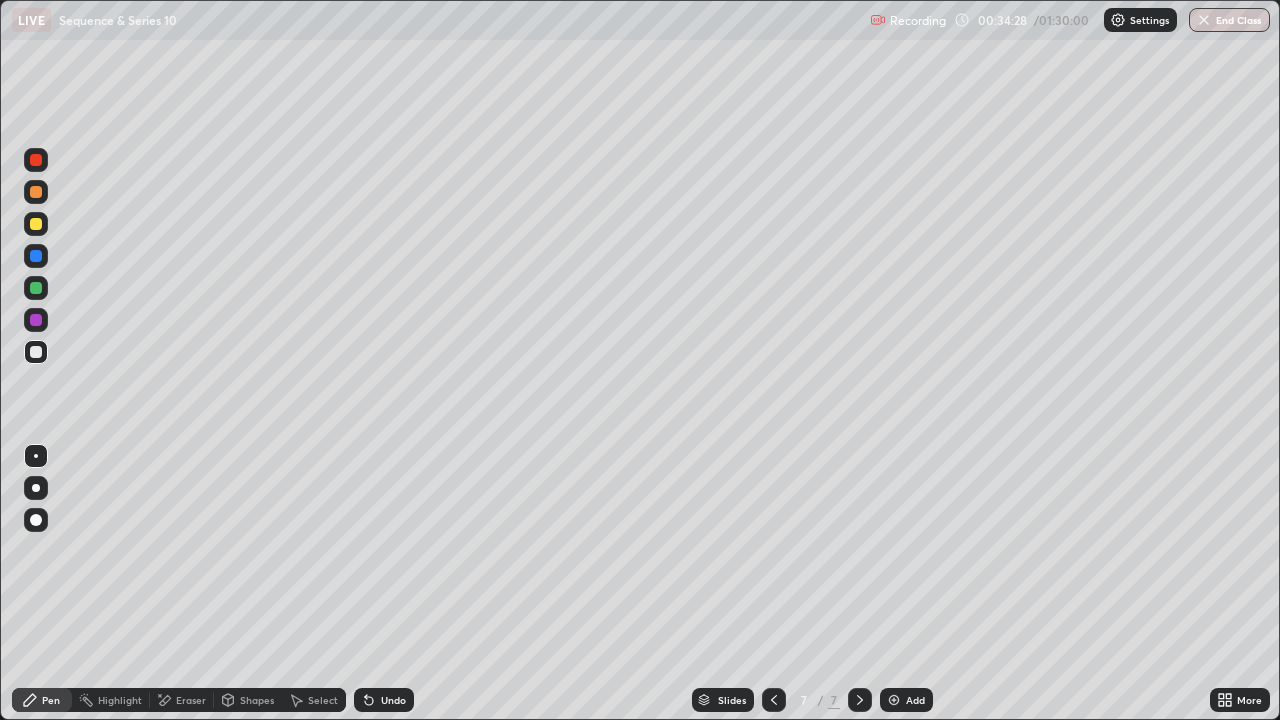 click on "Eraser" at bounding box center [191, 700] 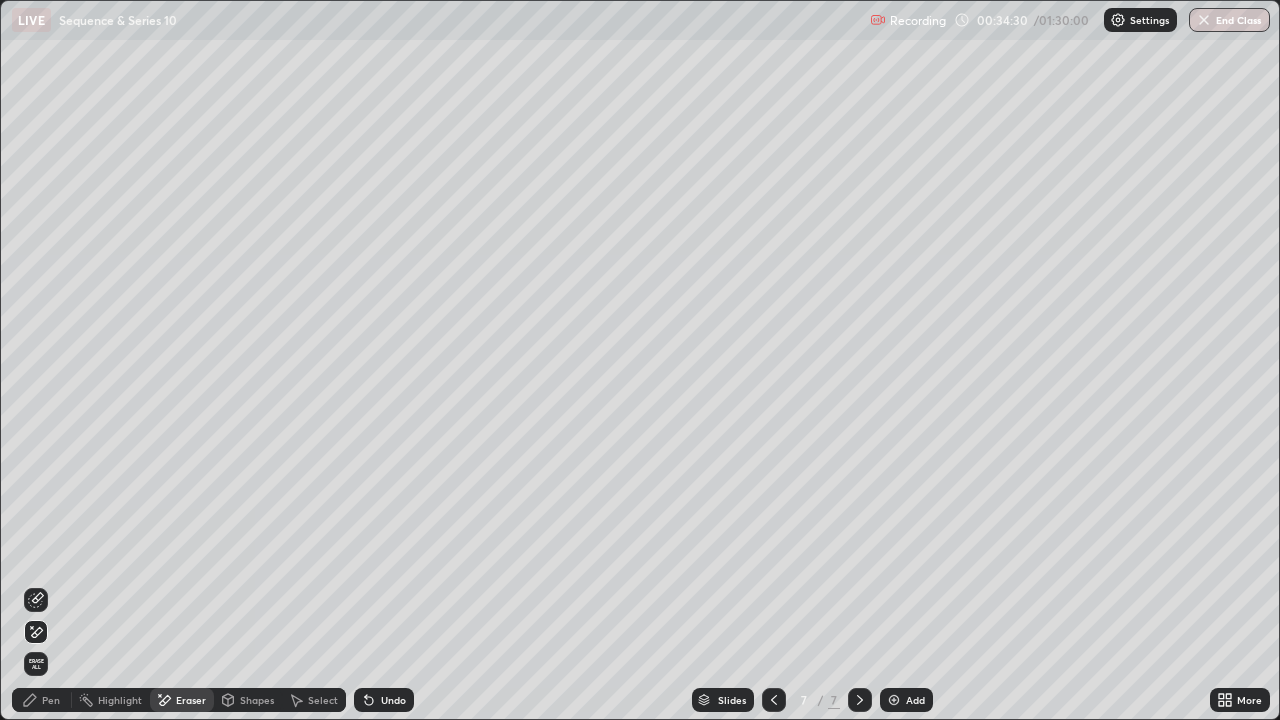 click on "Pen" at bounding box center (42, 700) 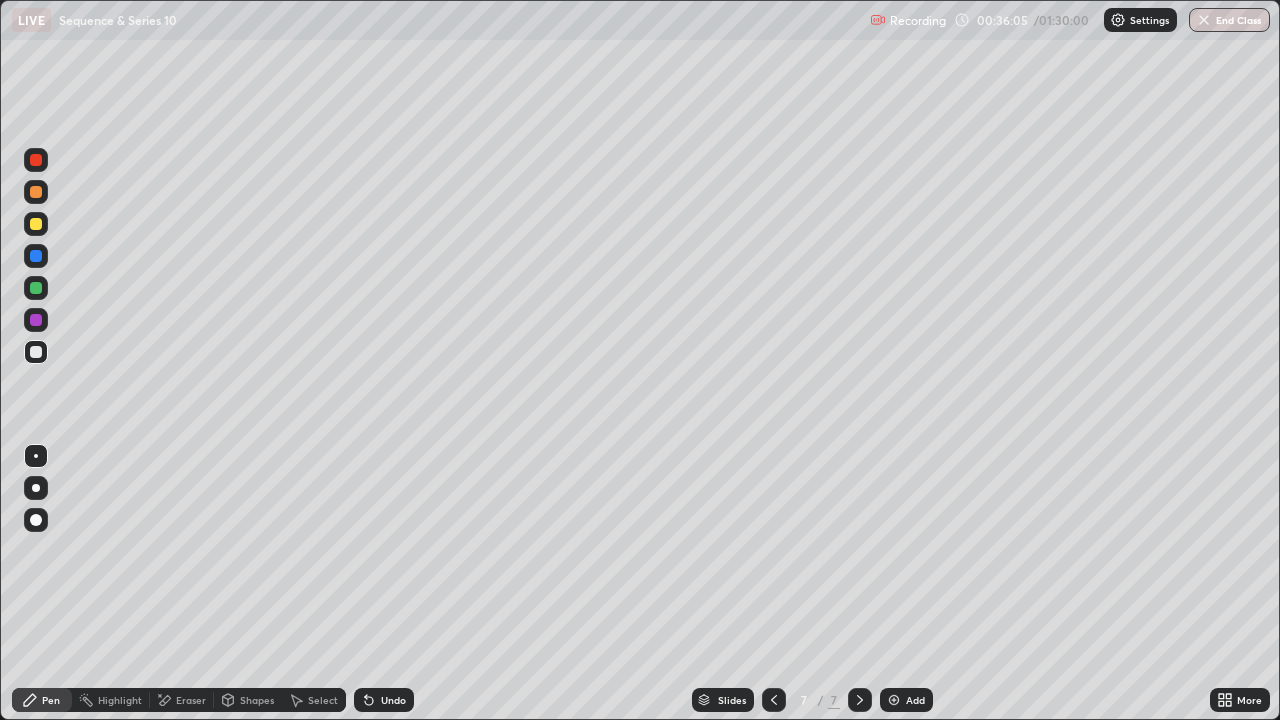 click on "Eraser" at bounding box center [191, 700] 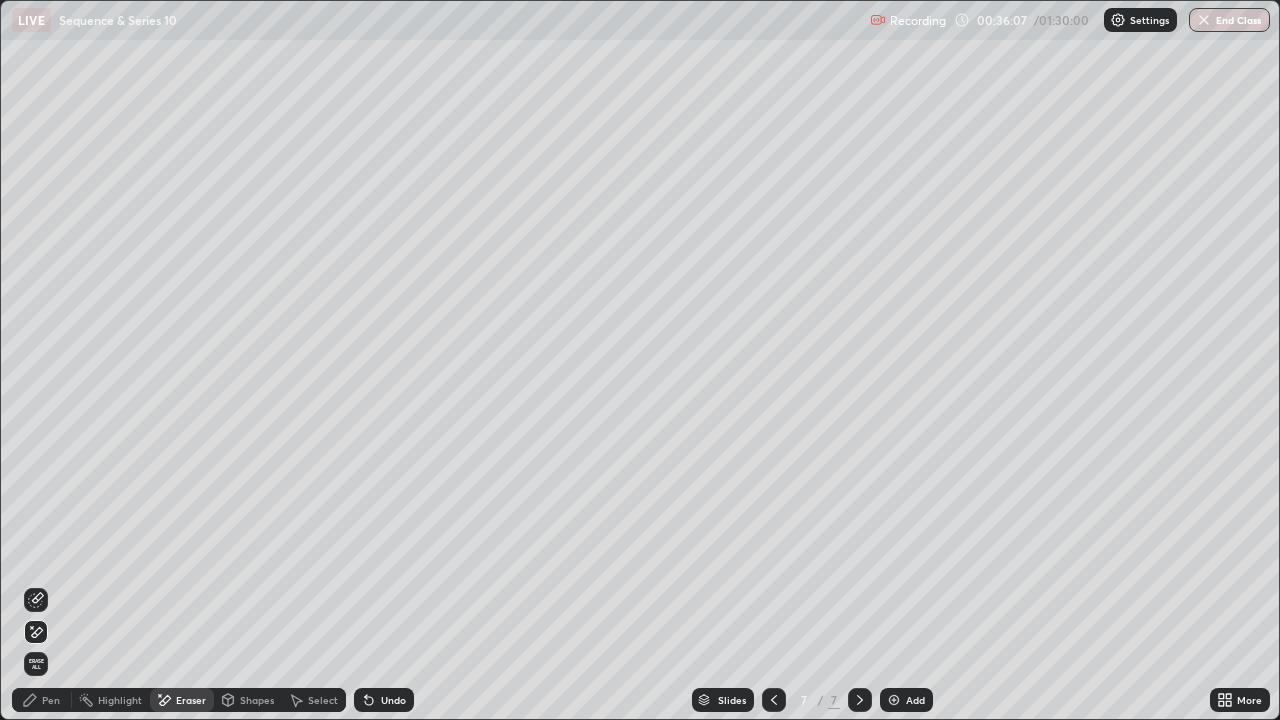 click on "Pen" at bounding box center [42, 700] 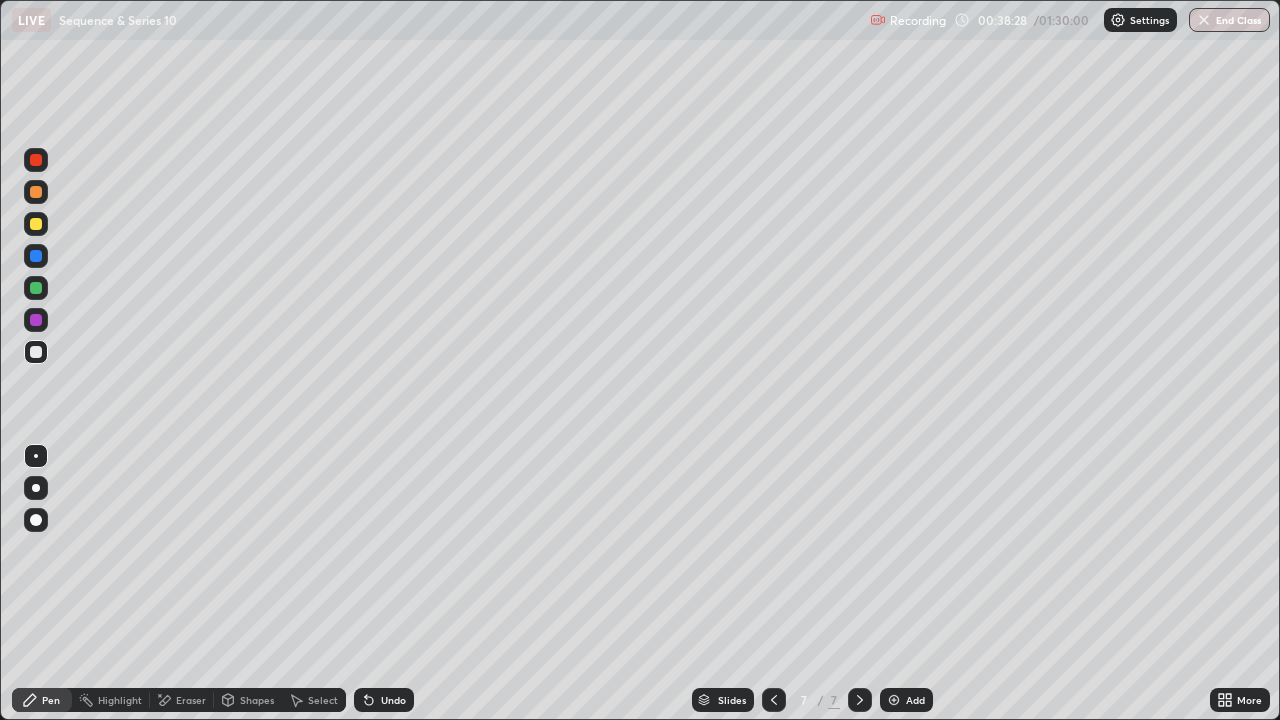 click on "Select" at bounding box center [323, 700] 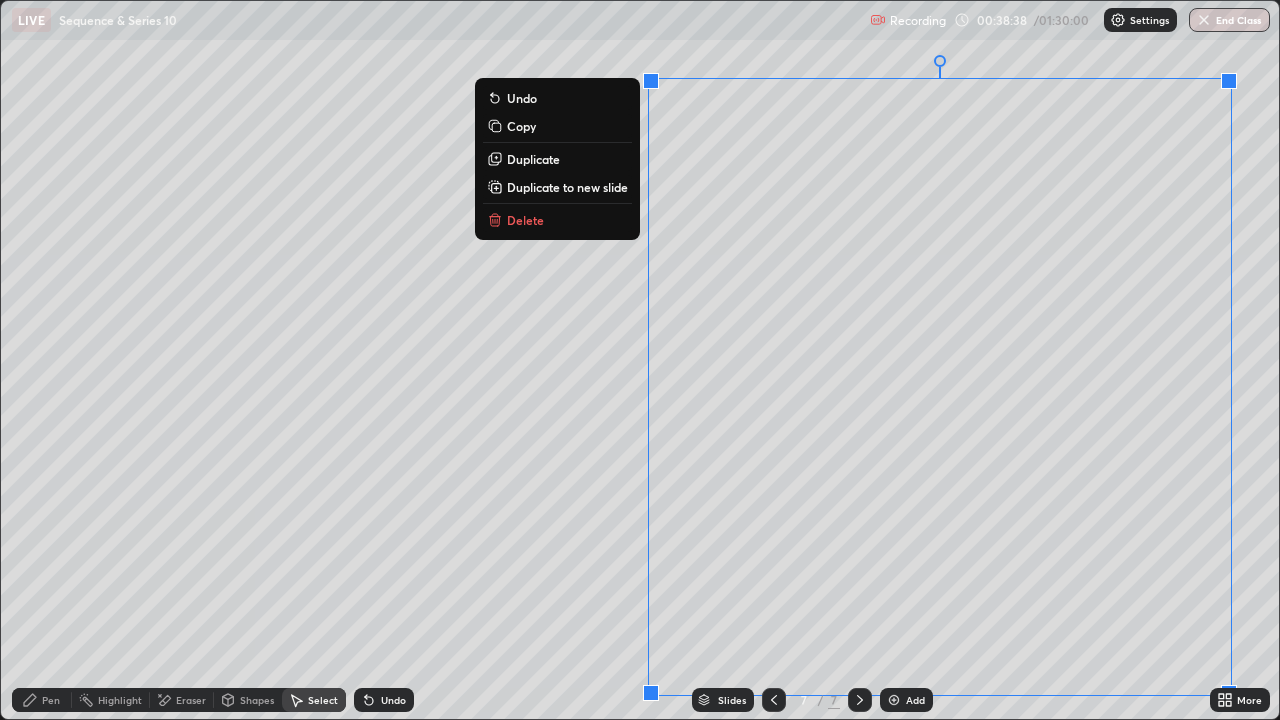 click on "Duplicate to new slide" at bounding box center [567, 187] 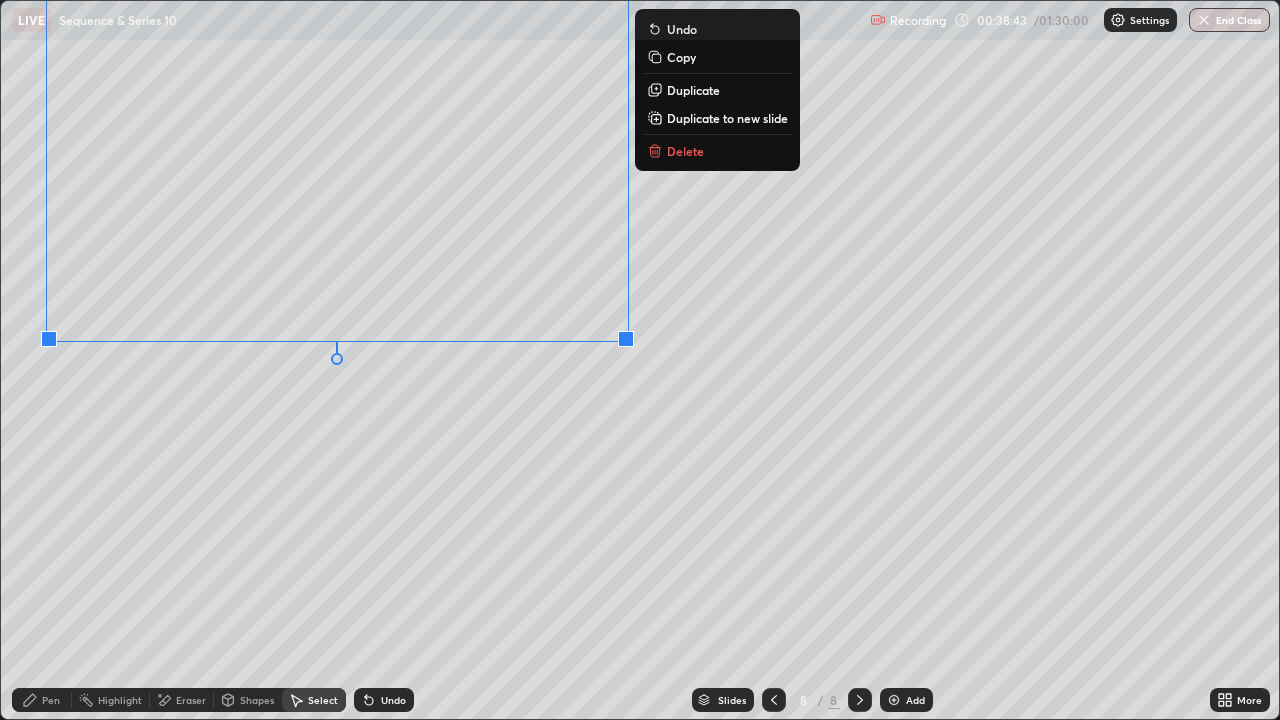 click on "Eraser" at bounding box center (182, 700) 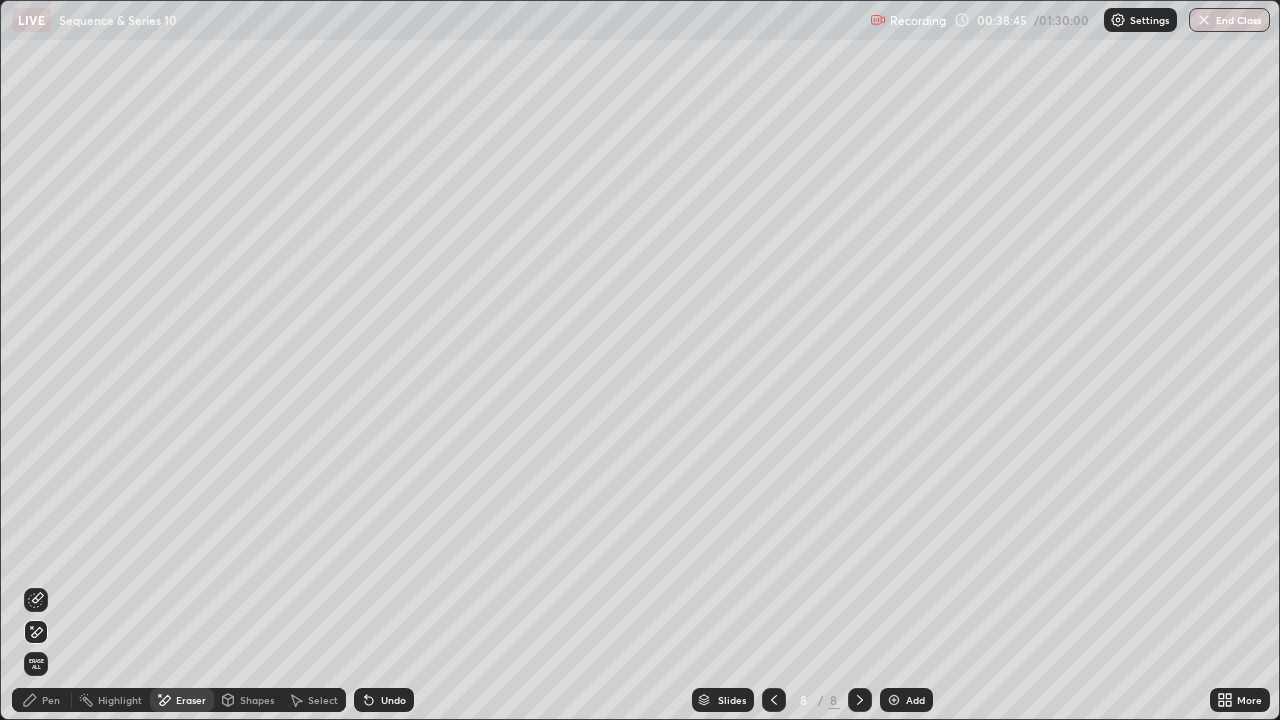 click on "Pen" at bounding box center [42, 700] 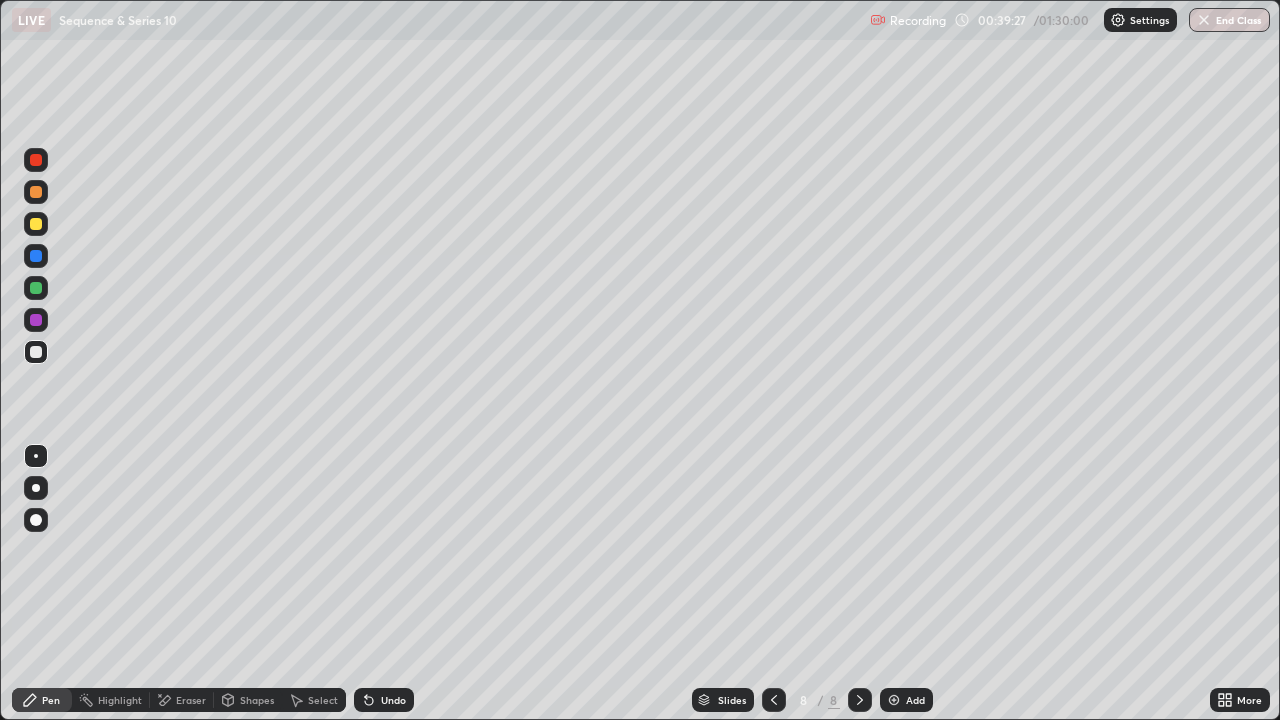 click 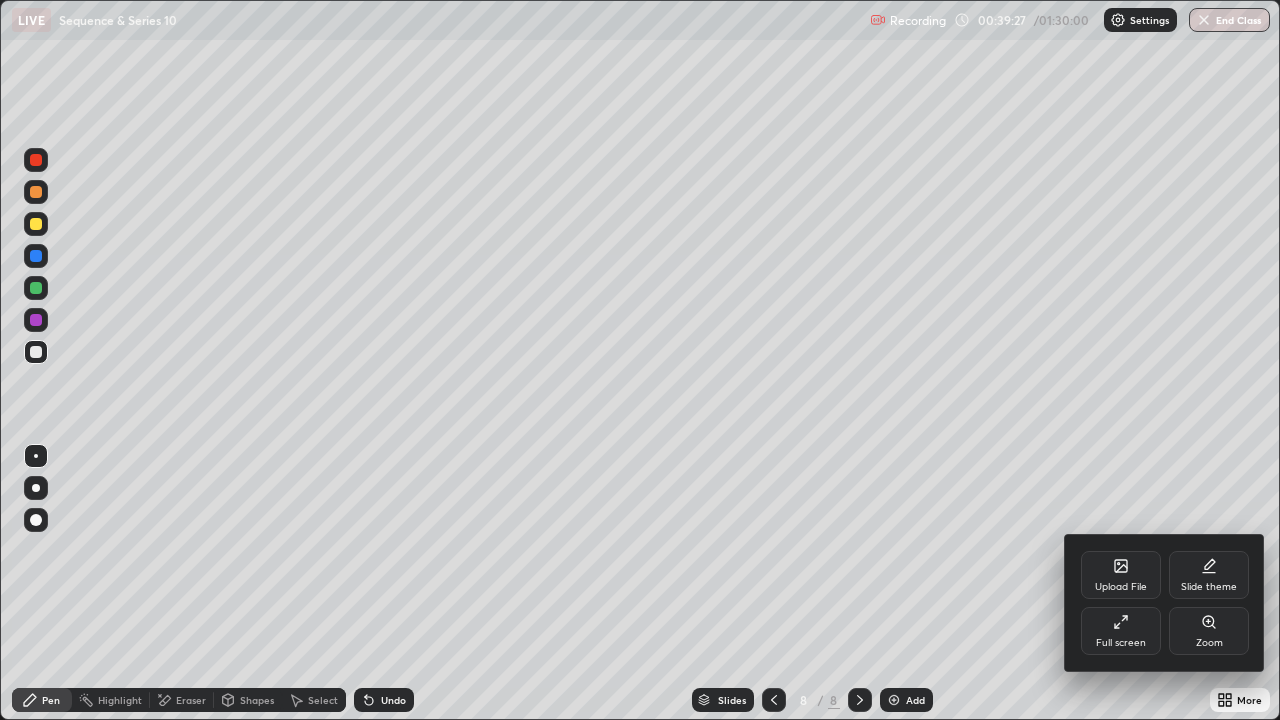 click on "Full screen" at bounding box center [1121, 631] 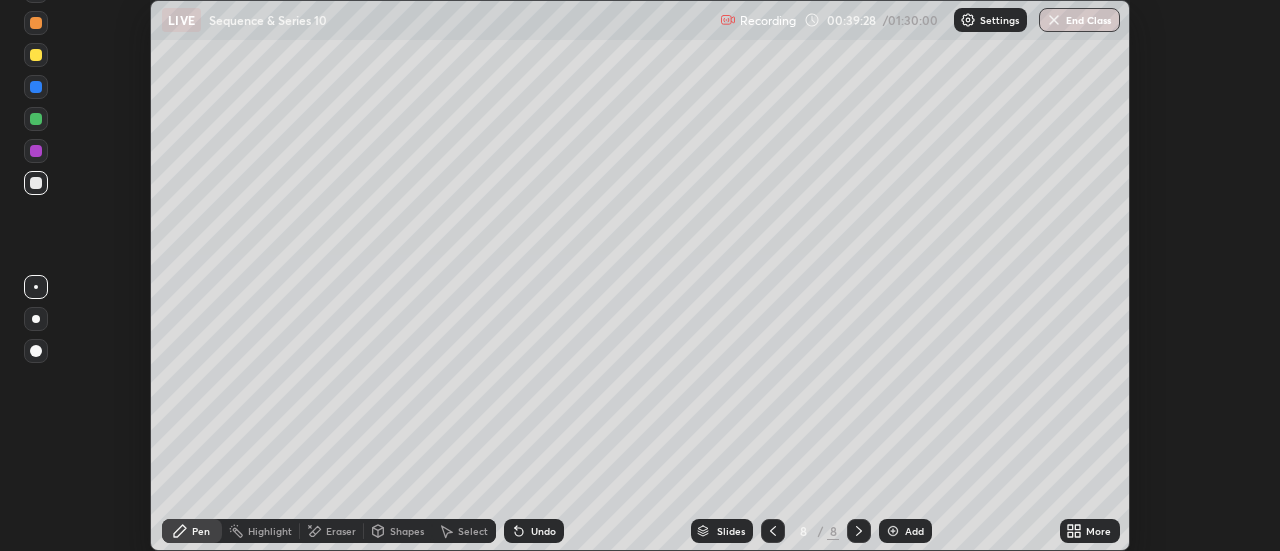 scroll, scrollTop: 551, scrollLeft: 1280, axis: both 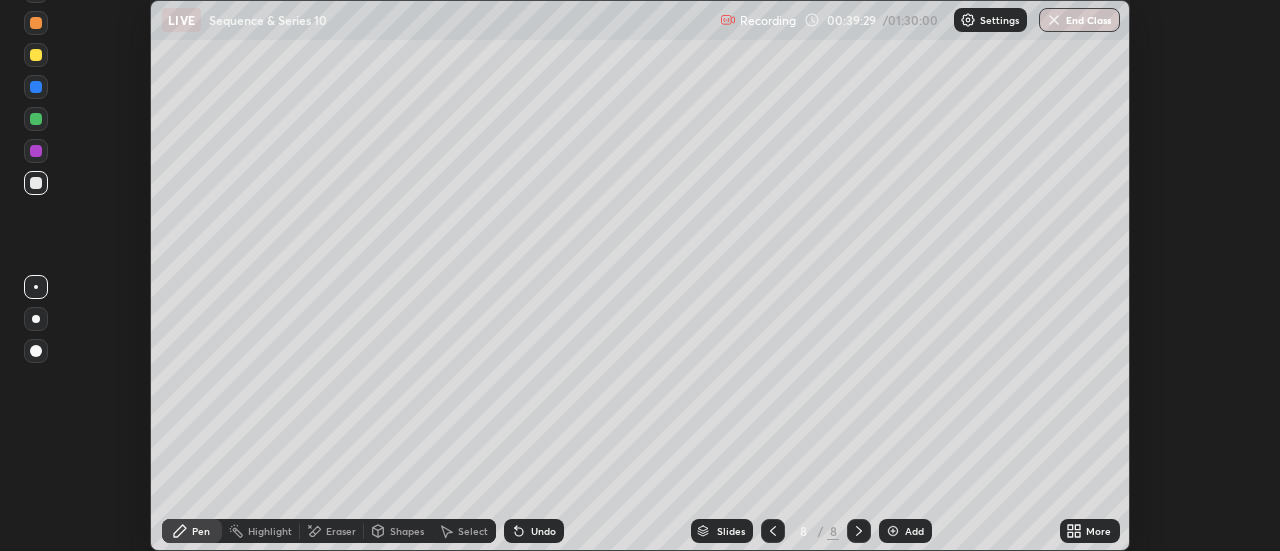 click on "More" at bounding box center (1090, 531) 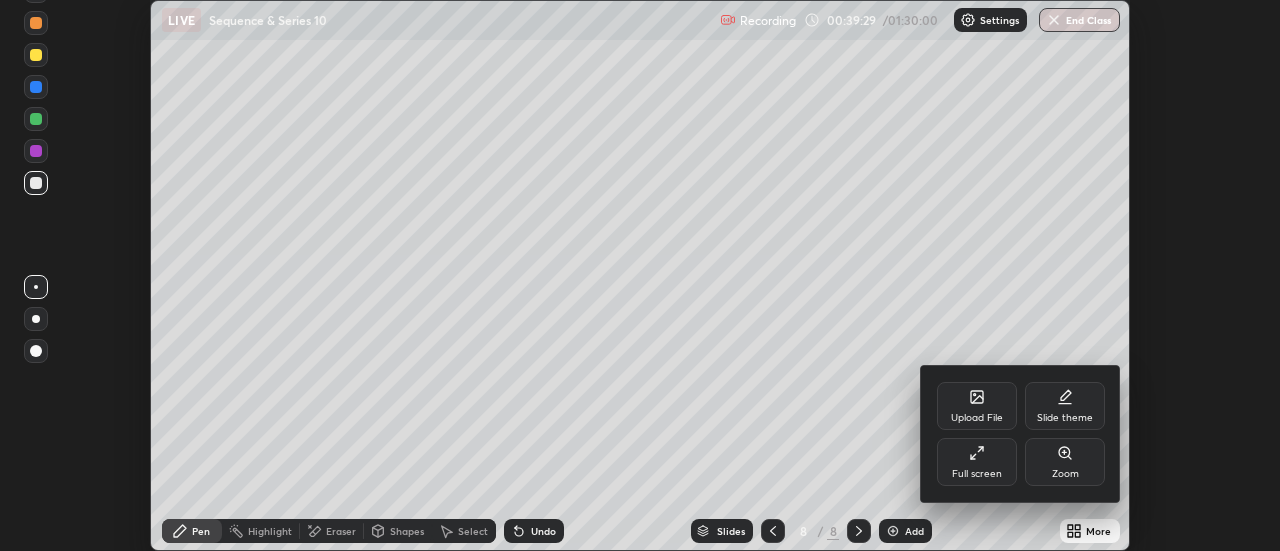 click on "Full screen" at bounding box center (977, 462) 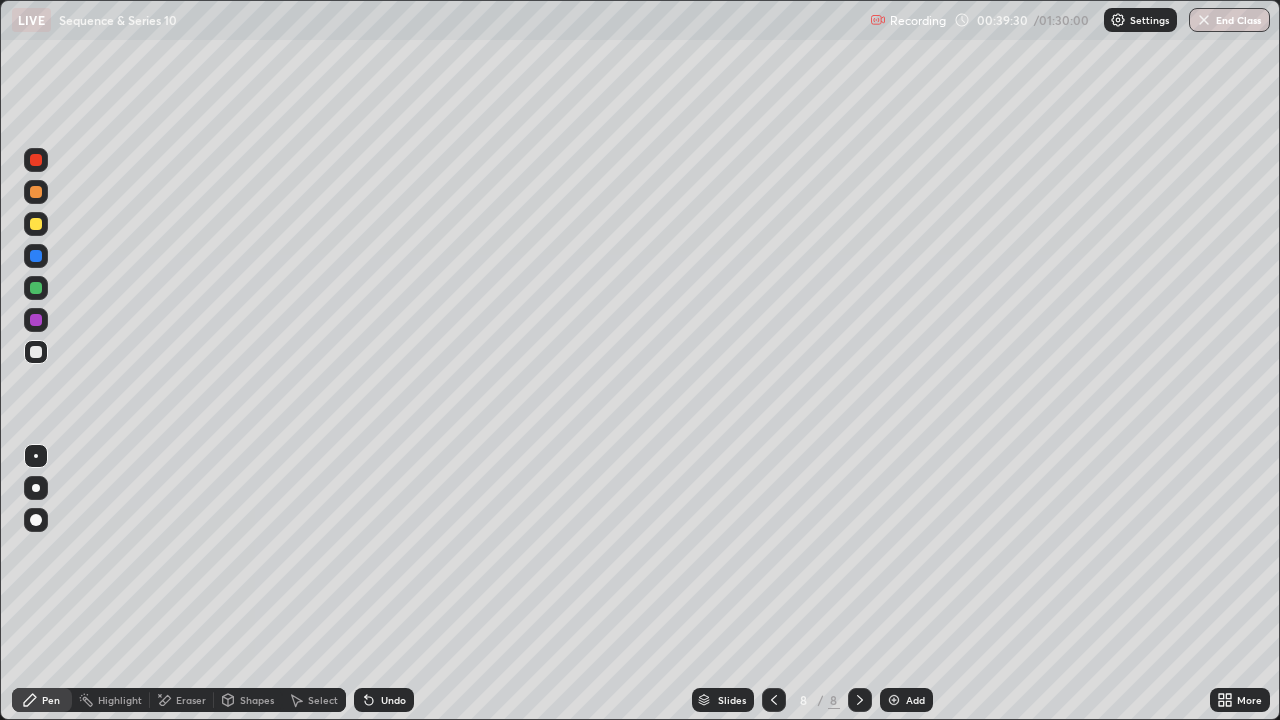 scroll, scrollTop: 99280, scrollLeft: 98720, axis: both 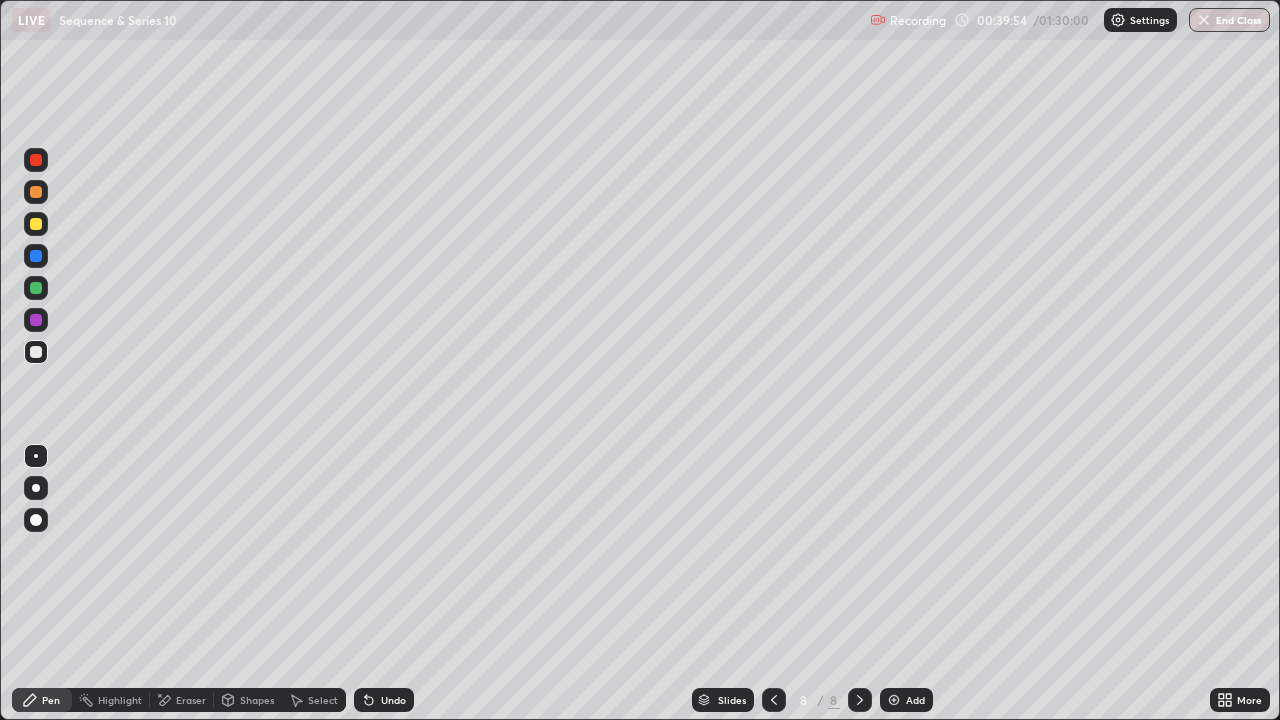 click on "Select" at bounding box center (323, 700) 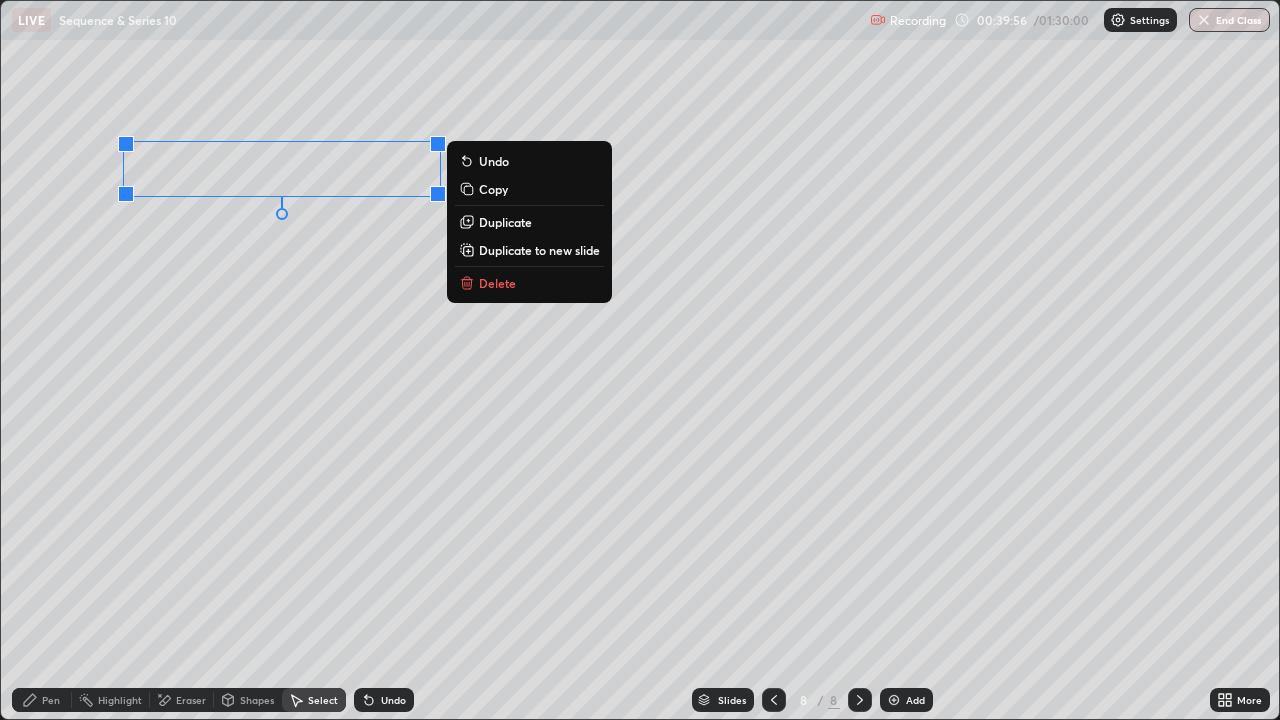 click on "Duplicate" at bounding box center [505, 222] 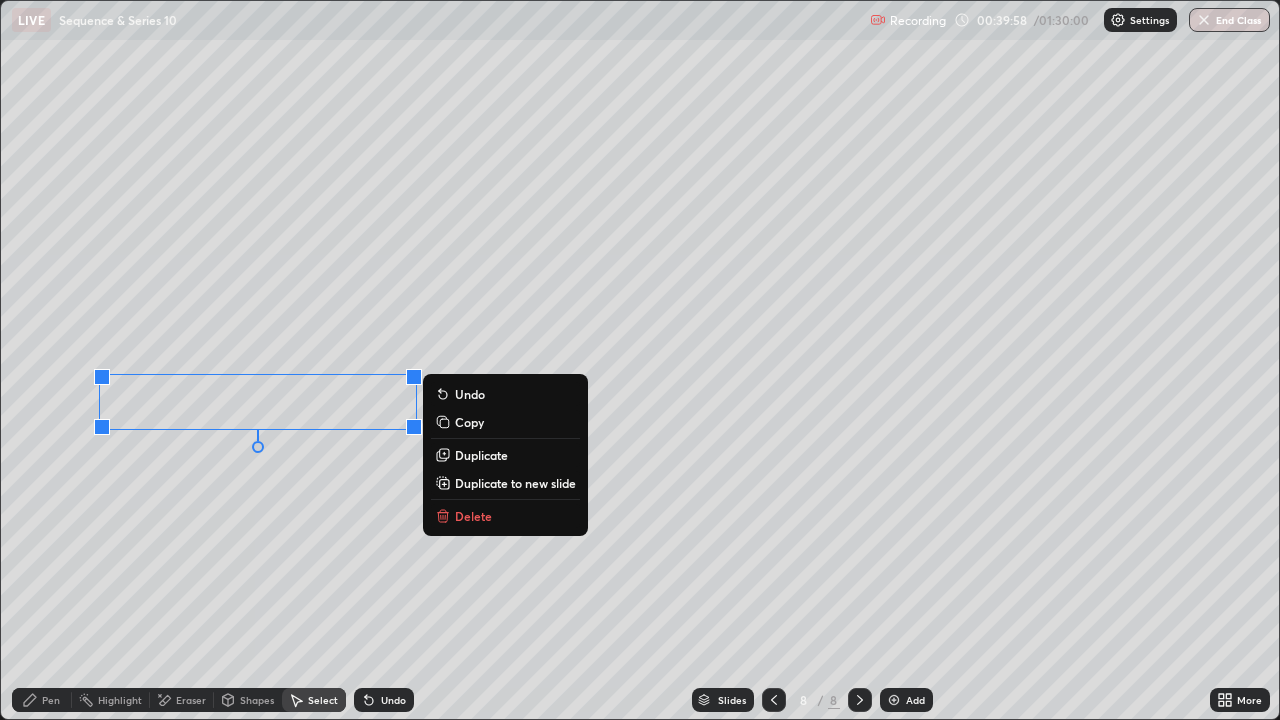 click on "Pen" at bounding box center [42, 700] 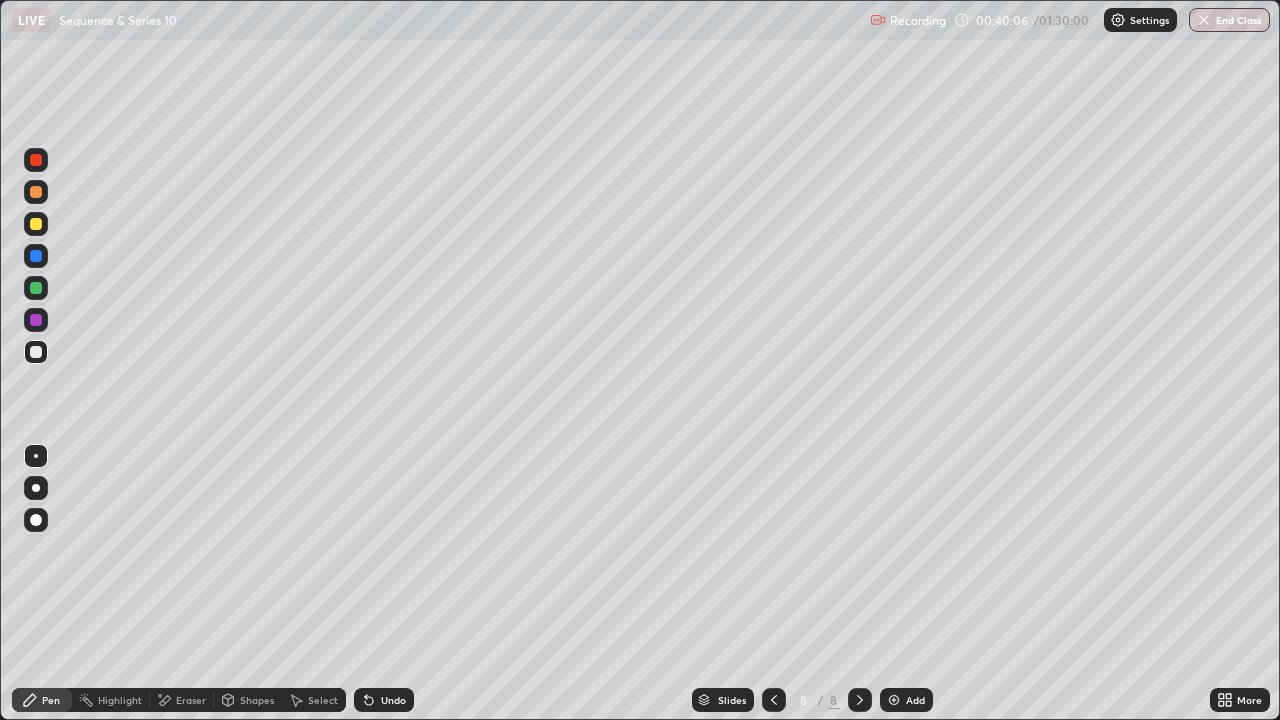 click 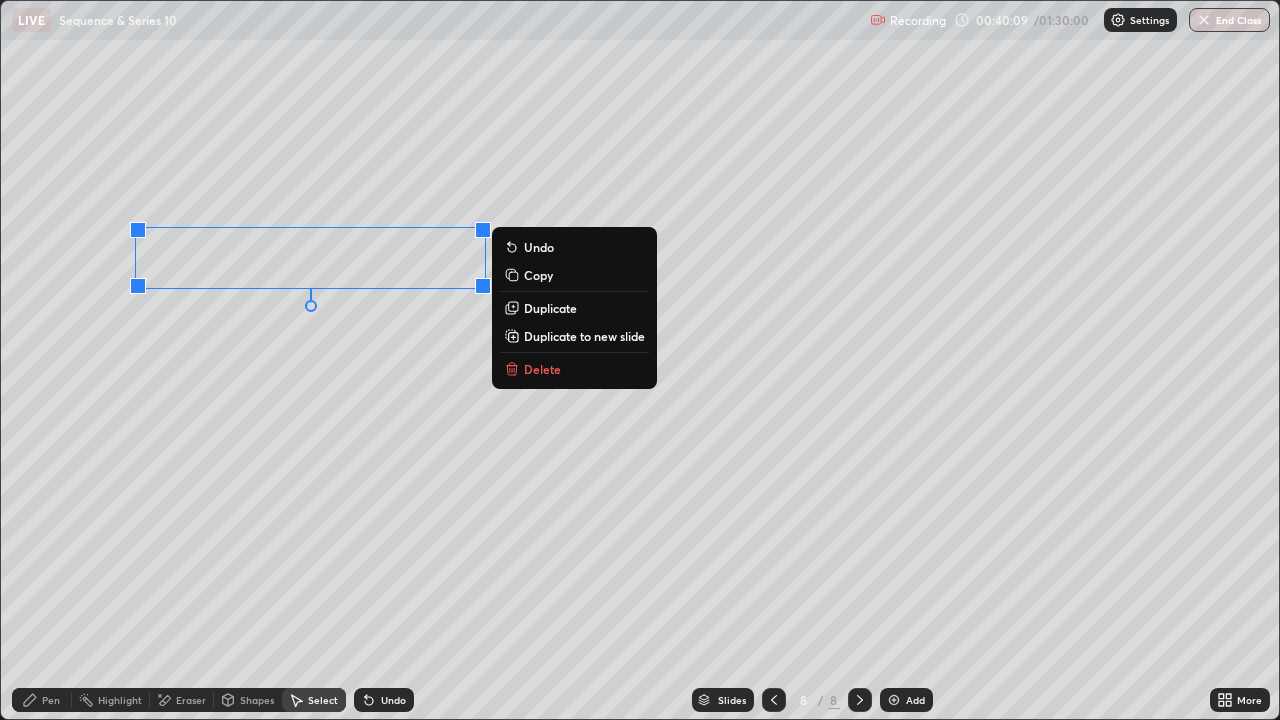 click on "Duplicate" at bounding box center [550, 308] 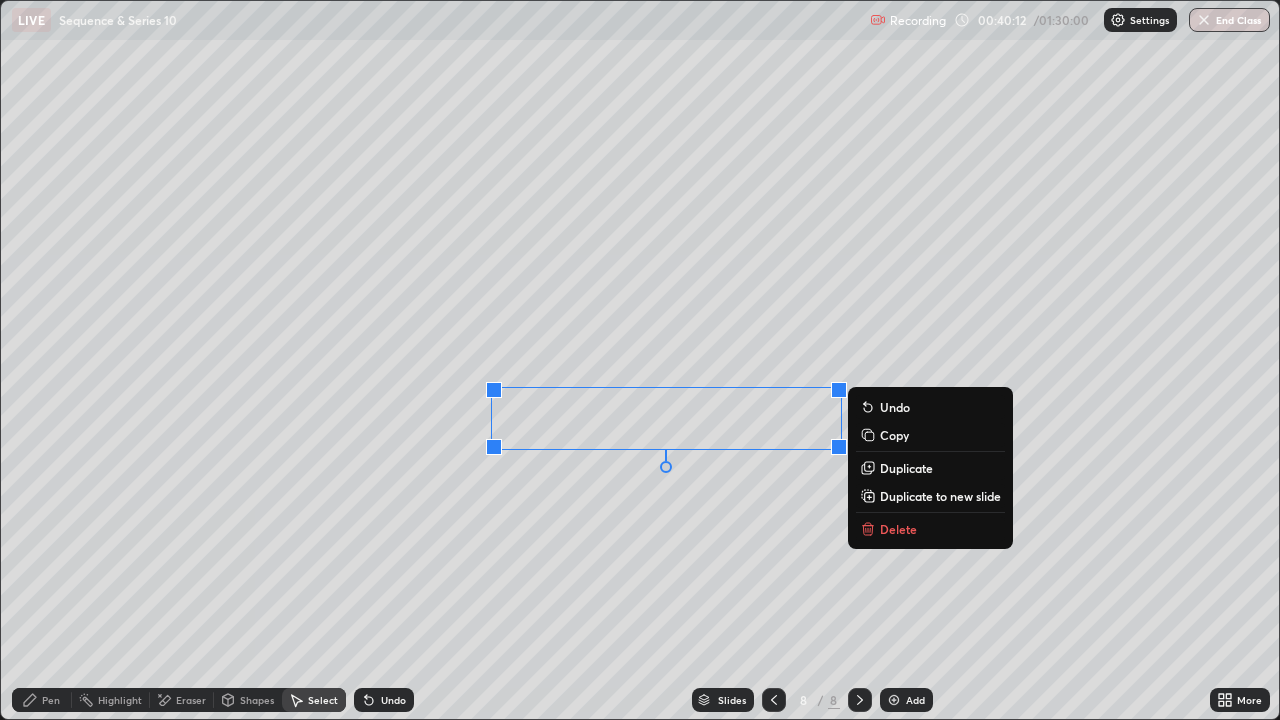 click 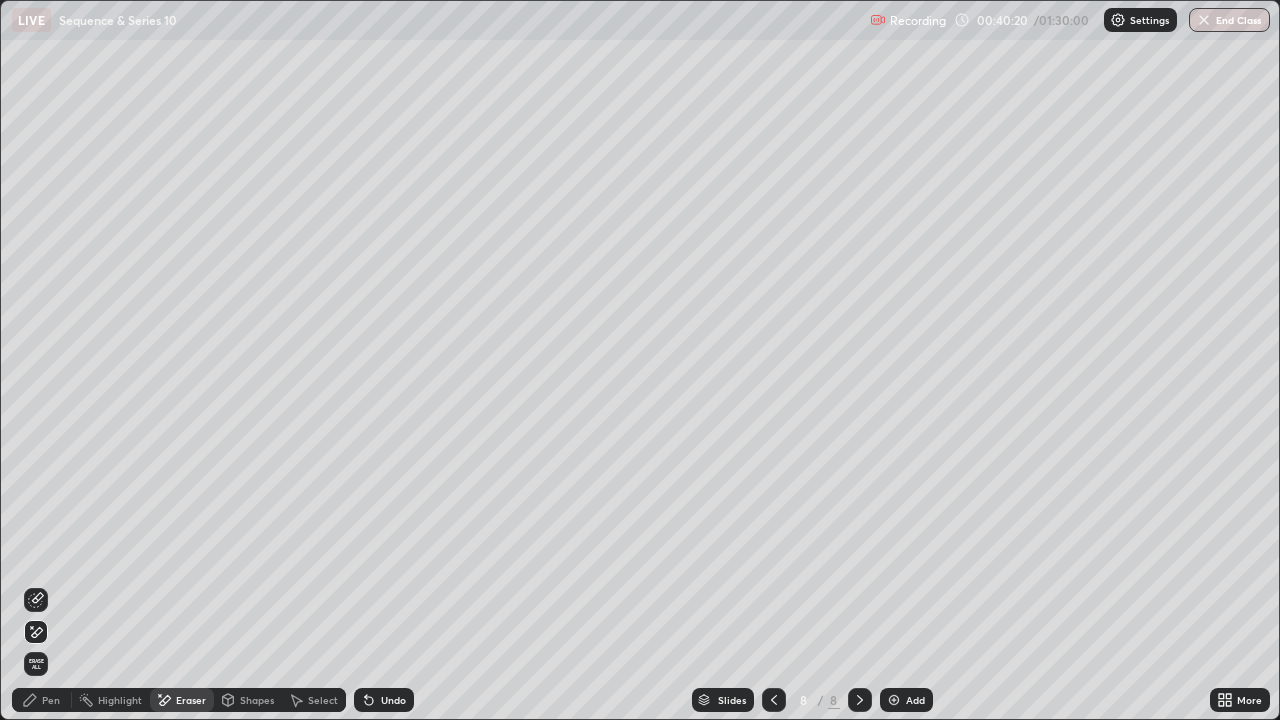 click on "Pen" at bounding box center (42, 700) 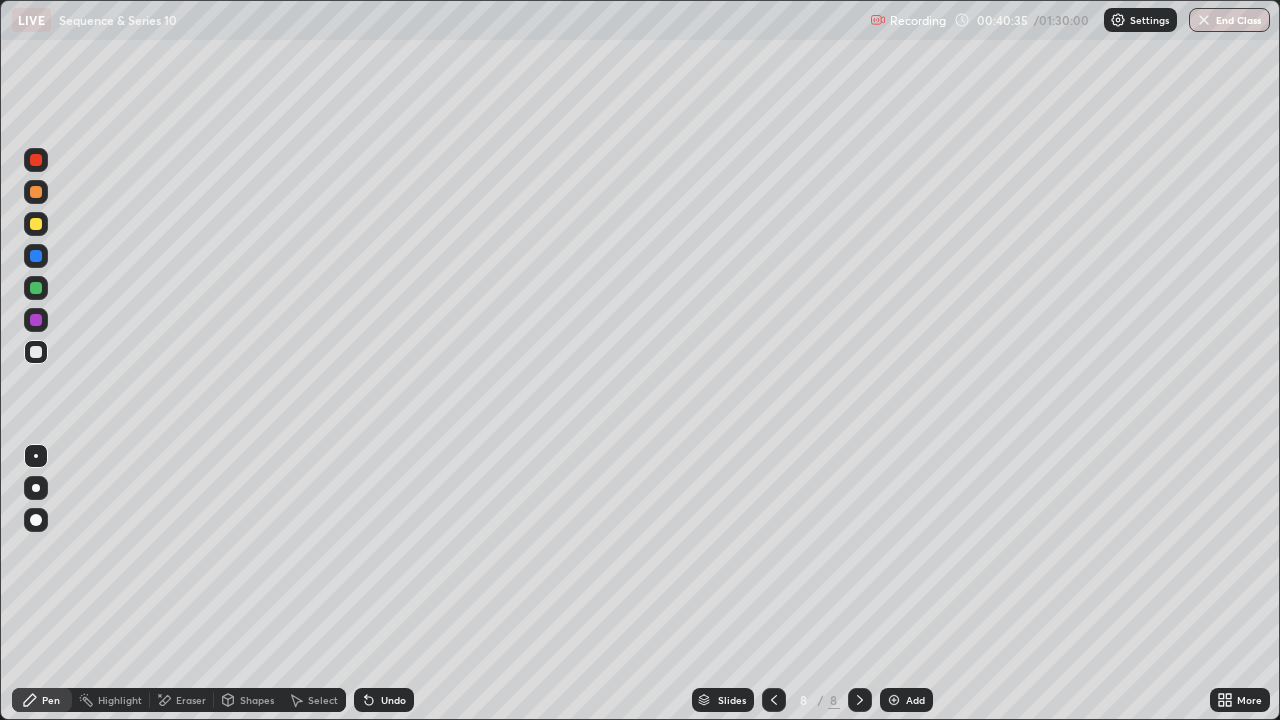 click on "Select" at bounding box center [323, 700] 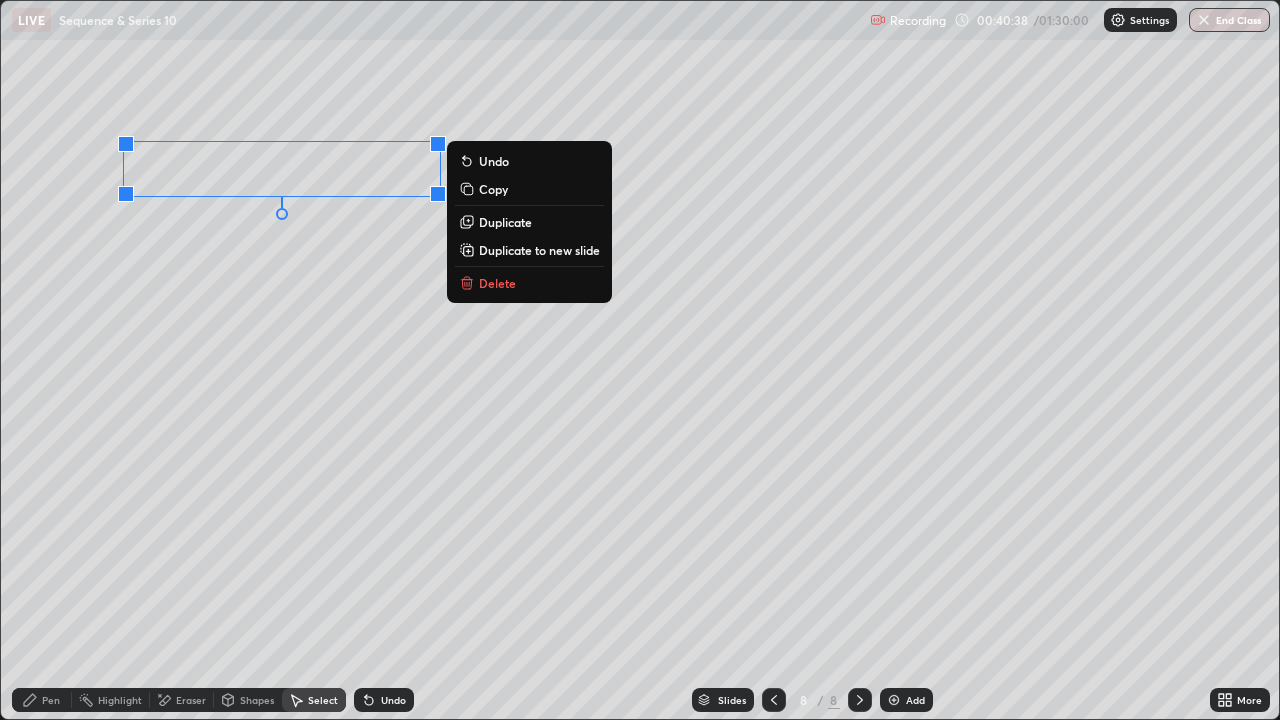 click on "Duplicate" at bounding box center (505, 222) 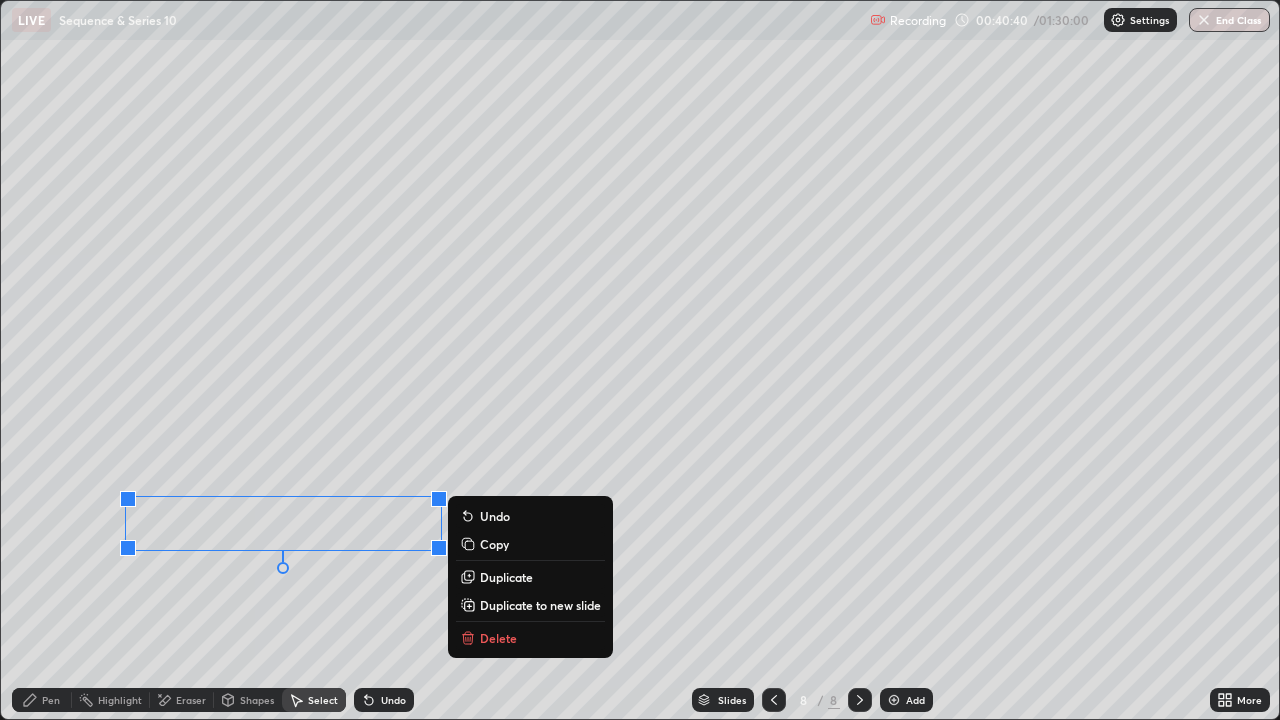 click on "Pen" at bounding box center [51, 700] 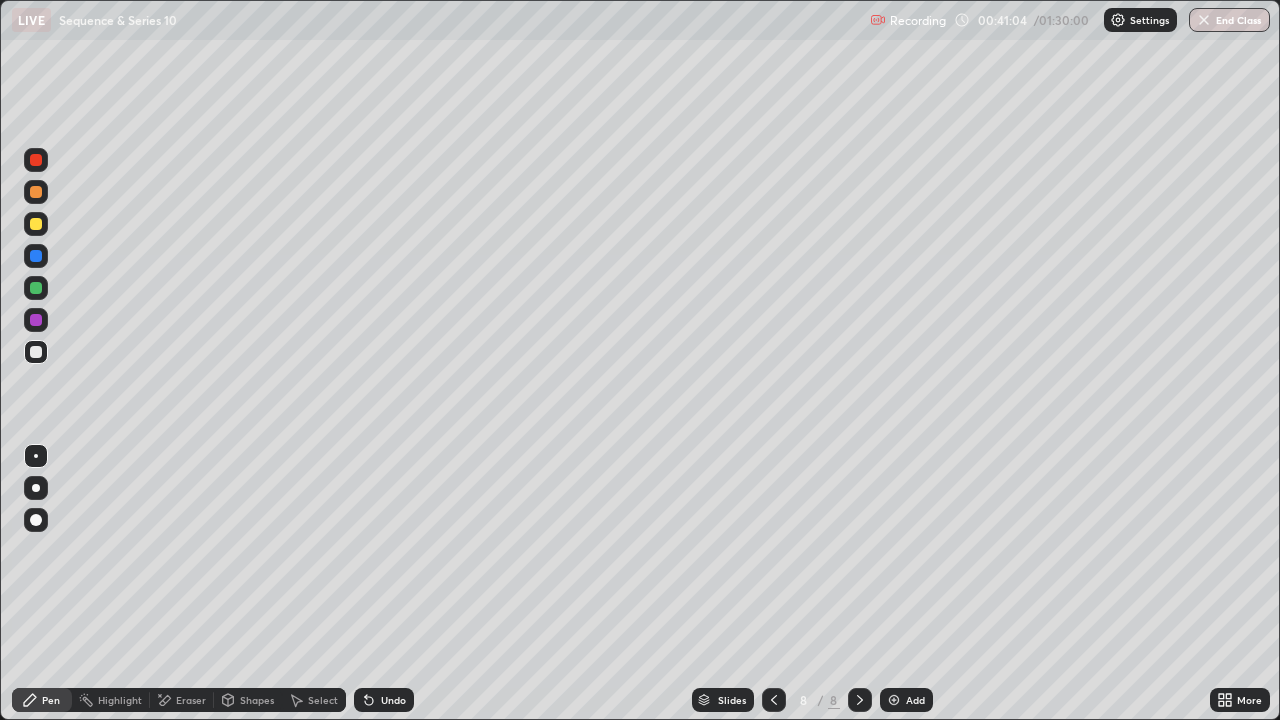 click 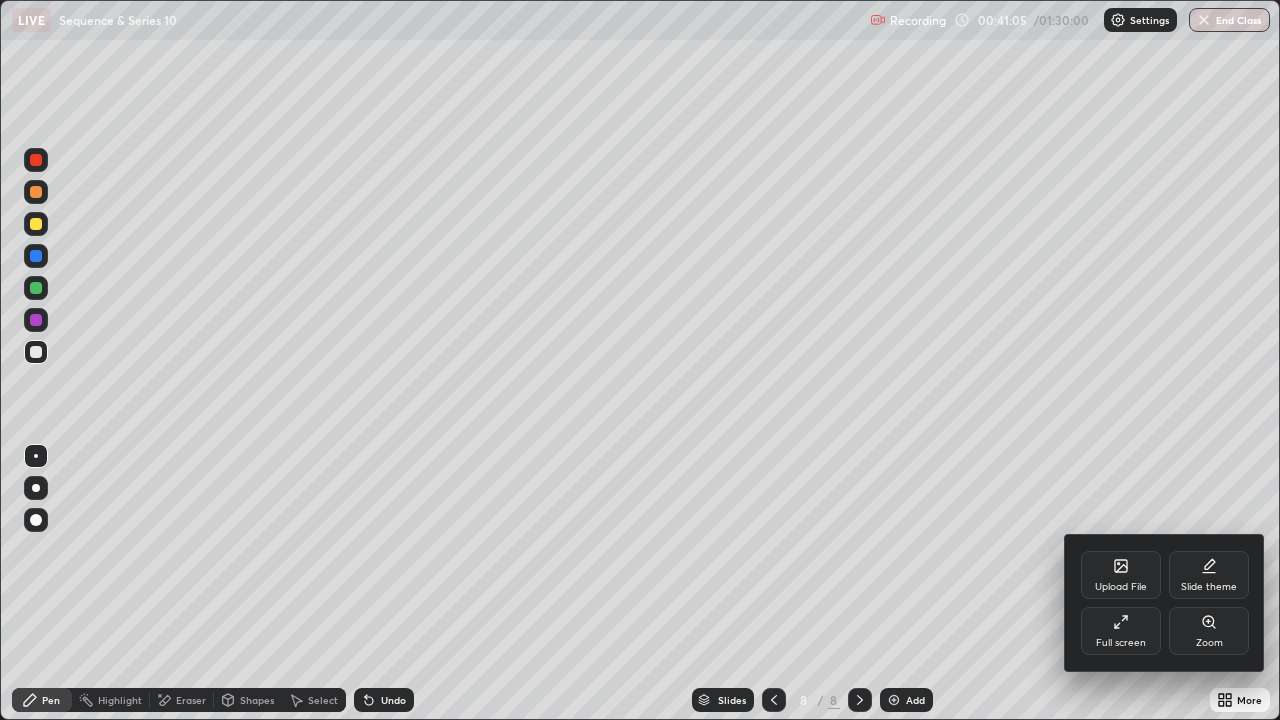 click on "Full screen" at bounding box center [1121, 643] 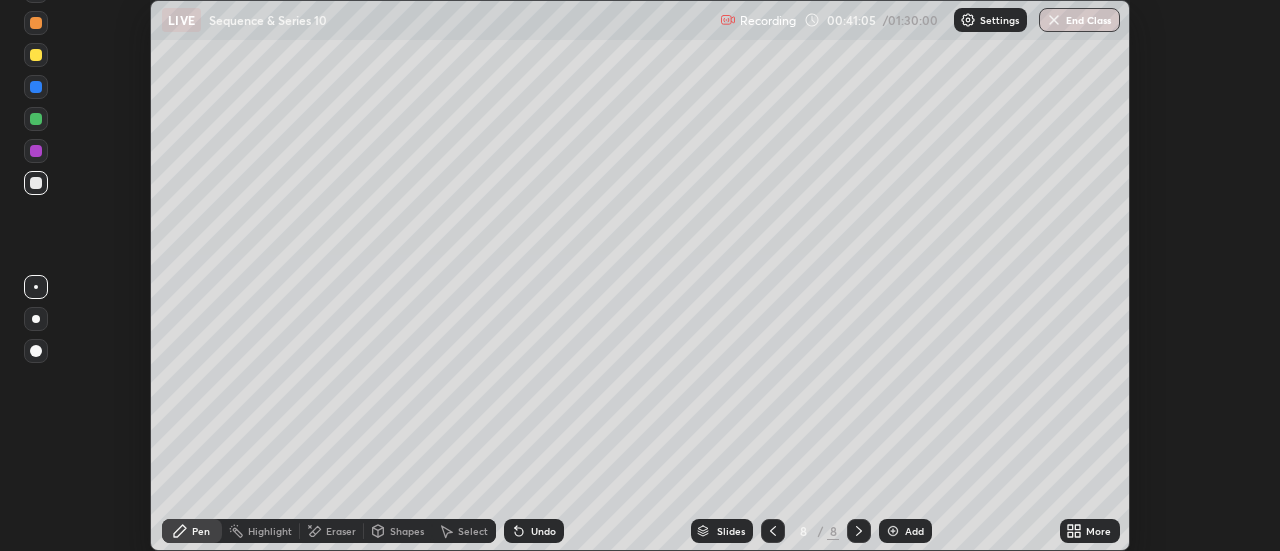 scroll, scrollTop: 551, scrollLeft: 1280, axis: both 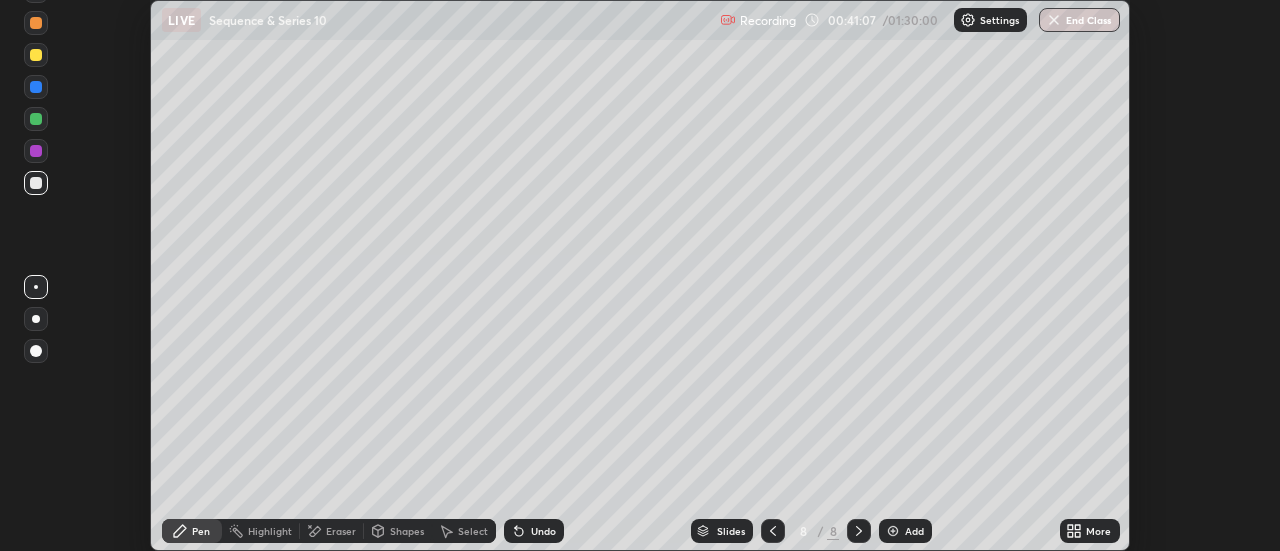 click on "More" at bounding box center [1098, 531] 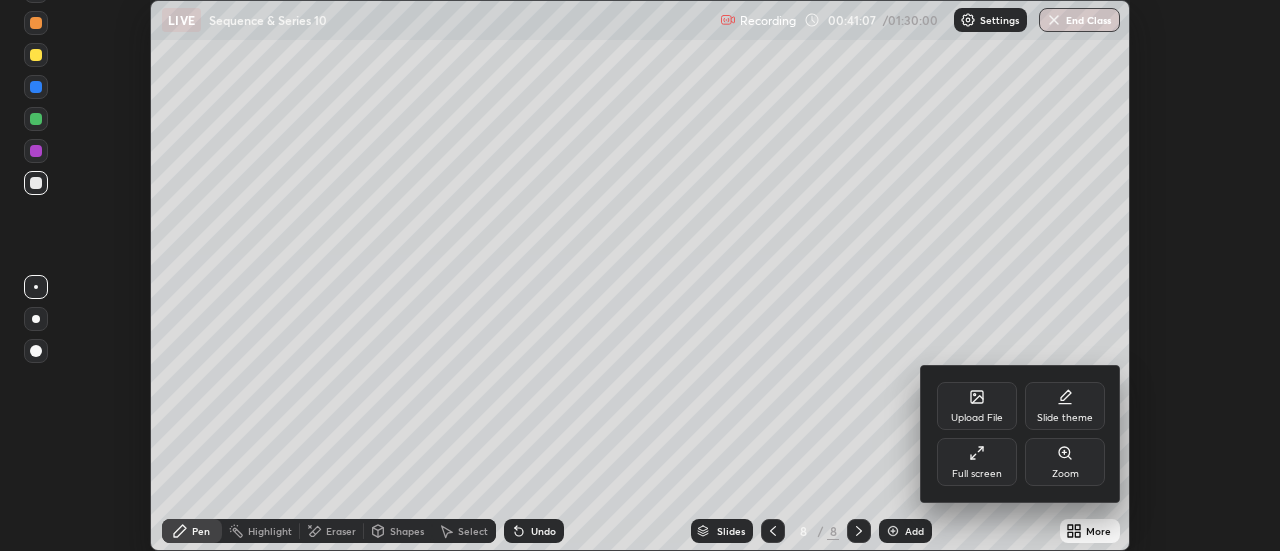 click on "Full screen" at bounding box center [977, 462] 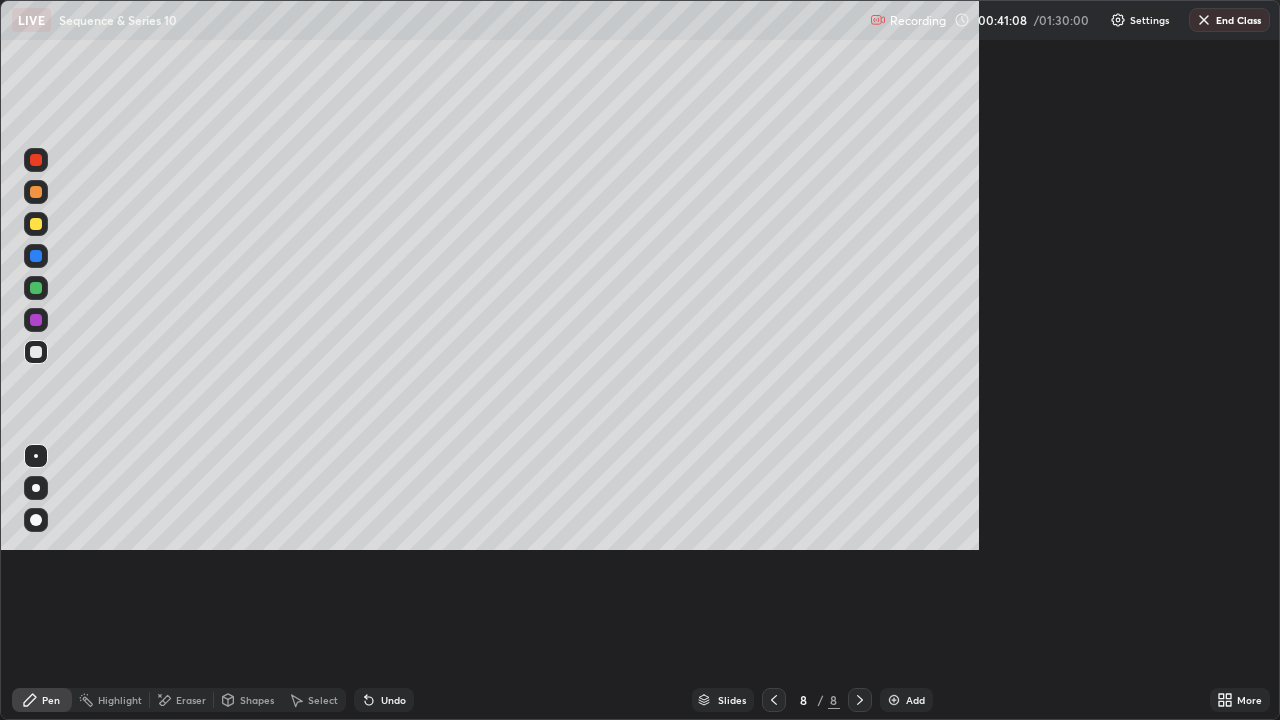 scroll, scrollTop: 99280, scrollLeft: 98720, axis: both 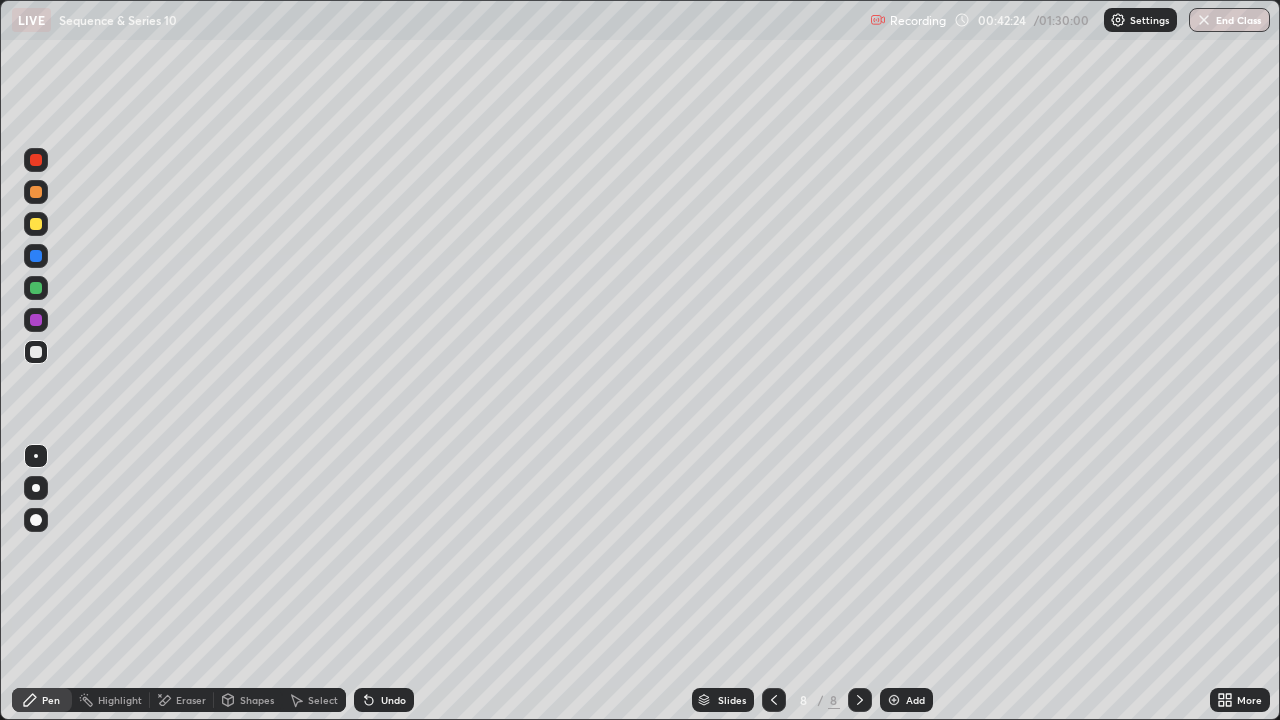 click 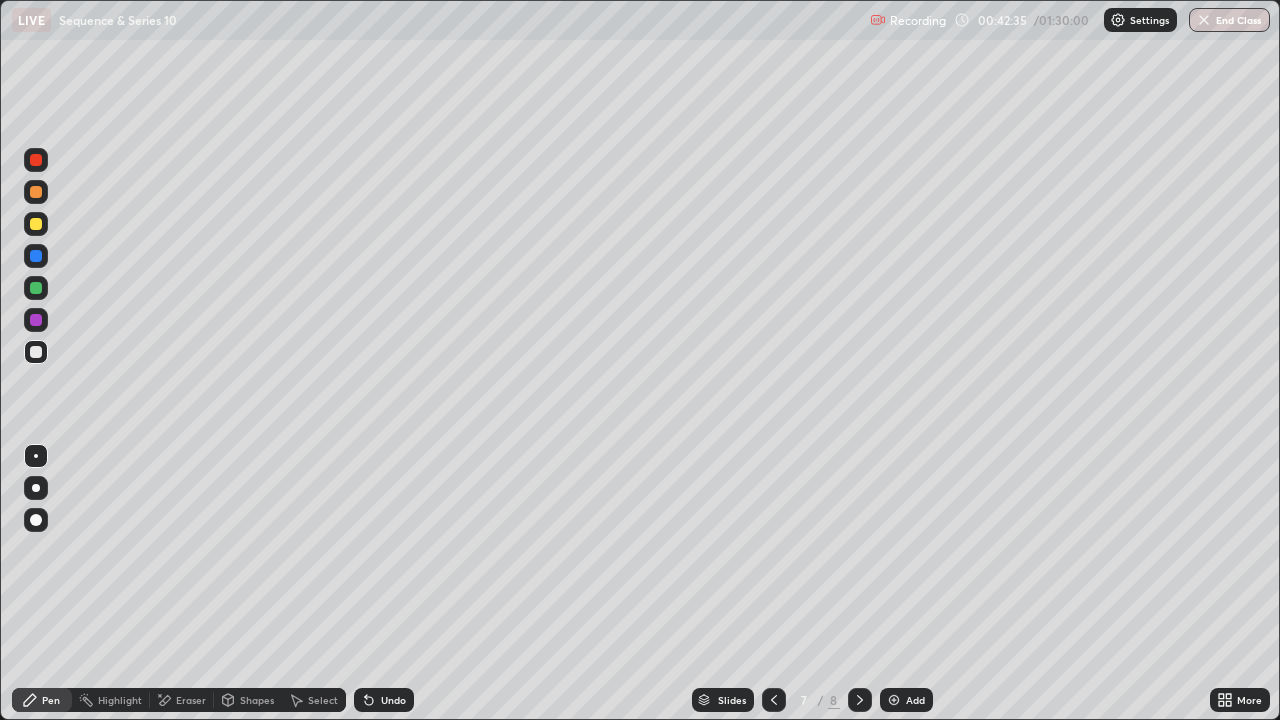 click 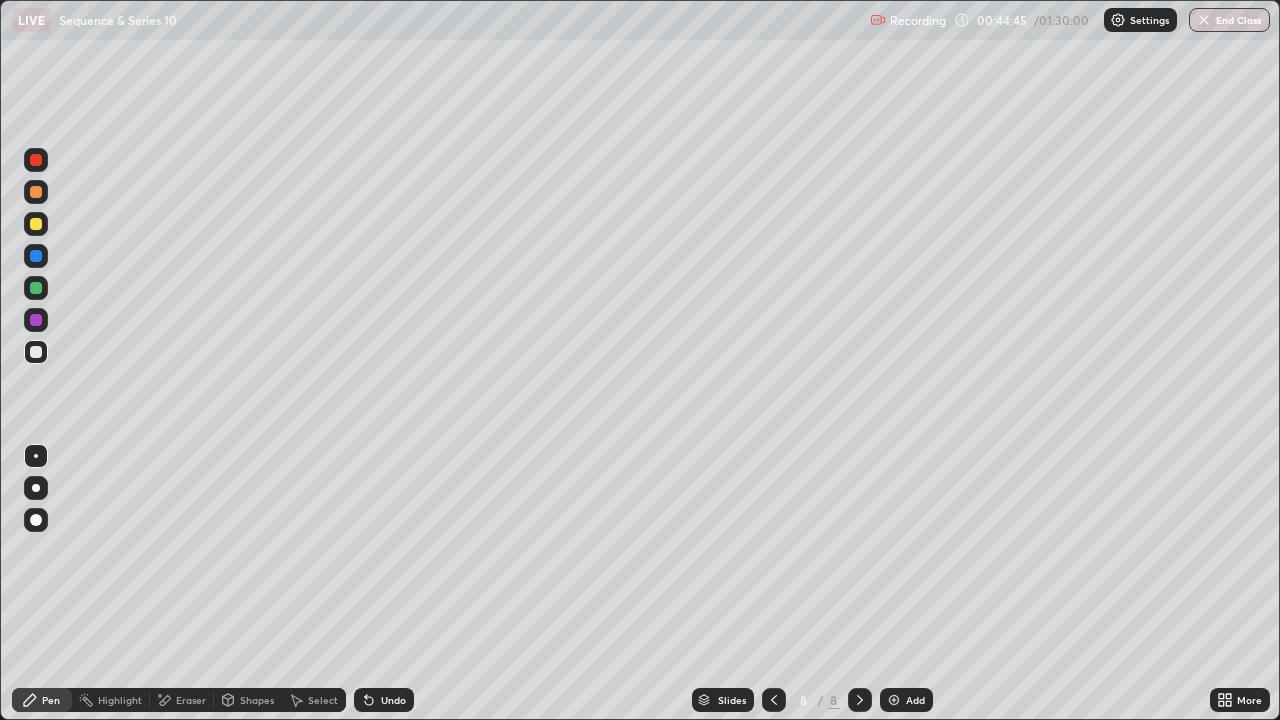 click on "Select" at bounding box center (323, 700) 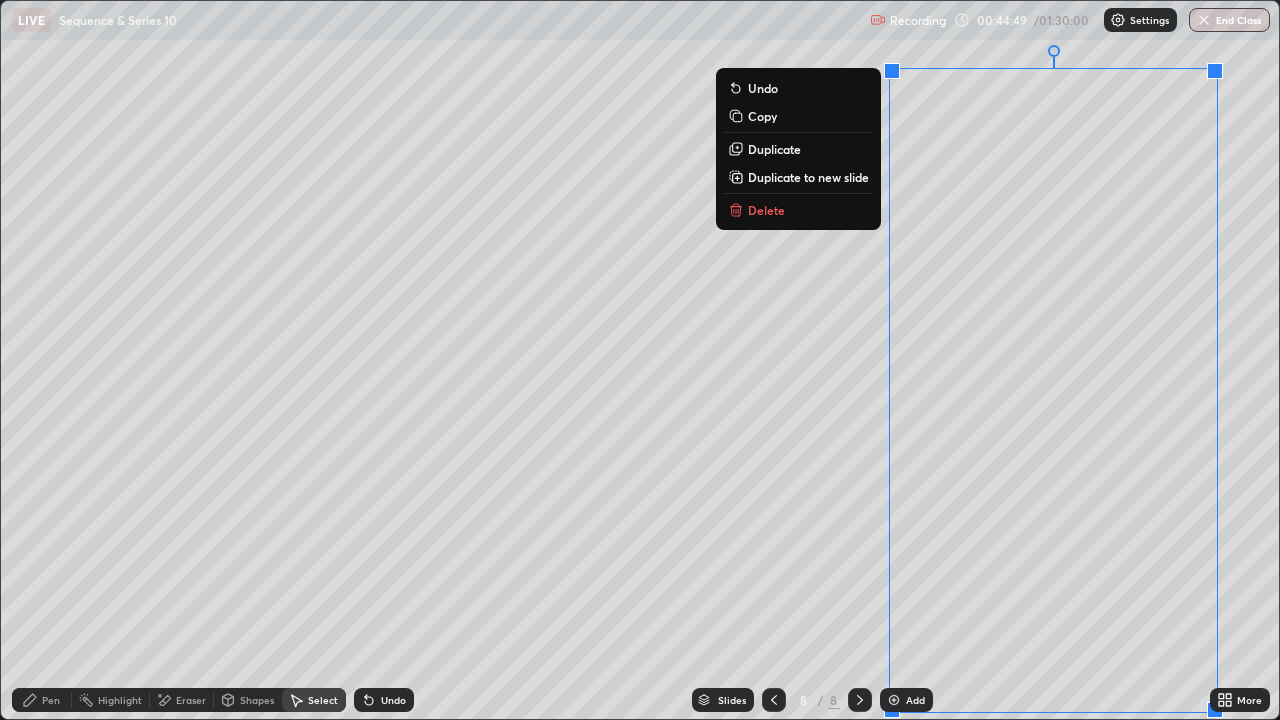 click on "Duplicate to new slide" at bounding box center (808, 177) 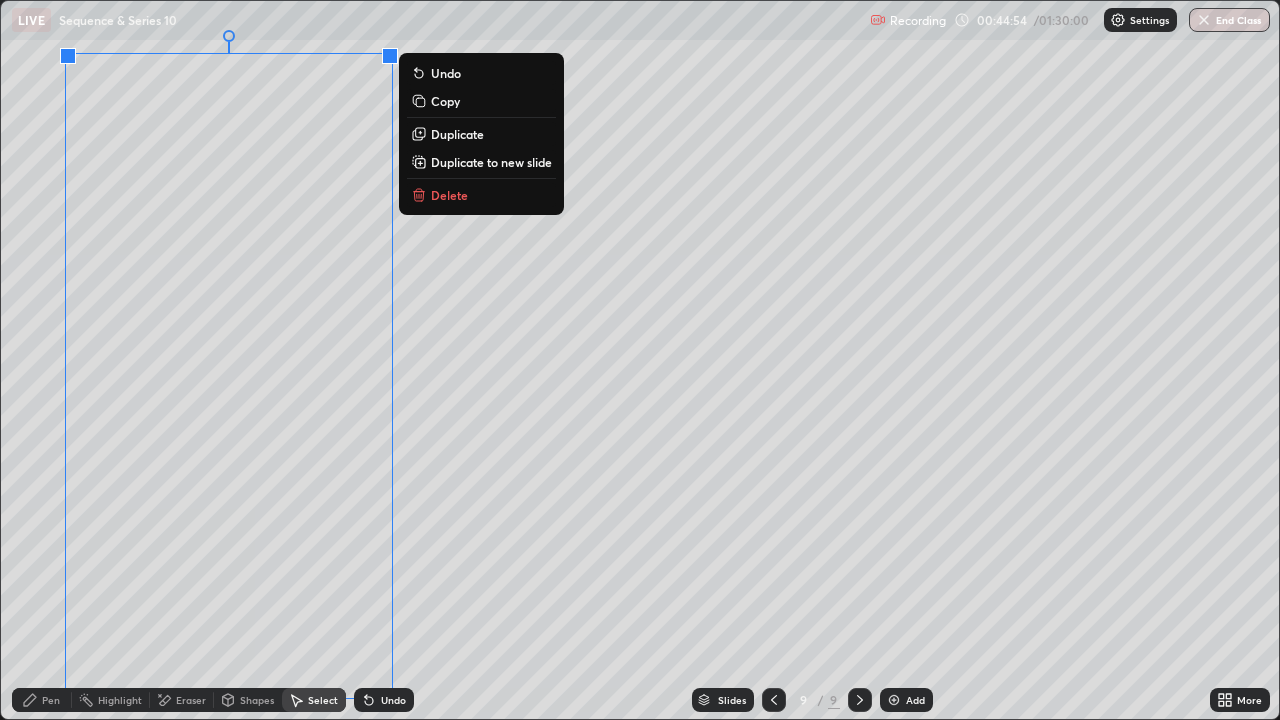 click on "Eraser" at bounding box center [191, 700] 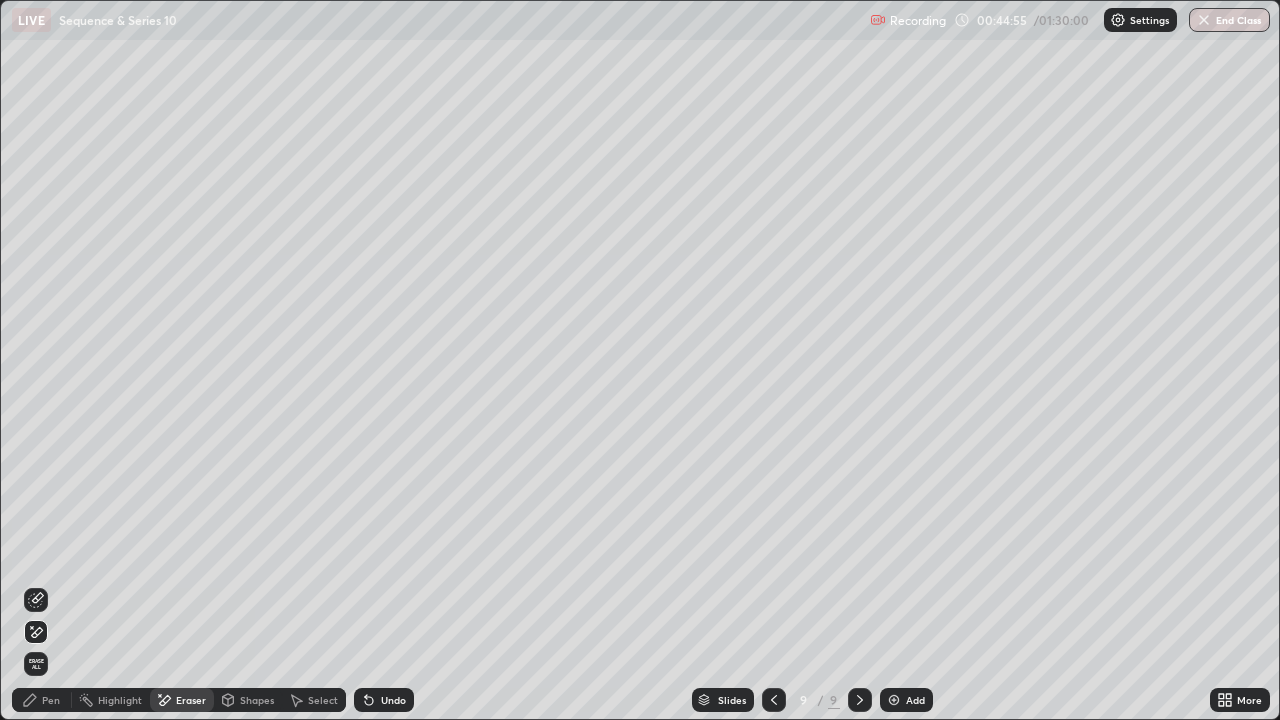 click on "Pen" at bounding box center [51, 700] 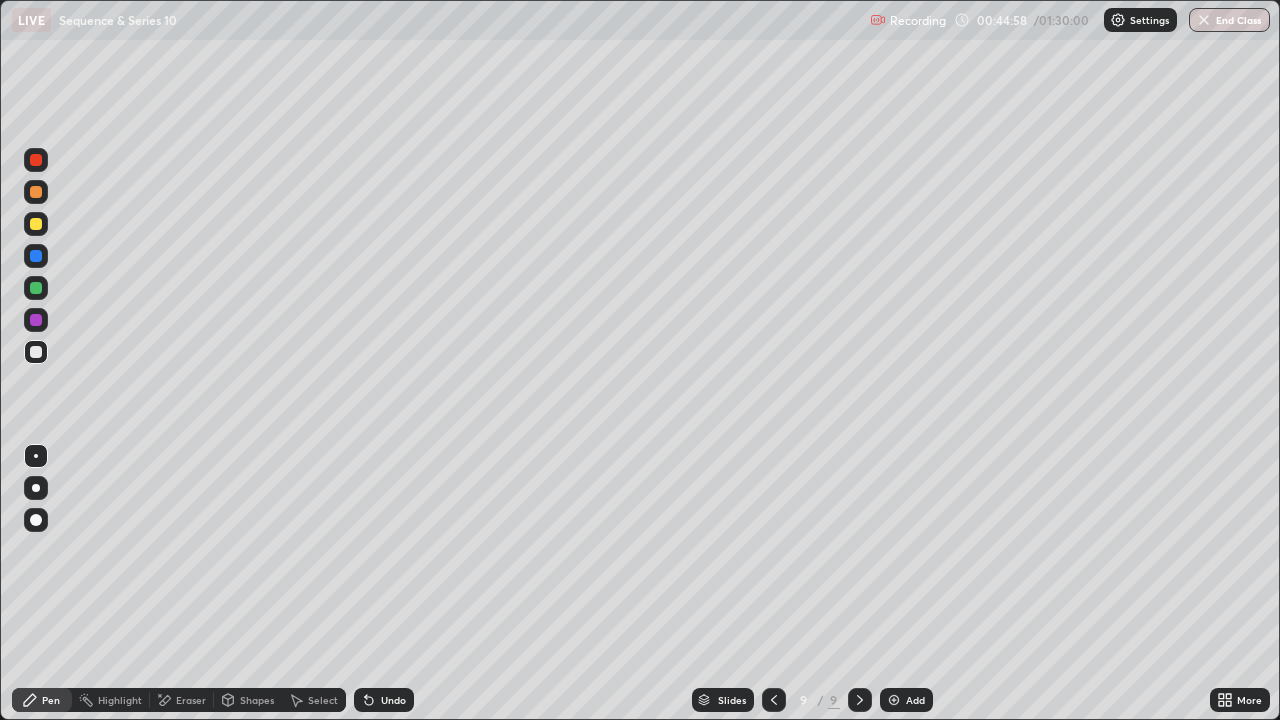 click 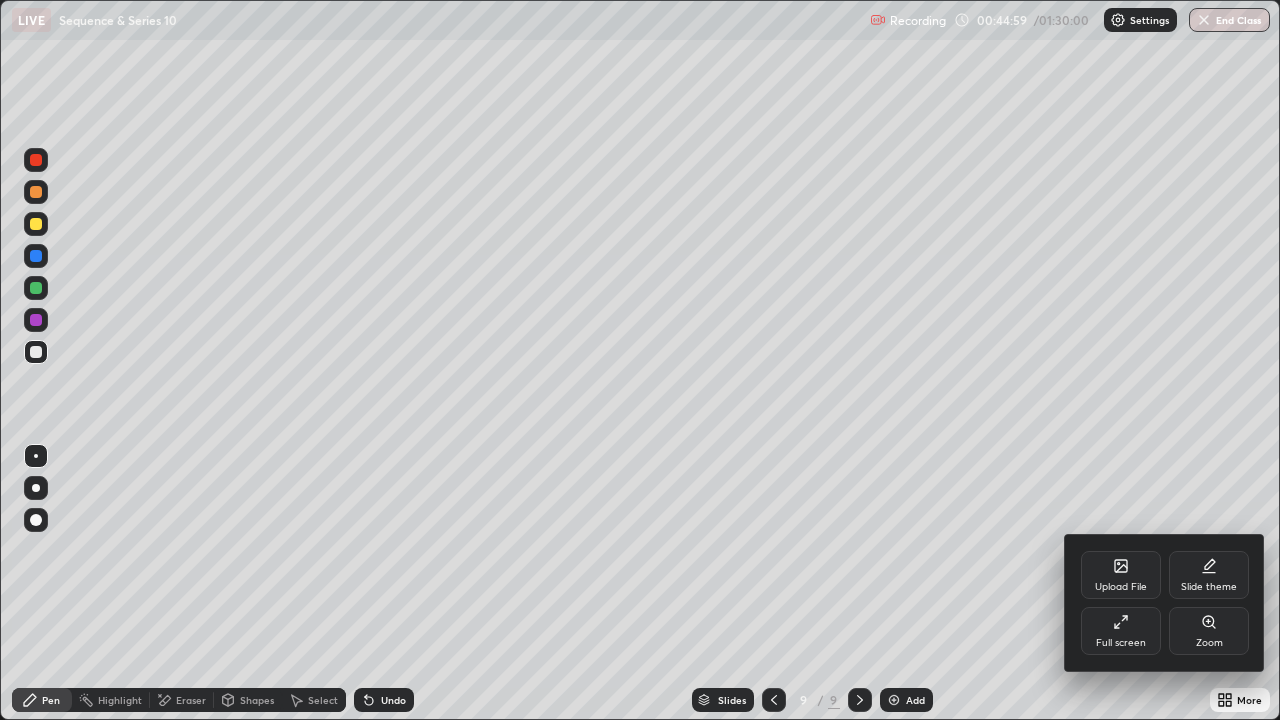 click on "Full screen" at bounding box center [1121, 631] 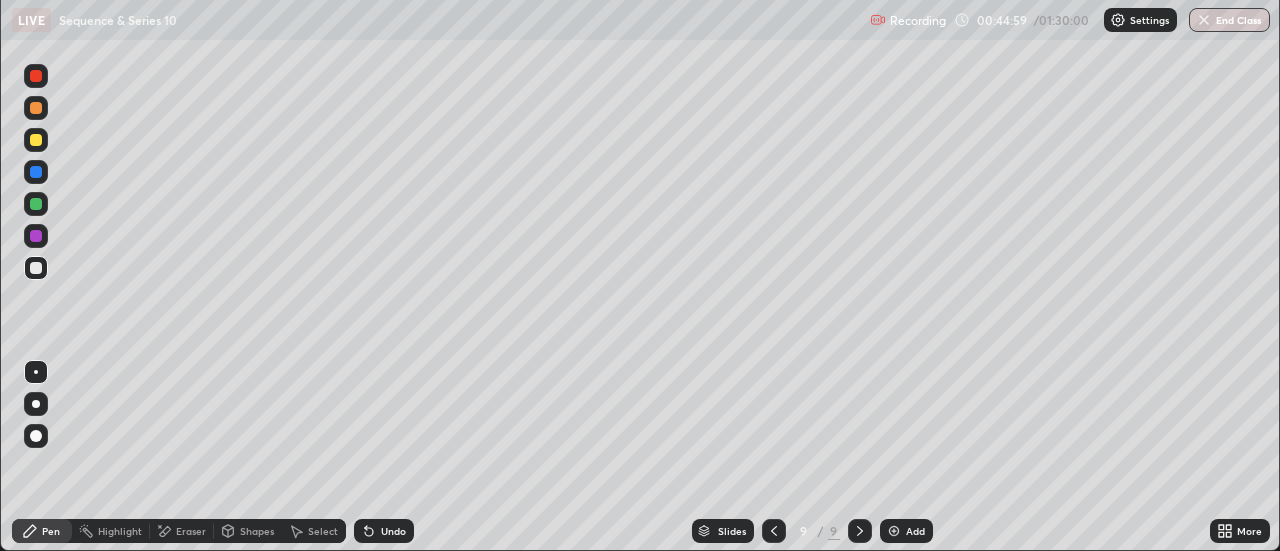 scroll, scrollTop: 551, scrollLeft: 1280, axis: both 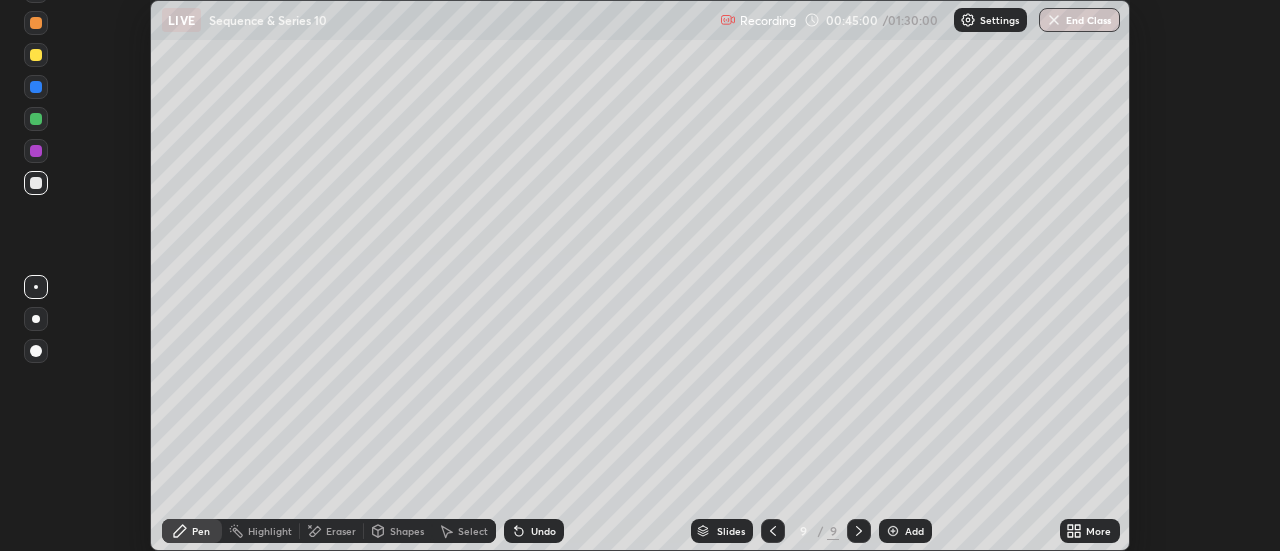 click on "More" at bounding box center [1090, 531] 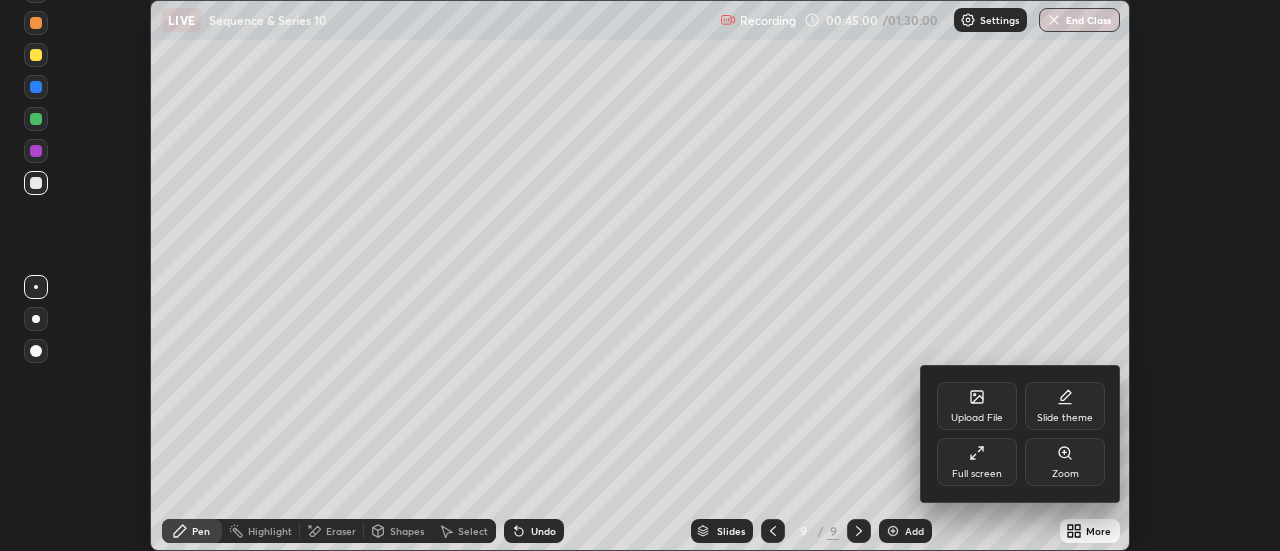 click on "Full screen" at bounding box center (977, 462) 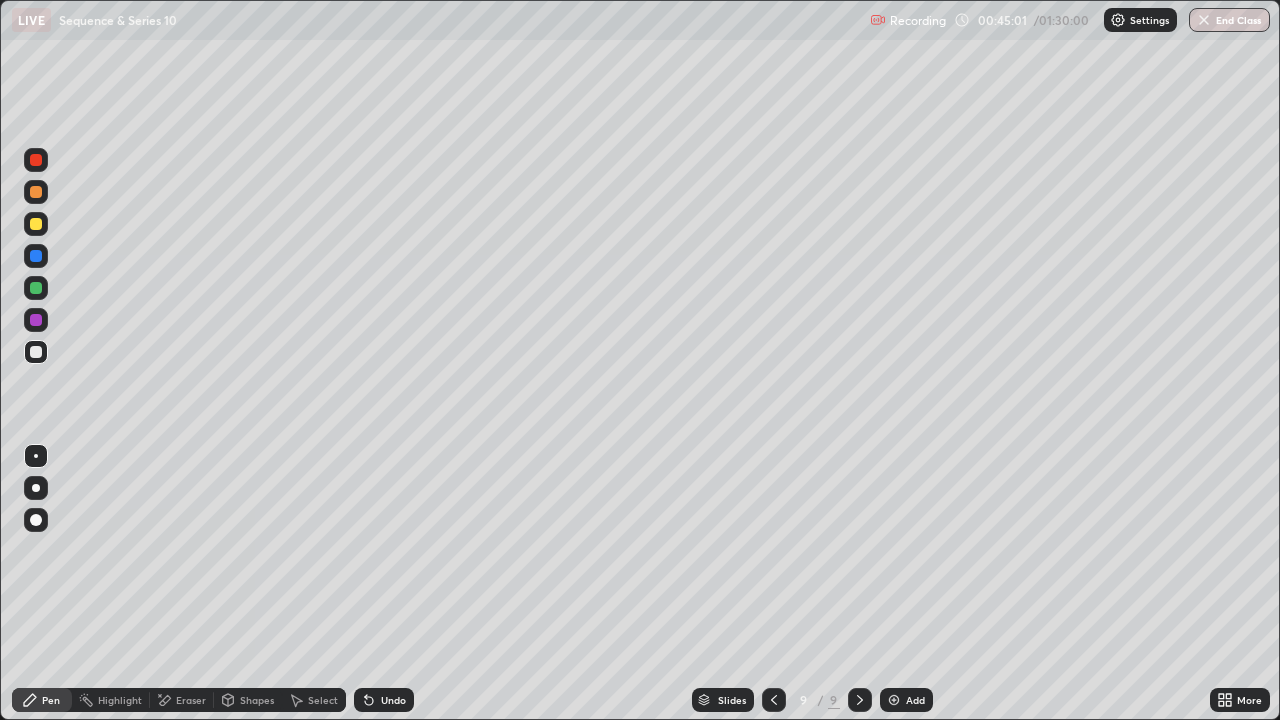 scroll, scrollTop: 99280, scrollLeft: 98720, axis: both 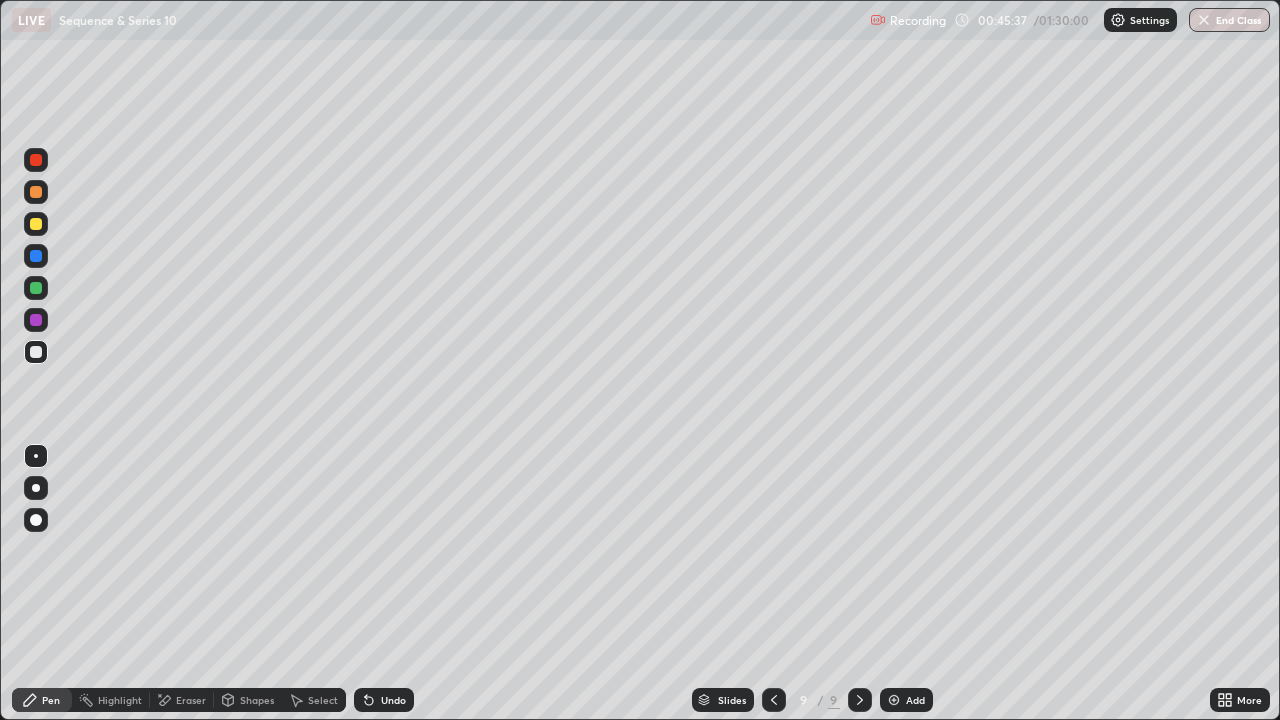 click 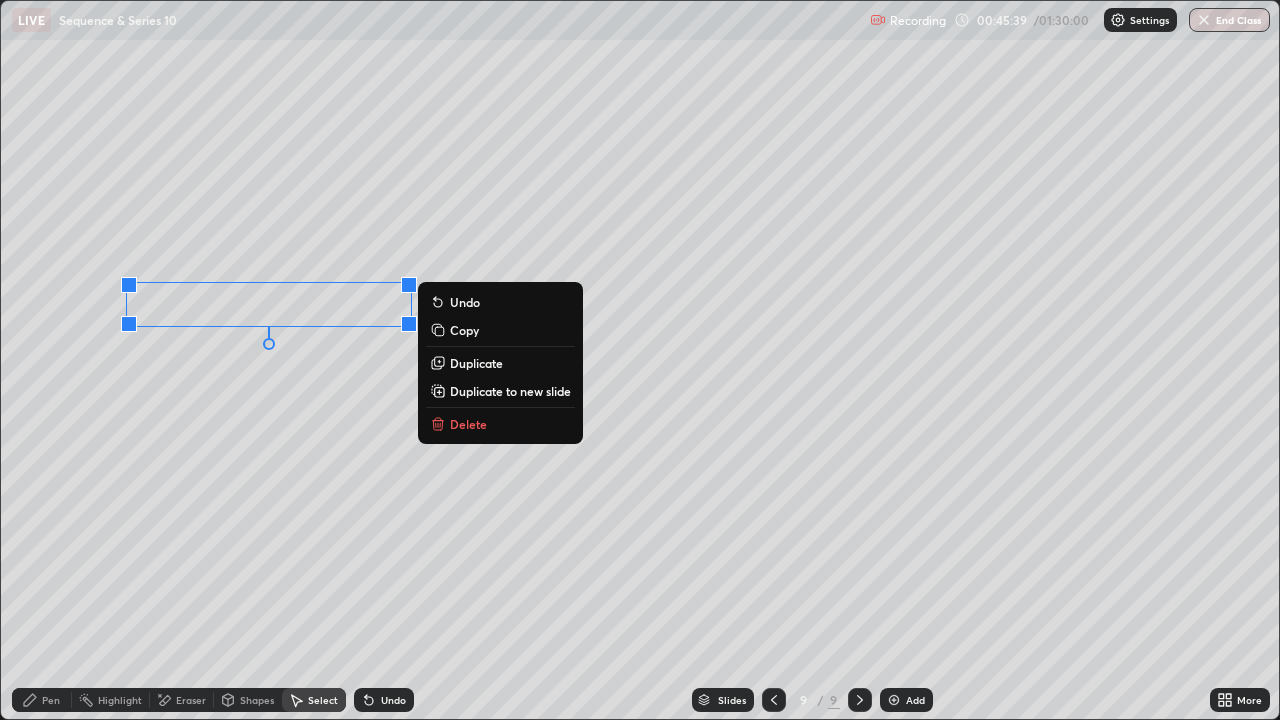 click on "Duplicate" at bounding box center [476, 363] 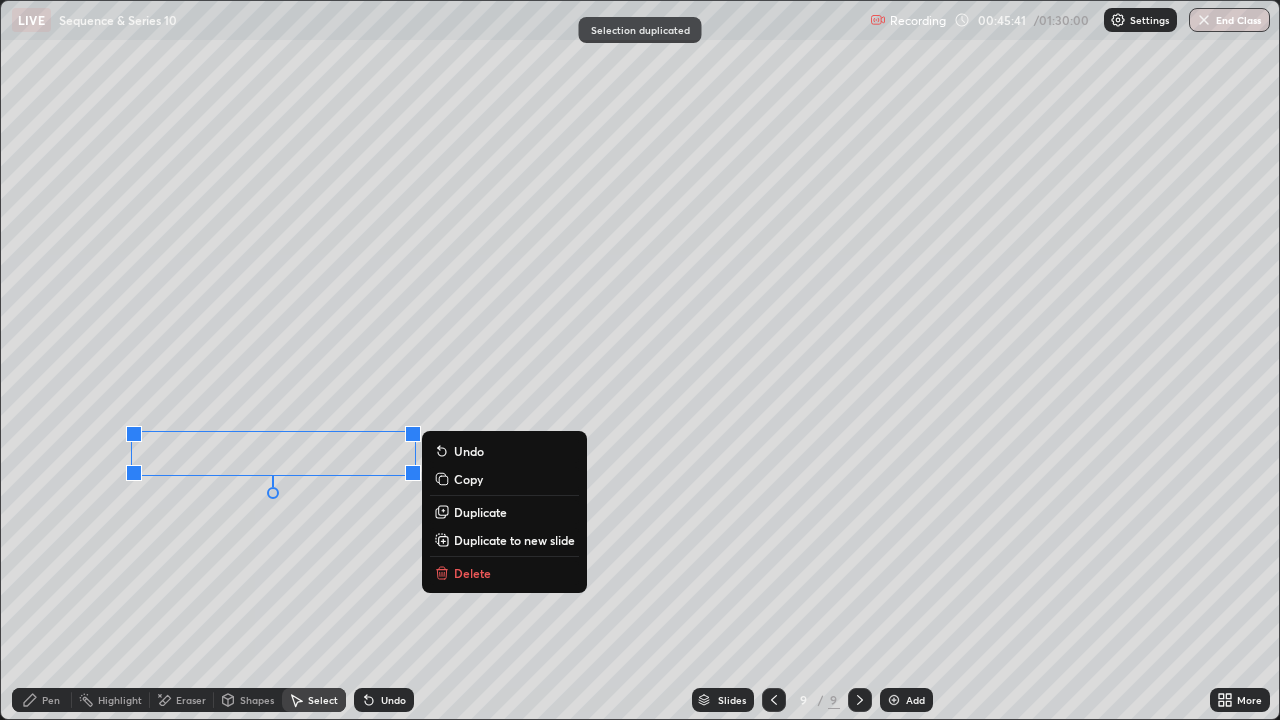 click on "Pen" at bounding box center [42, 700] 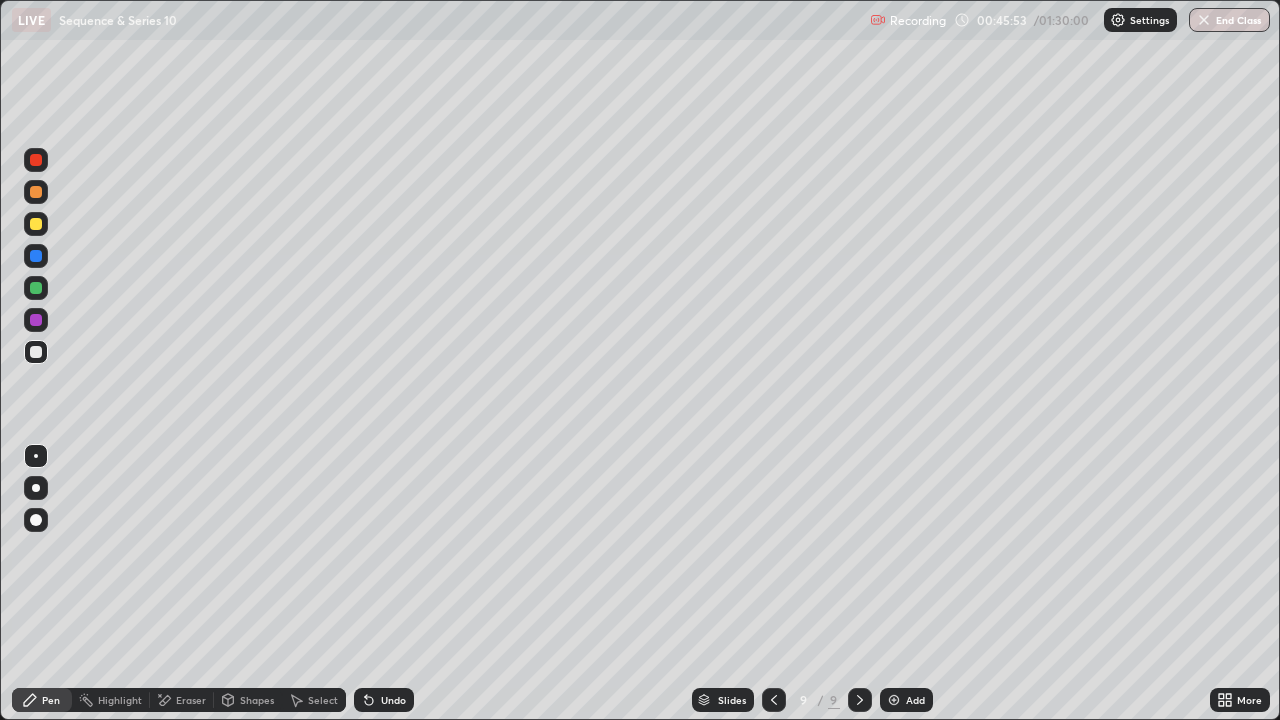 click 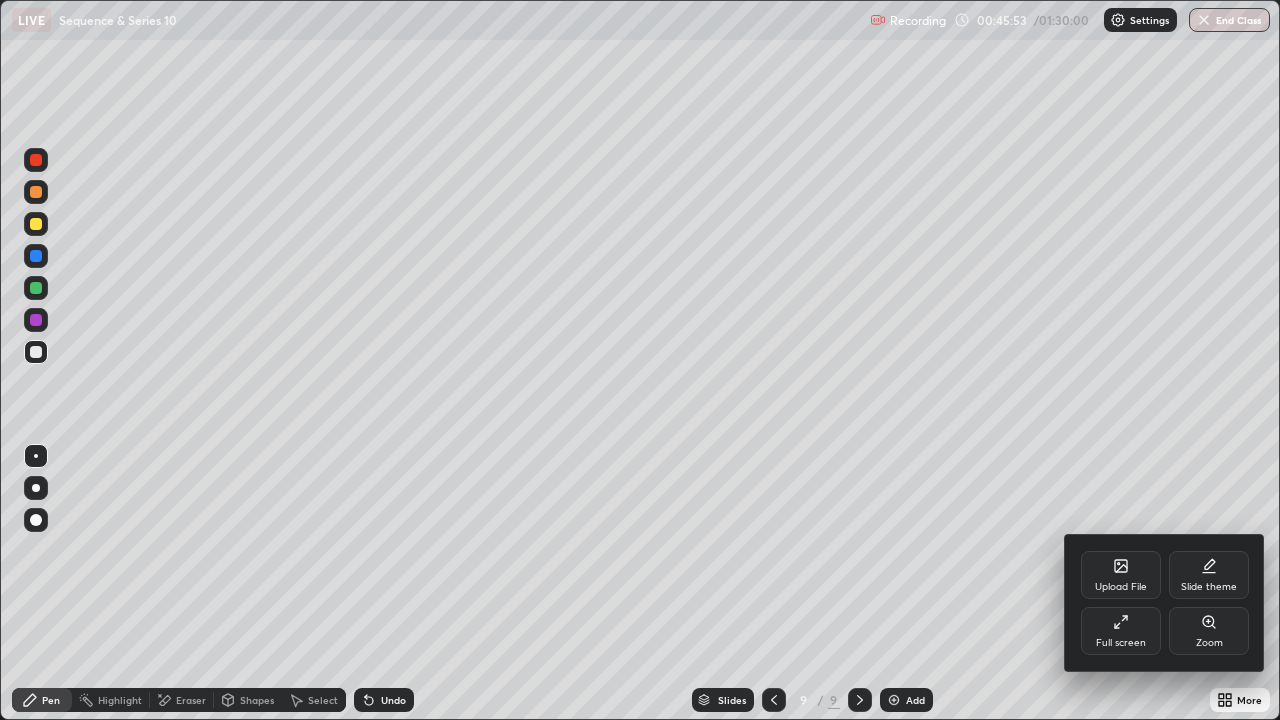 click on "Full screen" at bounding box center (1121, 643) 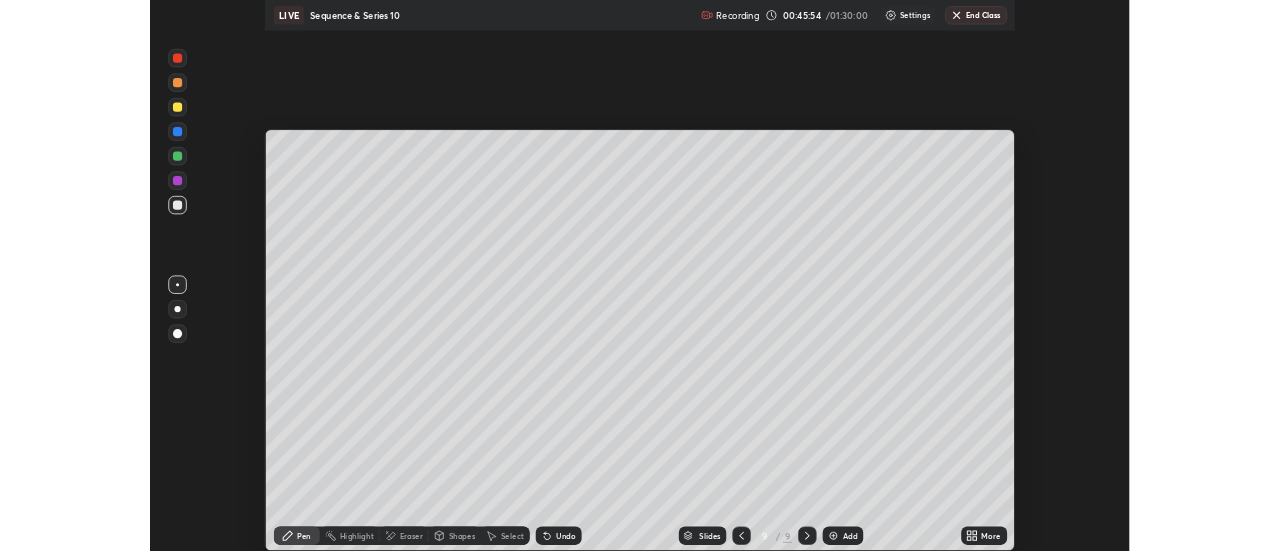 scroll, scrollTop: 551, scrollLeft: 1280, axis: both 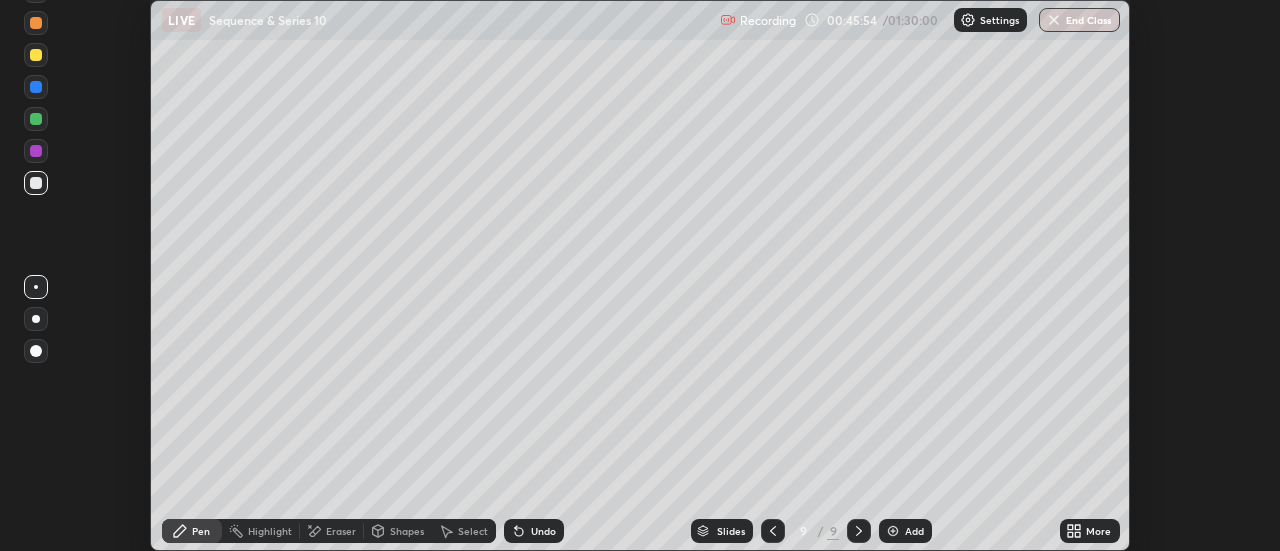 click 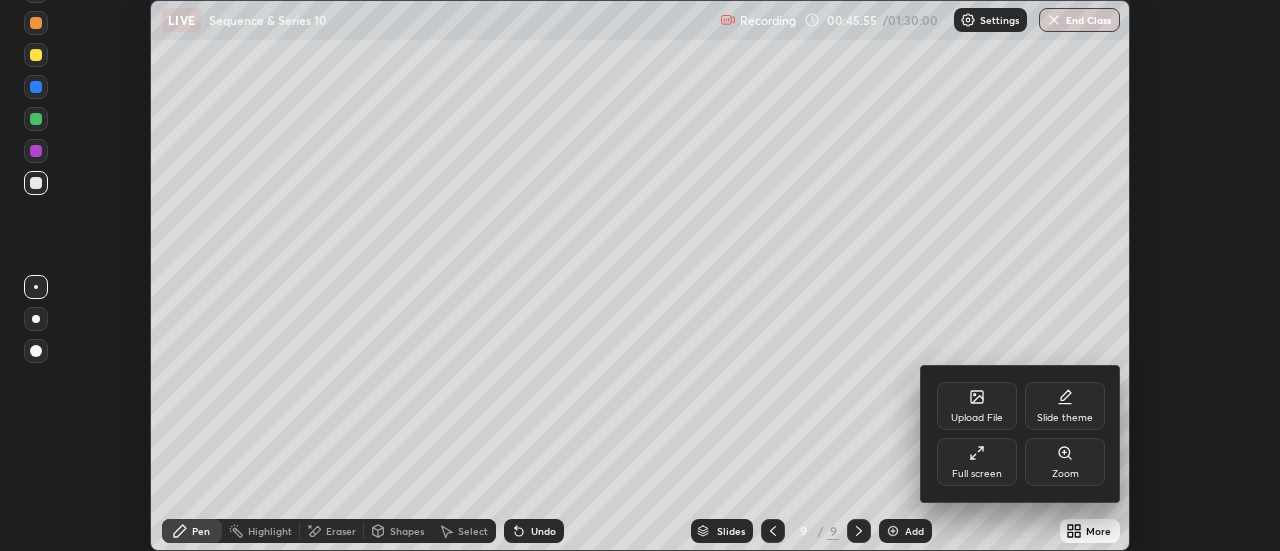 click on "Full screen" at bounding box center [977, 474] 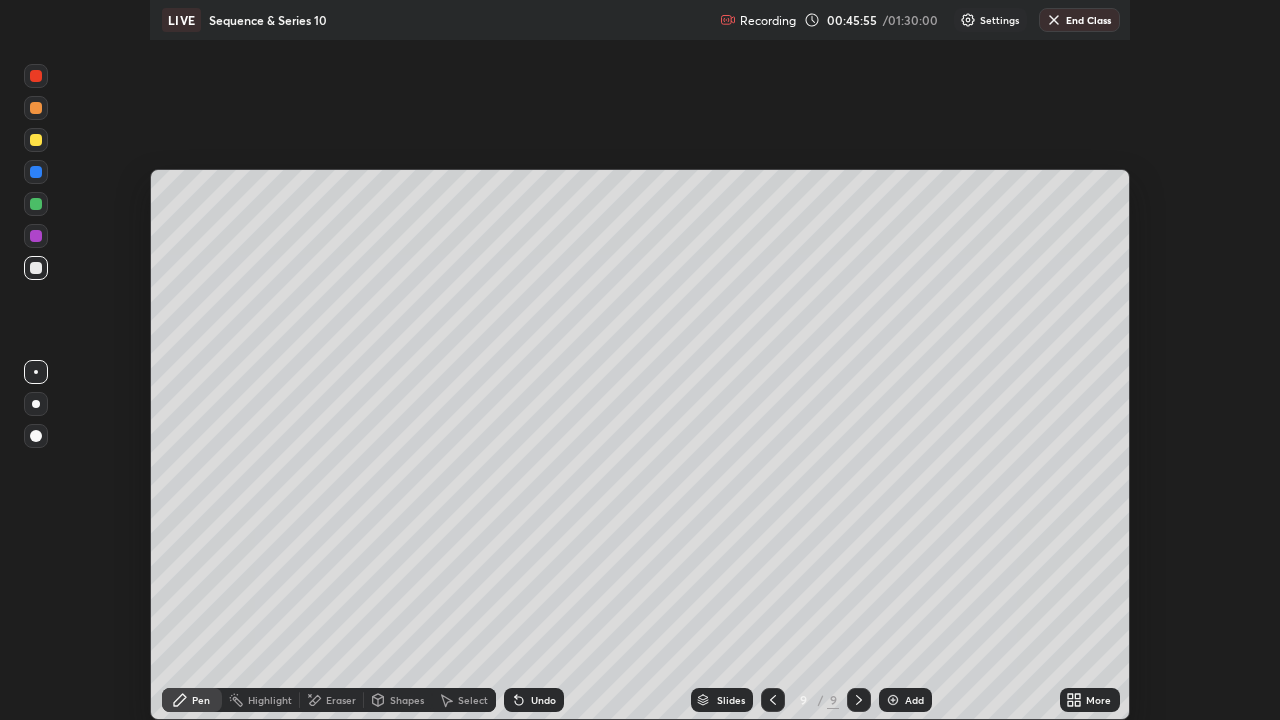 scroll, scrollTop: 99280, scrollLeft: 98720, axis: both 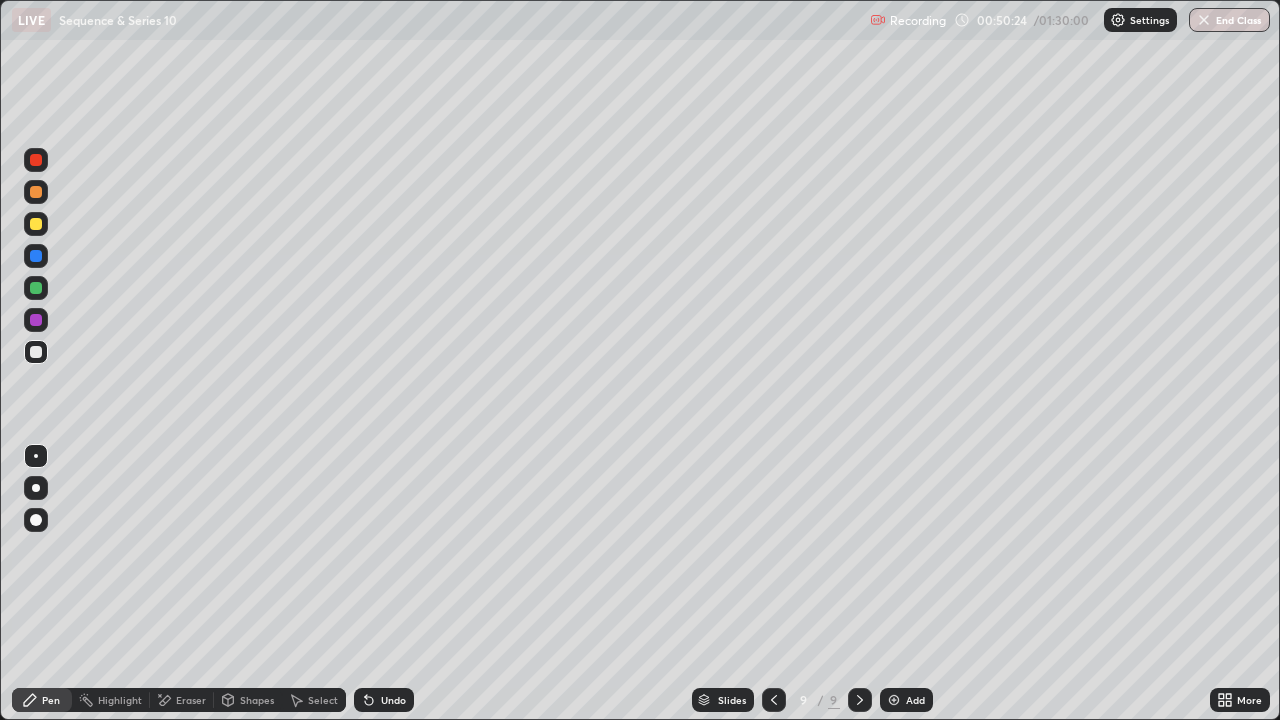 click on "Select" at bounding box center [323, 700] 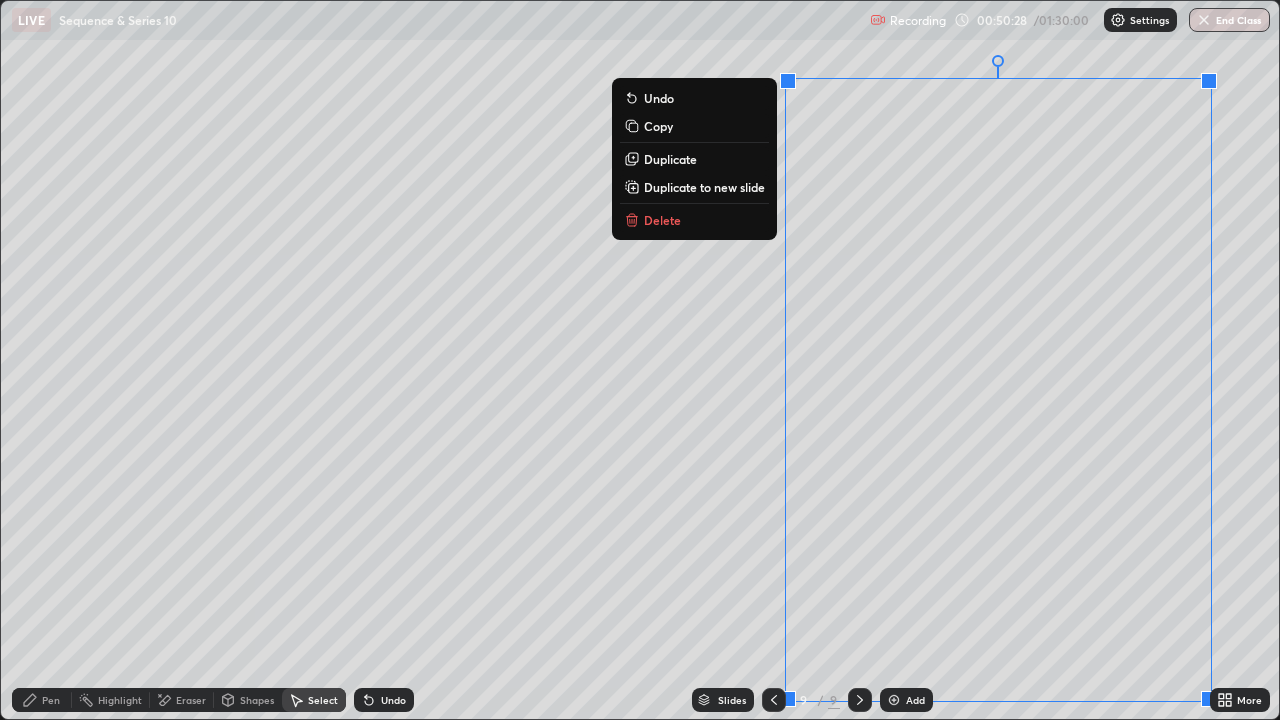 click on "Duplicate to new slide" at bounding box center (704, 187) 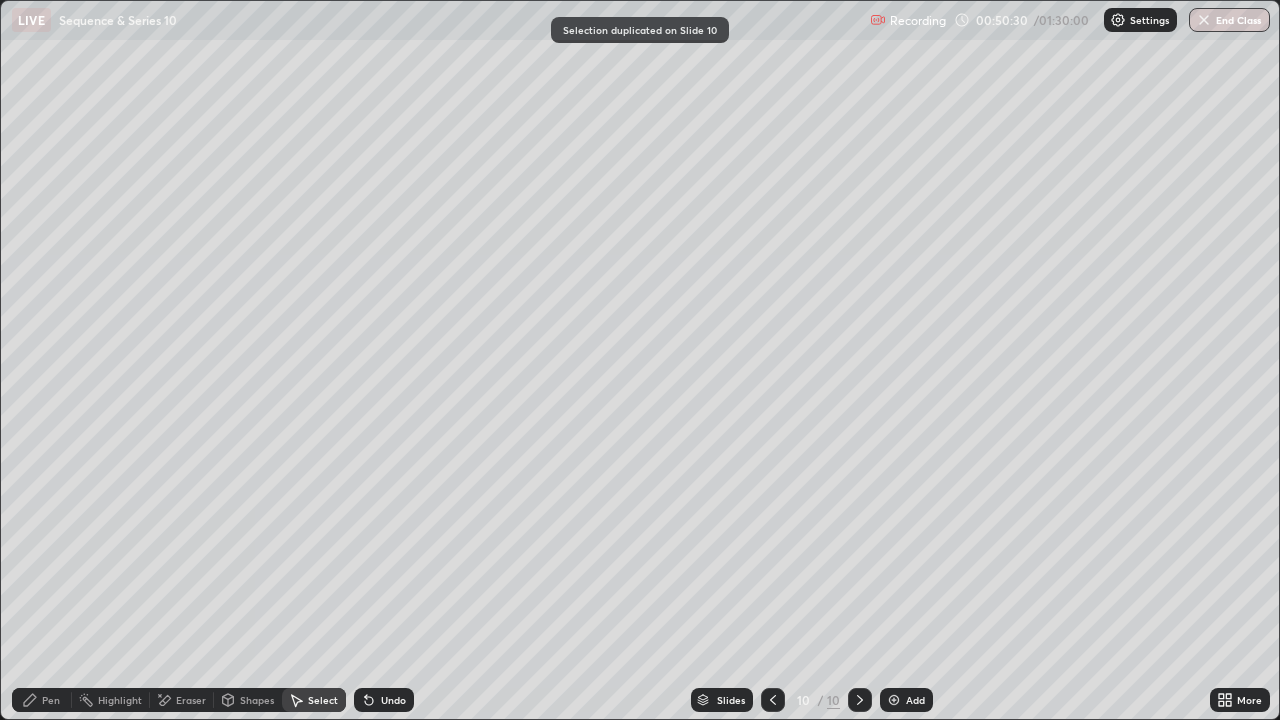 click on "Pen" at bounding box center [42, 700] 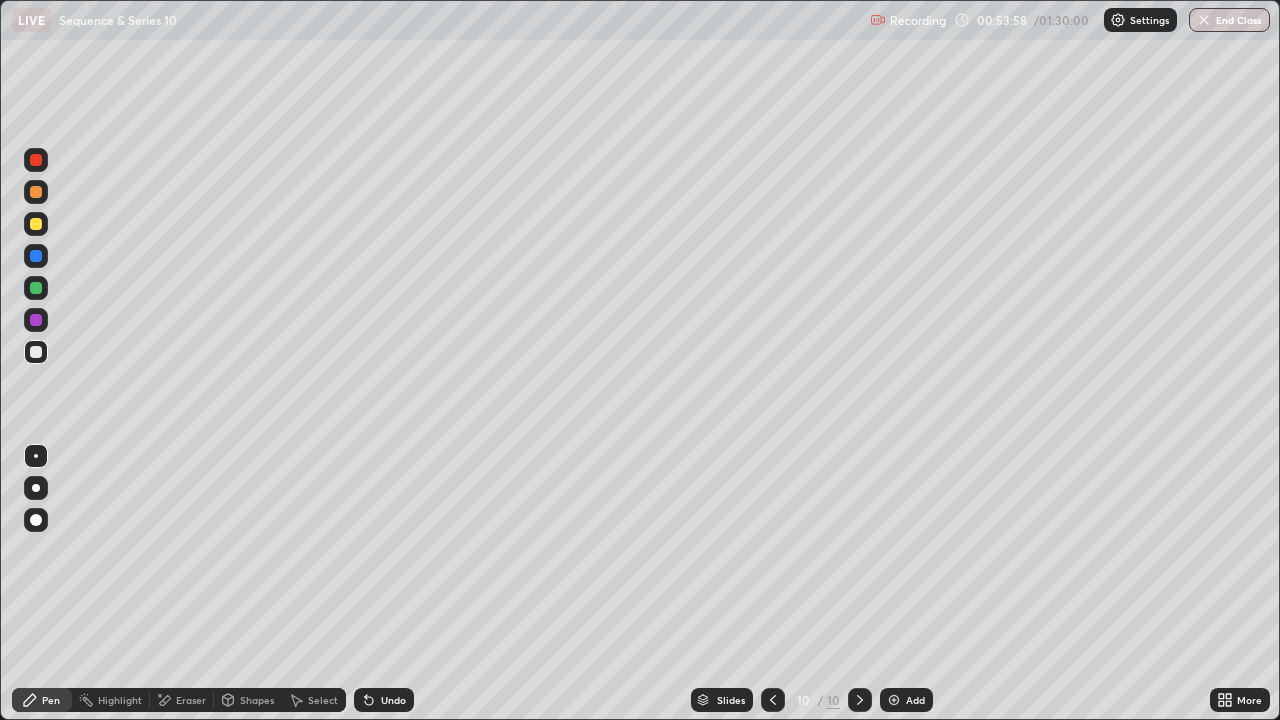 click on "Select" at bounding box center (314, 700) 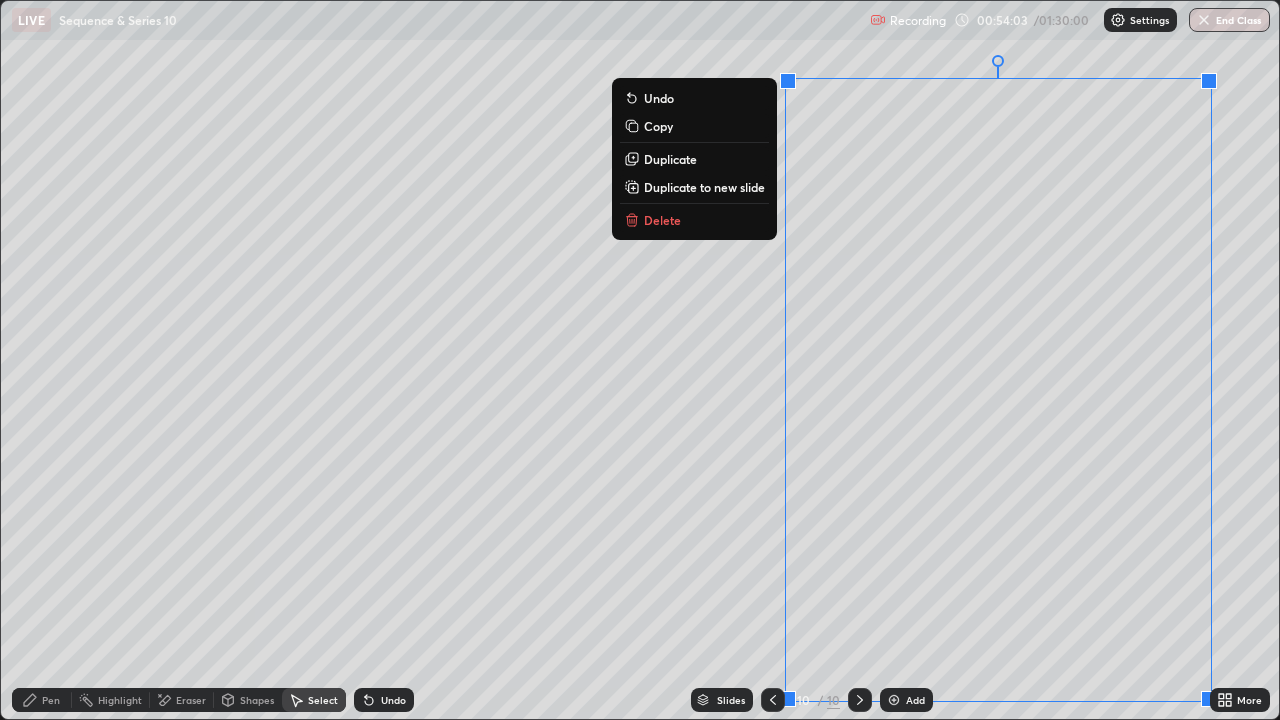 click on "Delete" at bounding box center [694, 220] 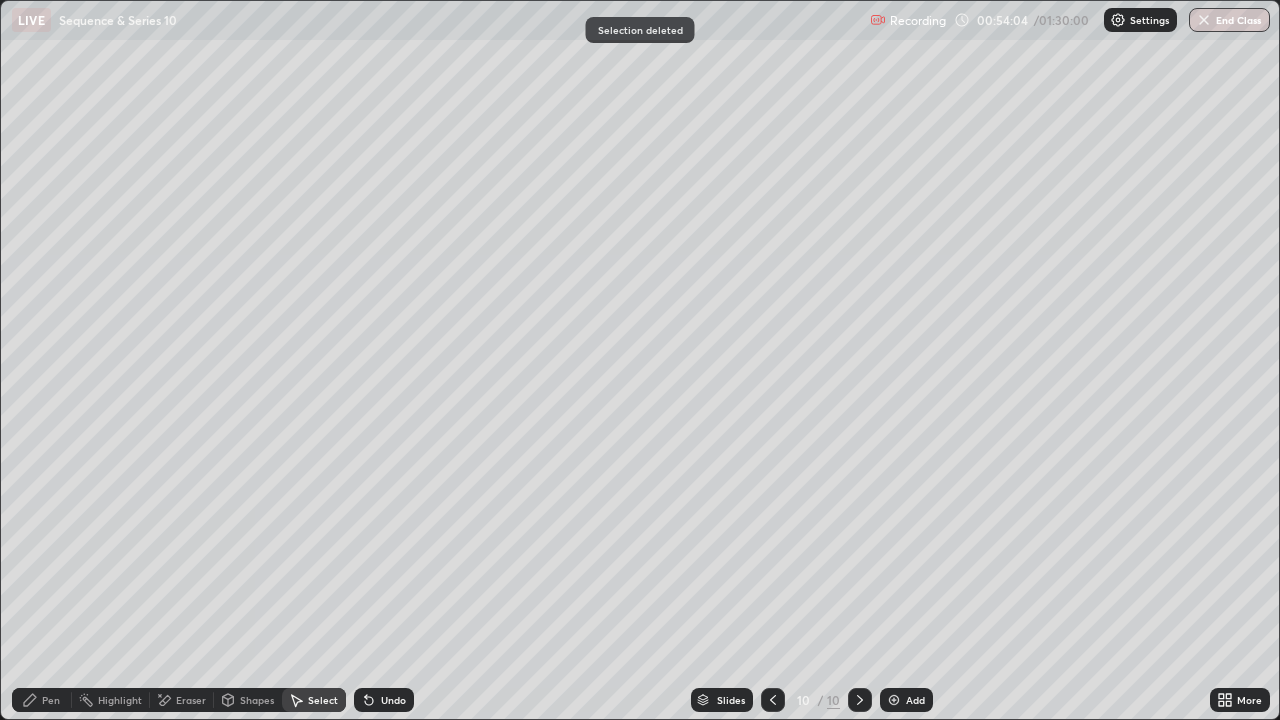 click on "Pen" at bounding box center [51, 700] 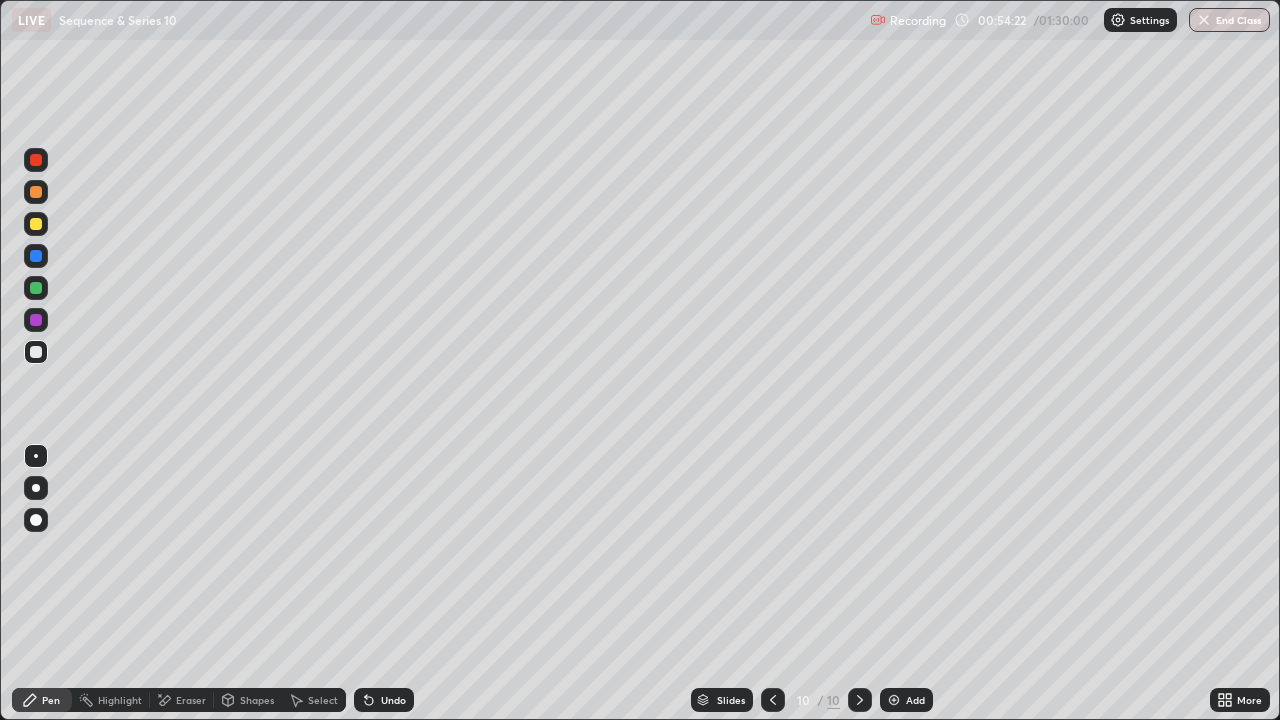 click on "Undo" at bounding box center (393, 700) 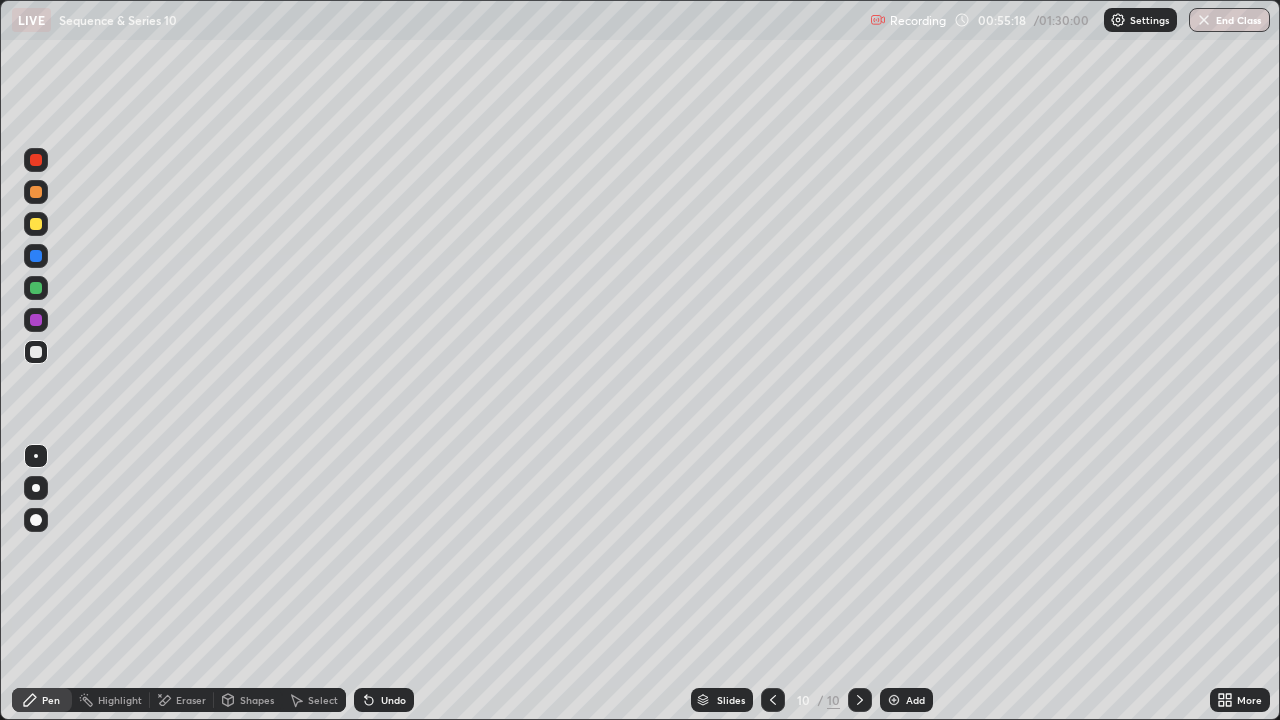 click 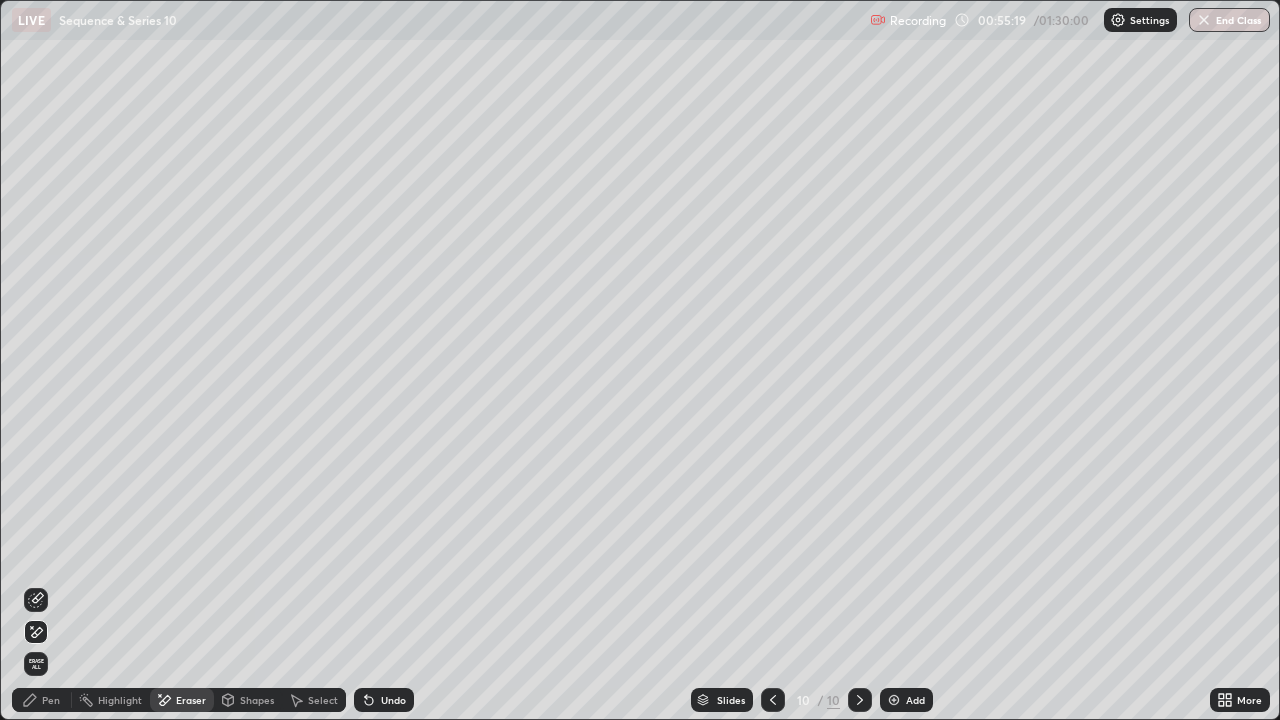click on "Pen" at bounding box center (51, 700) 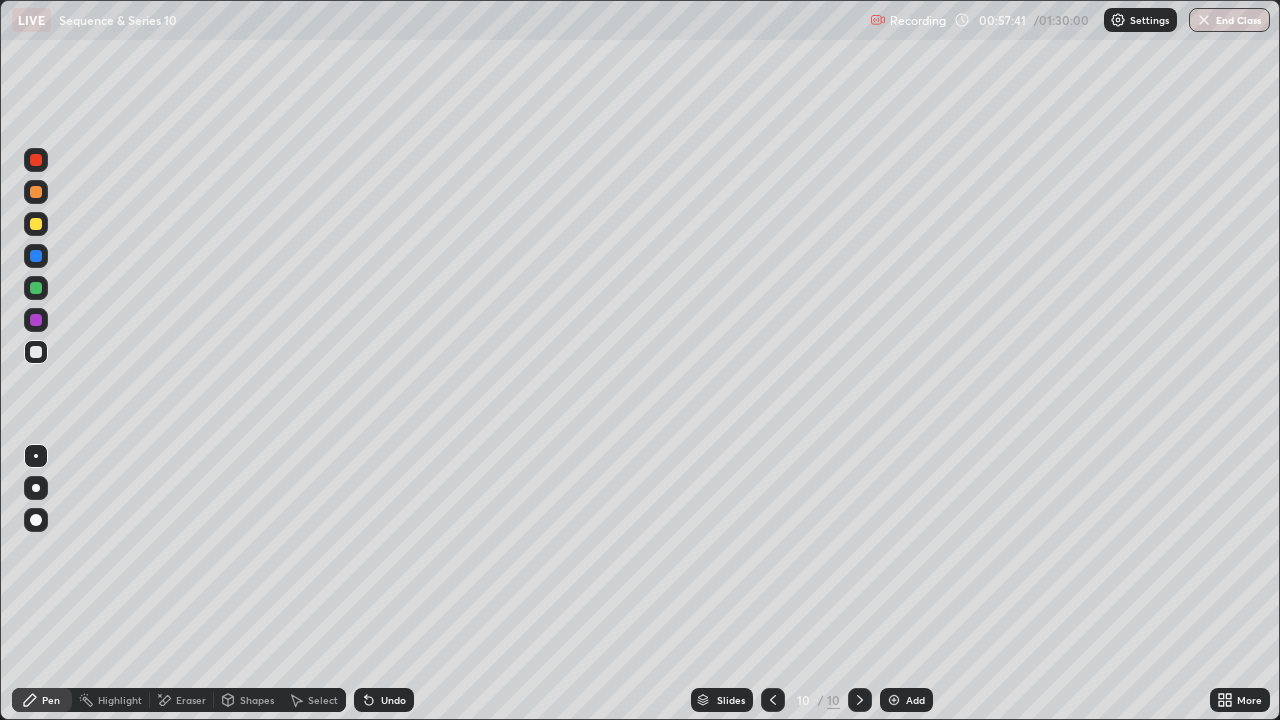 click on "Select" at bounding box center [314, 700] 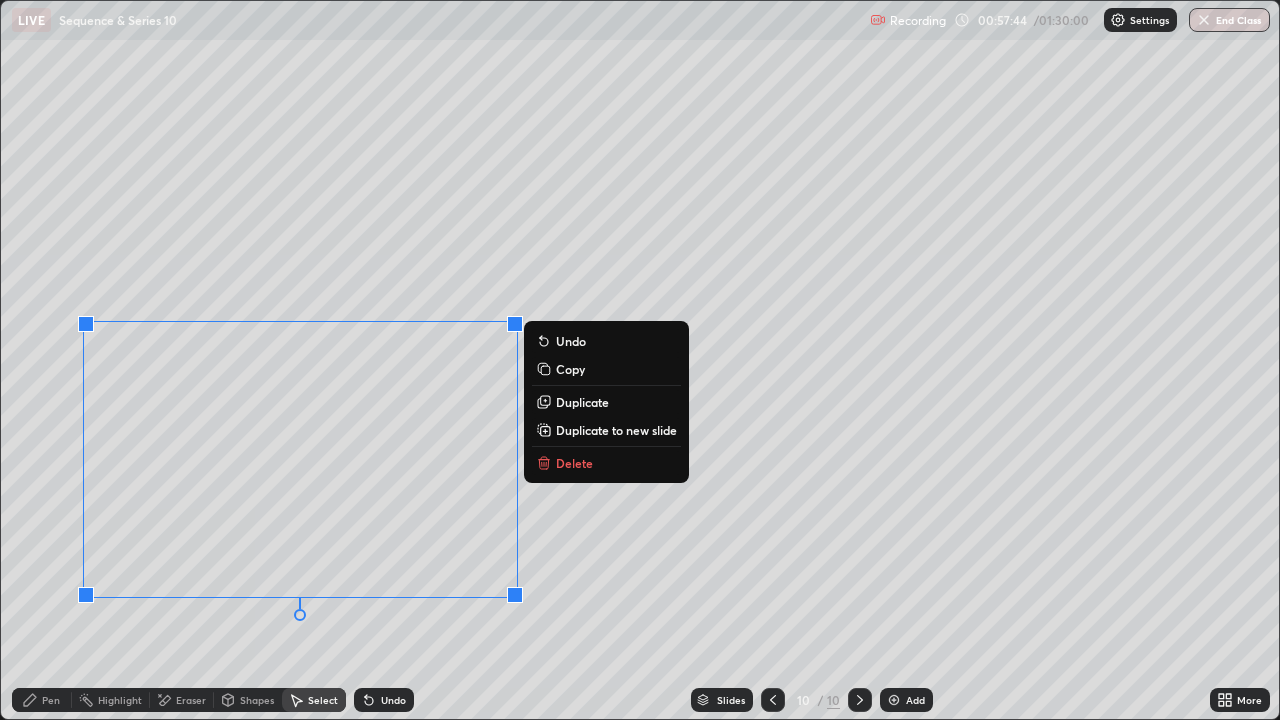 click 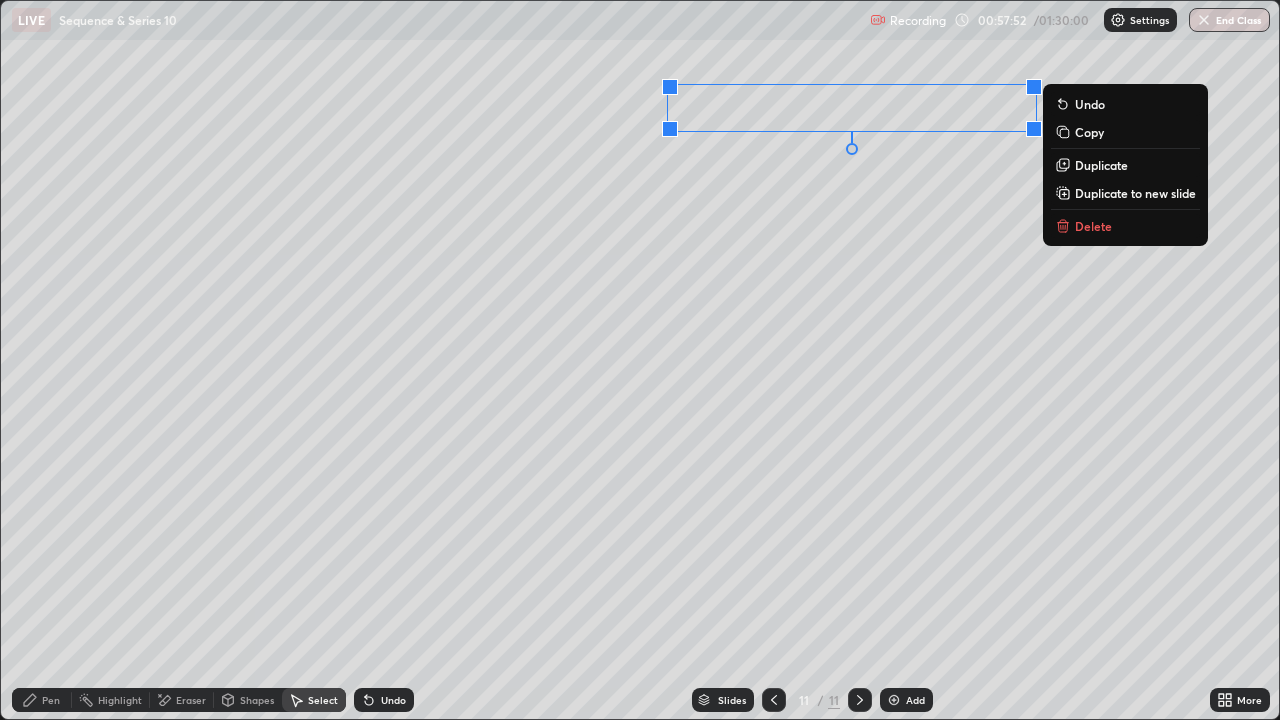 click on "0 ° Undo Copy Duplicate Duplicate to new slide Delete" at bounding box center (640, 360) 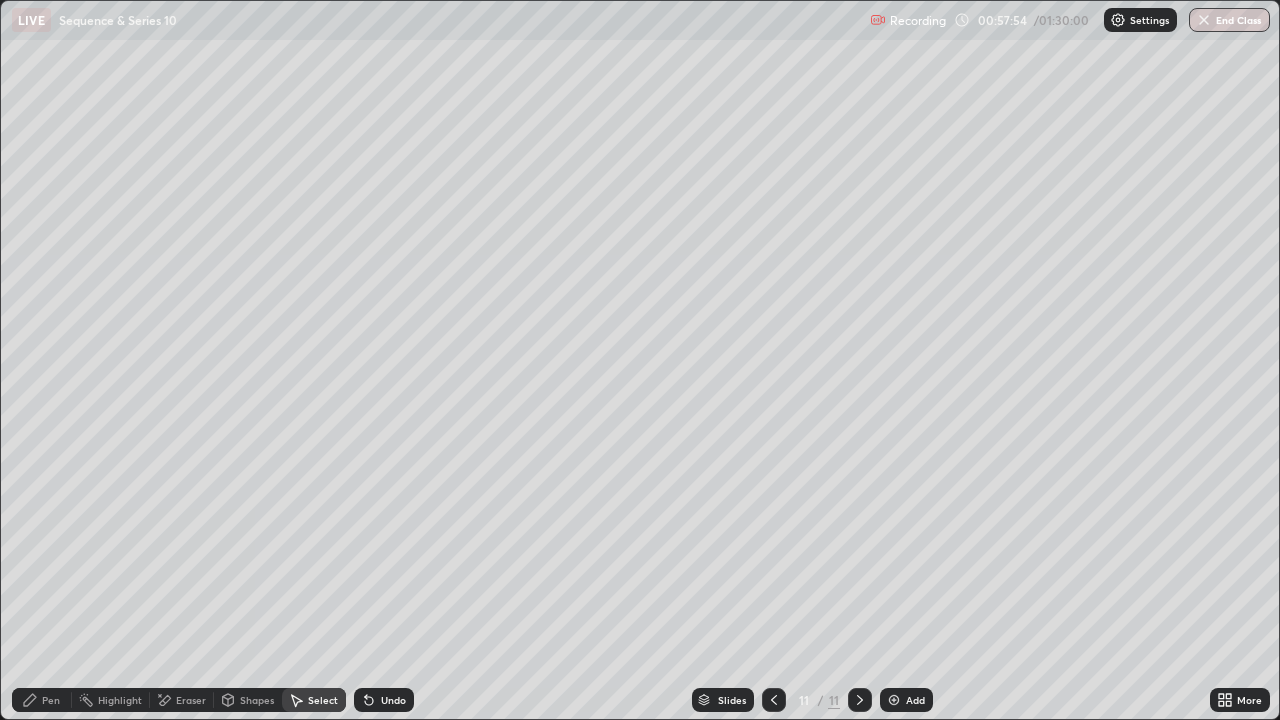 click 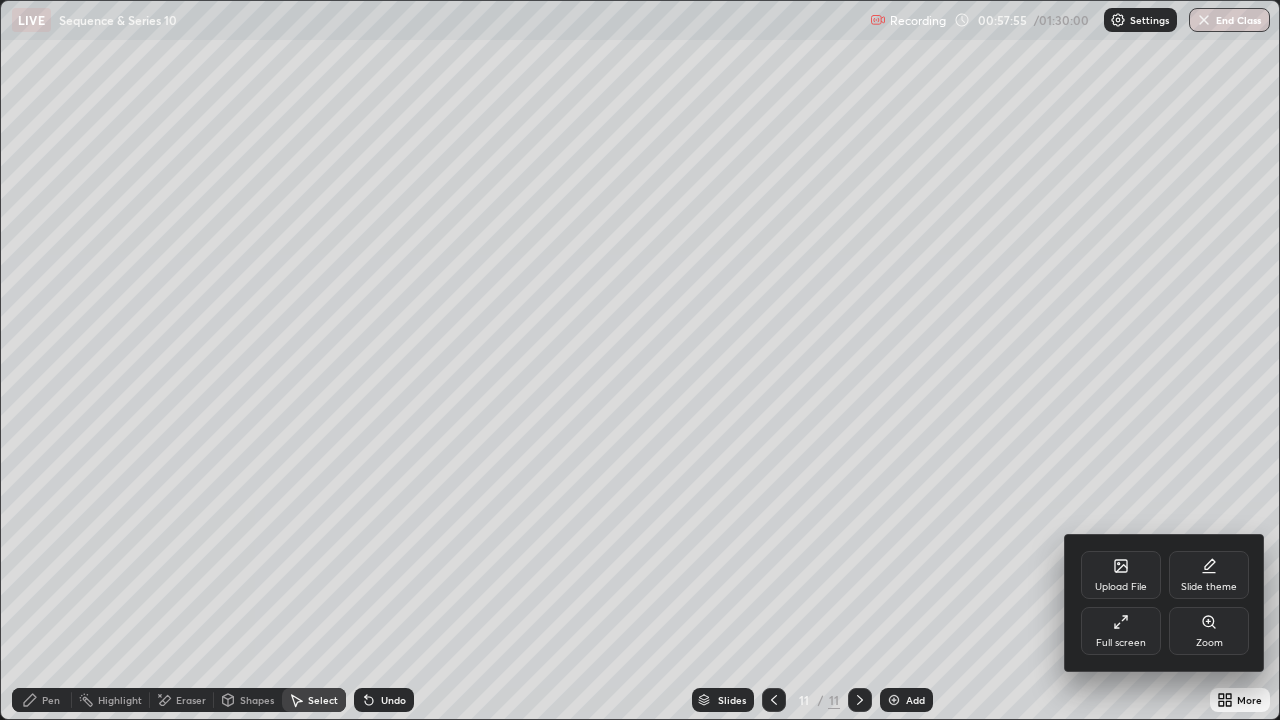 click on "Full screen" at bounding box center [1121, 631] 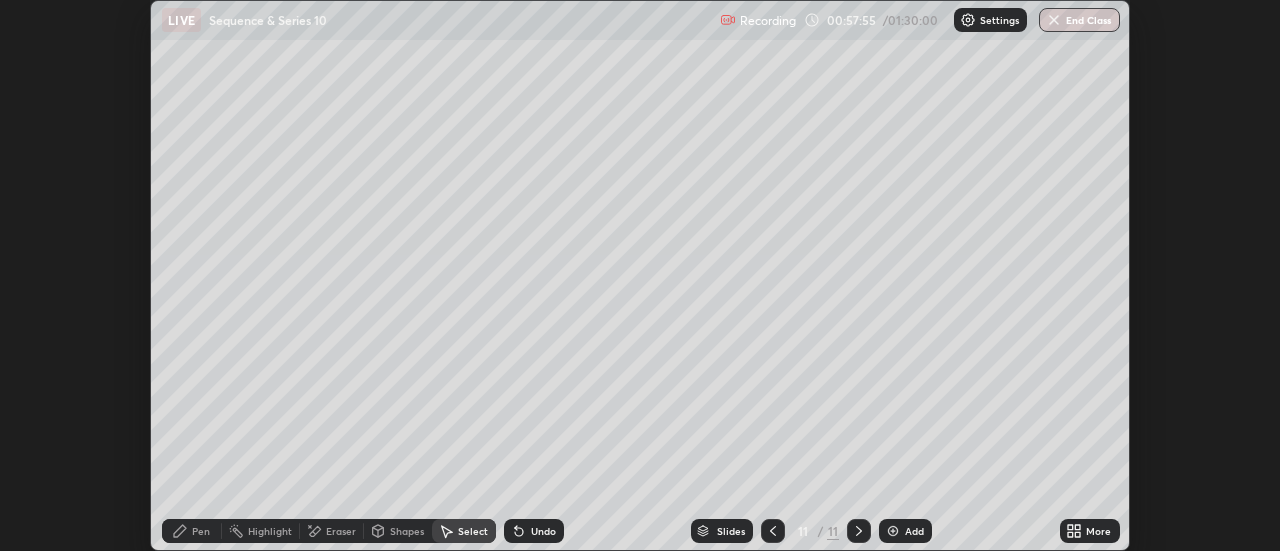 scroll, scrollTop: 551, scrollLeft: 1280, axis: both 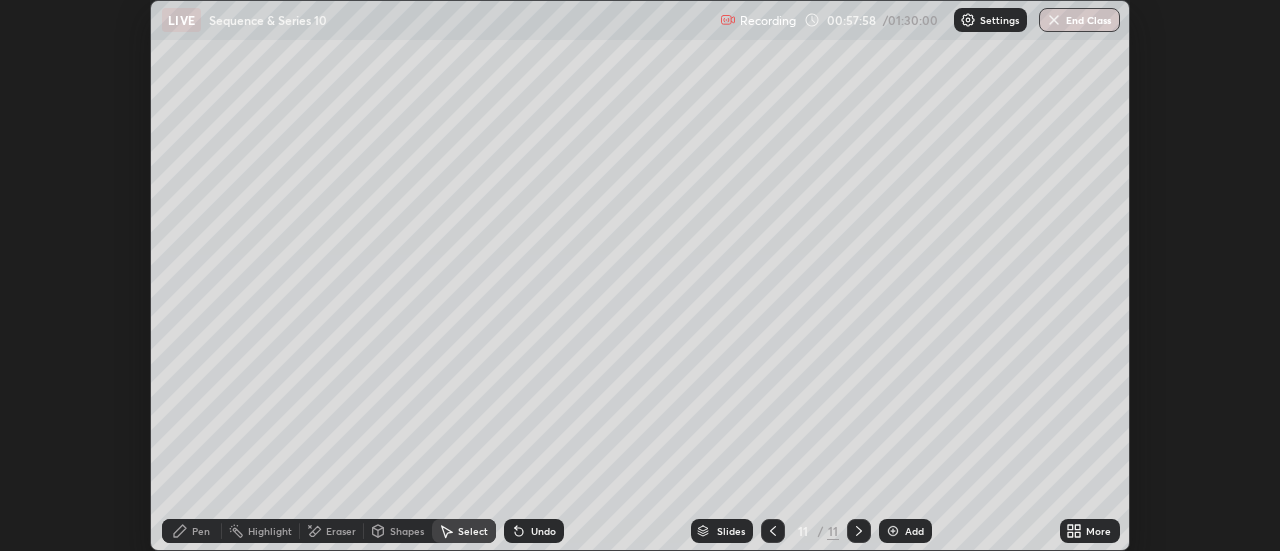 click 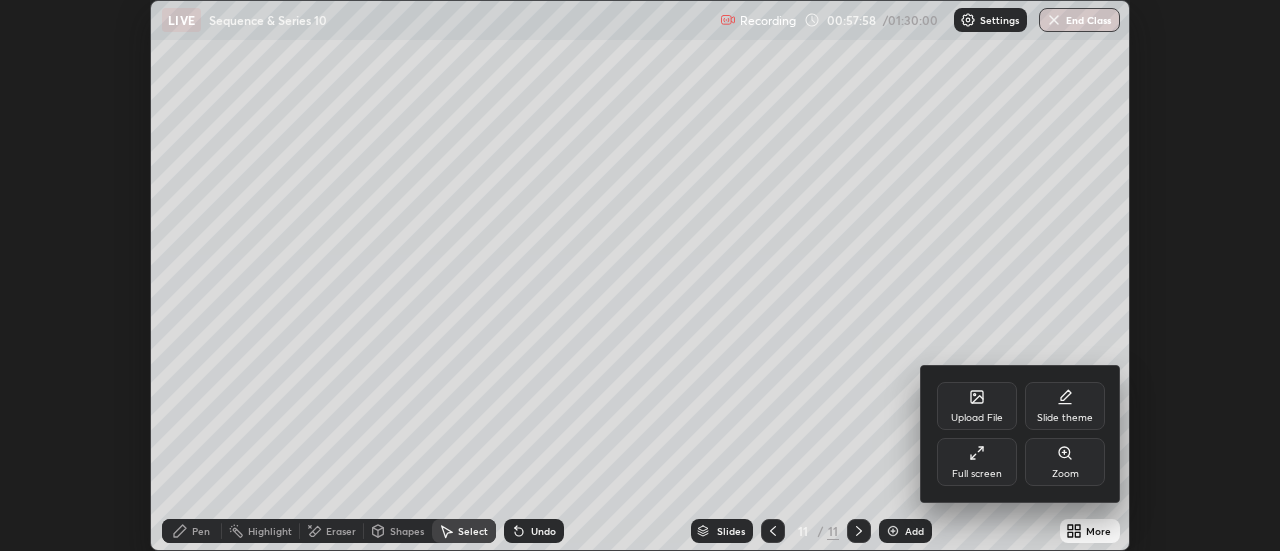 click on "Full screen" at bounding box center [977, 474] 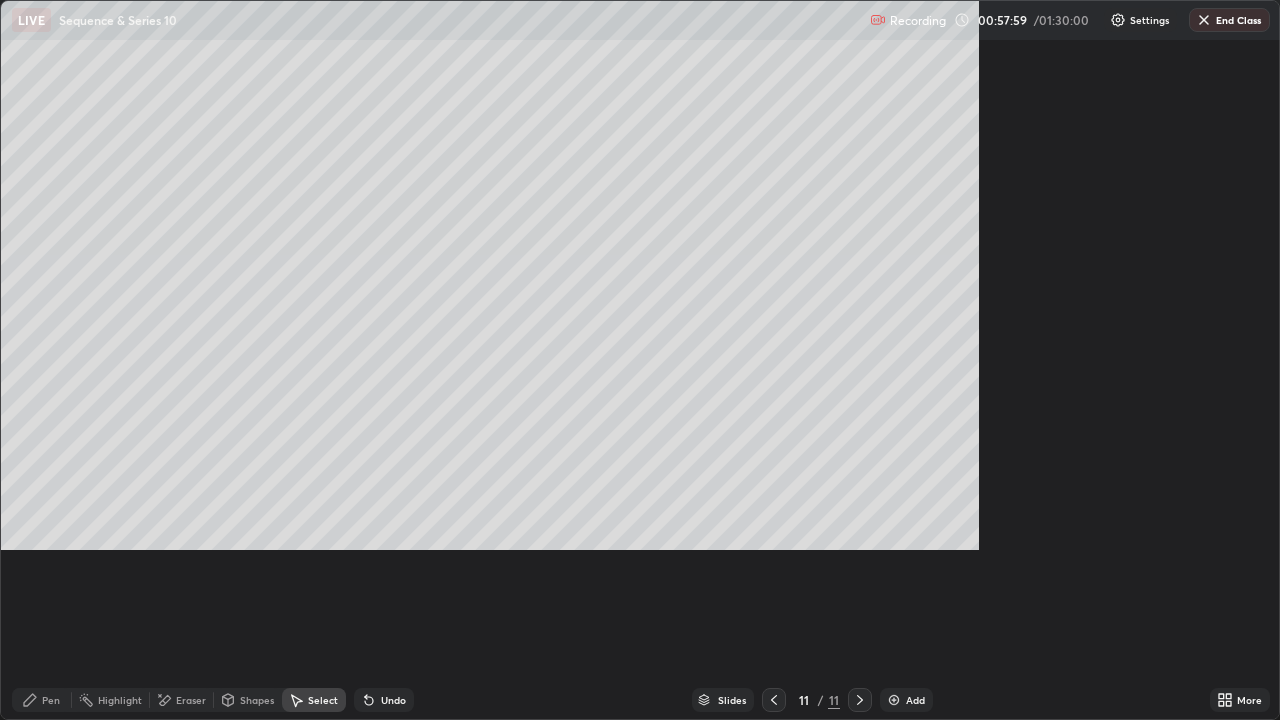 scroll, scrollTop: 99280, scrollLeft: 98720, axis: both 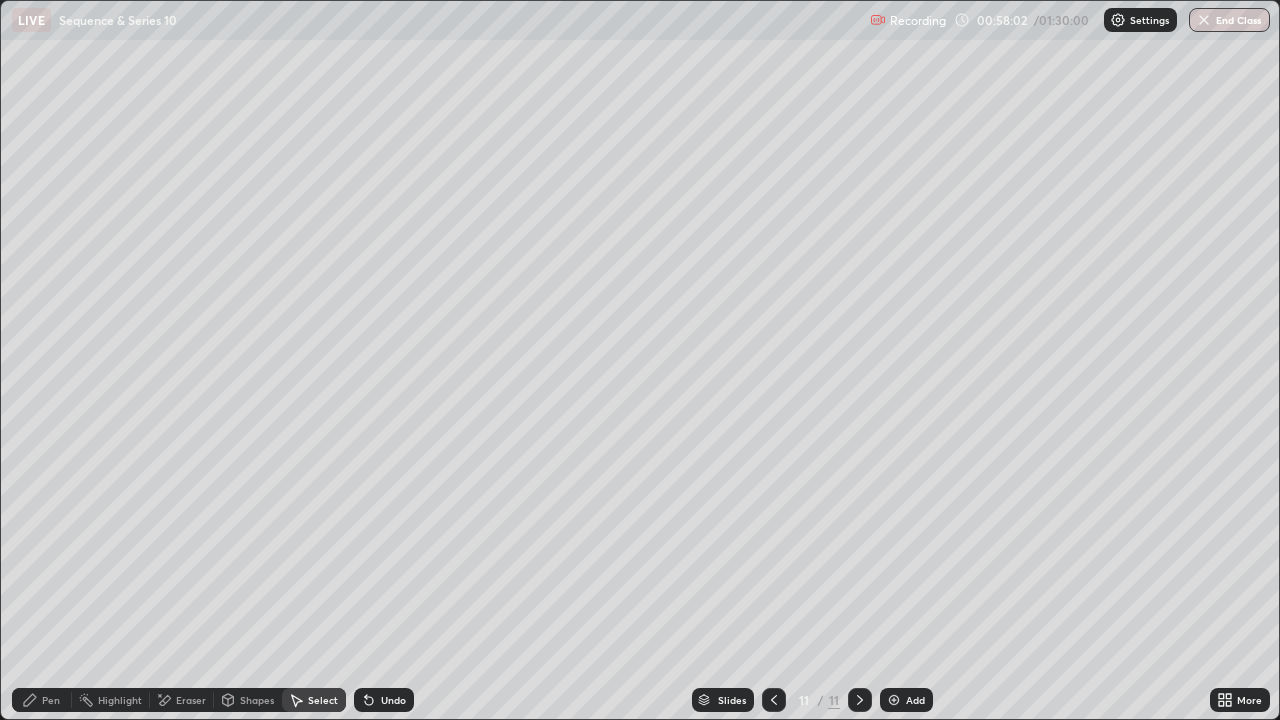 click on "Pen" at bounding box center (42, 700) 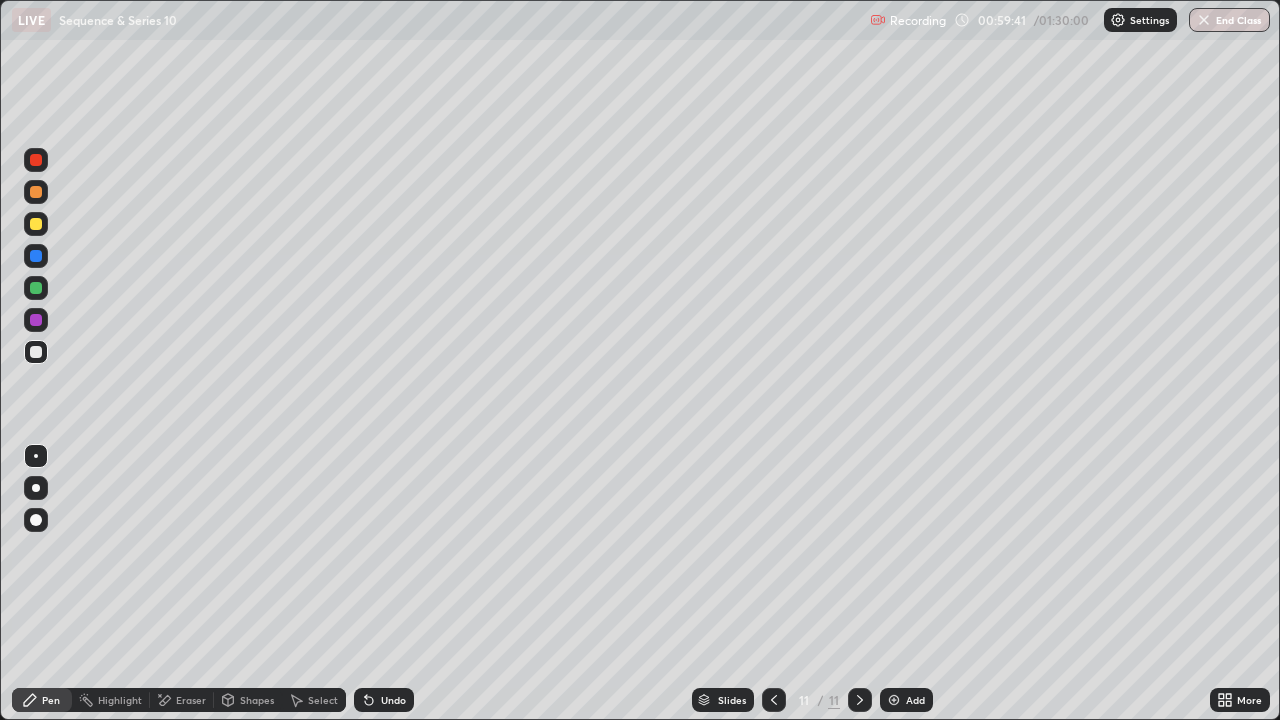 click on "Eraser" at bounding box center (191, 700) 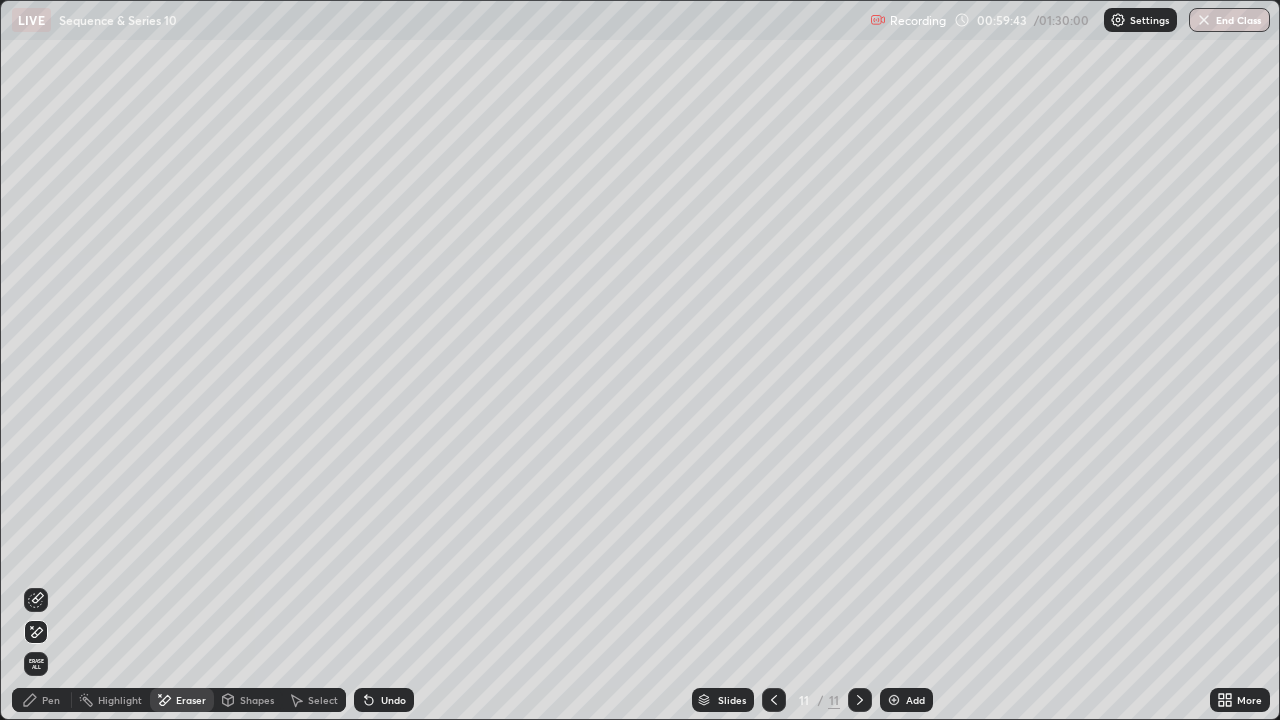 click on "Pen" at bounding box center [51, 700] 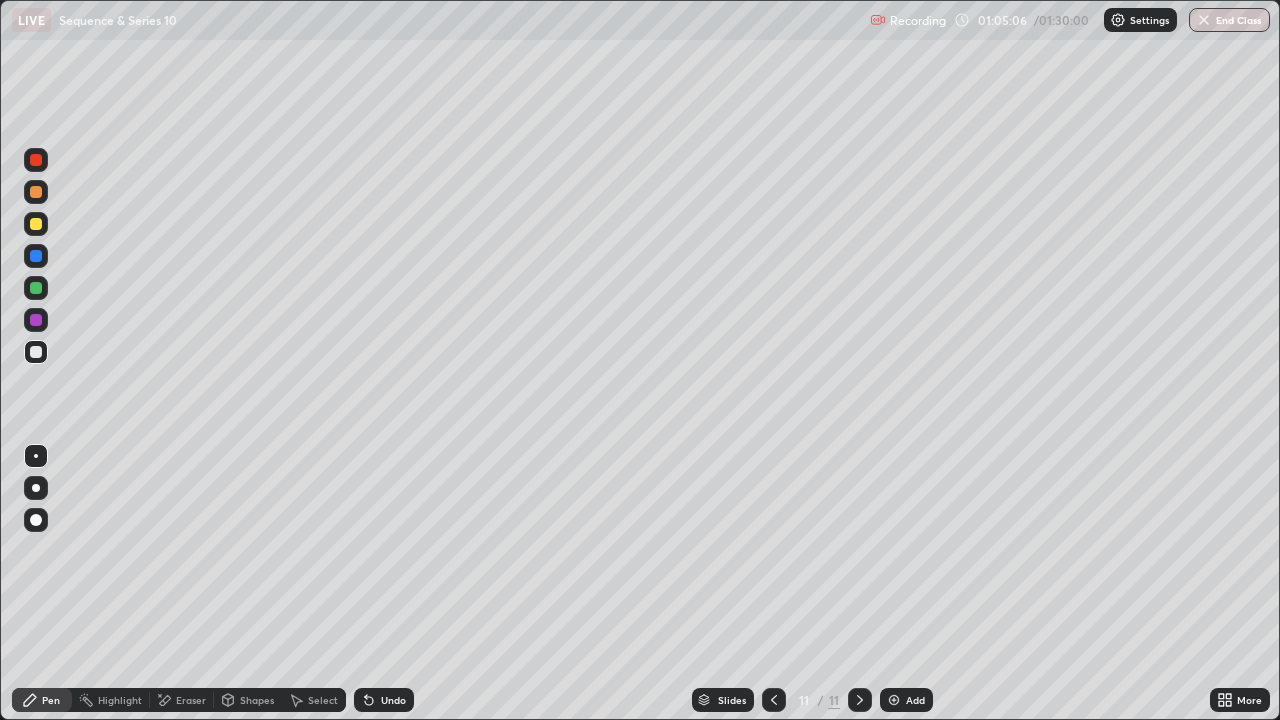 click on "Select" at bounding box center [314, 700] 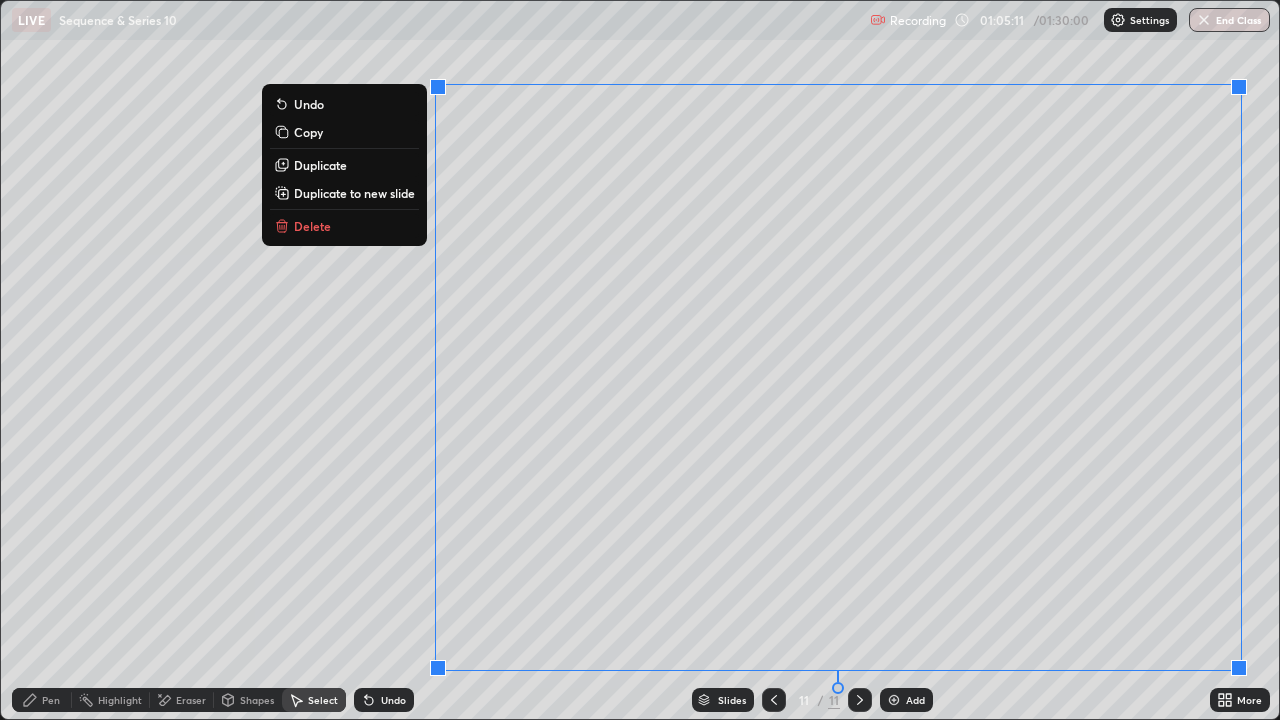 click on "Duplicate to new slide" at bounding box center (354, 193) 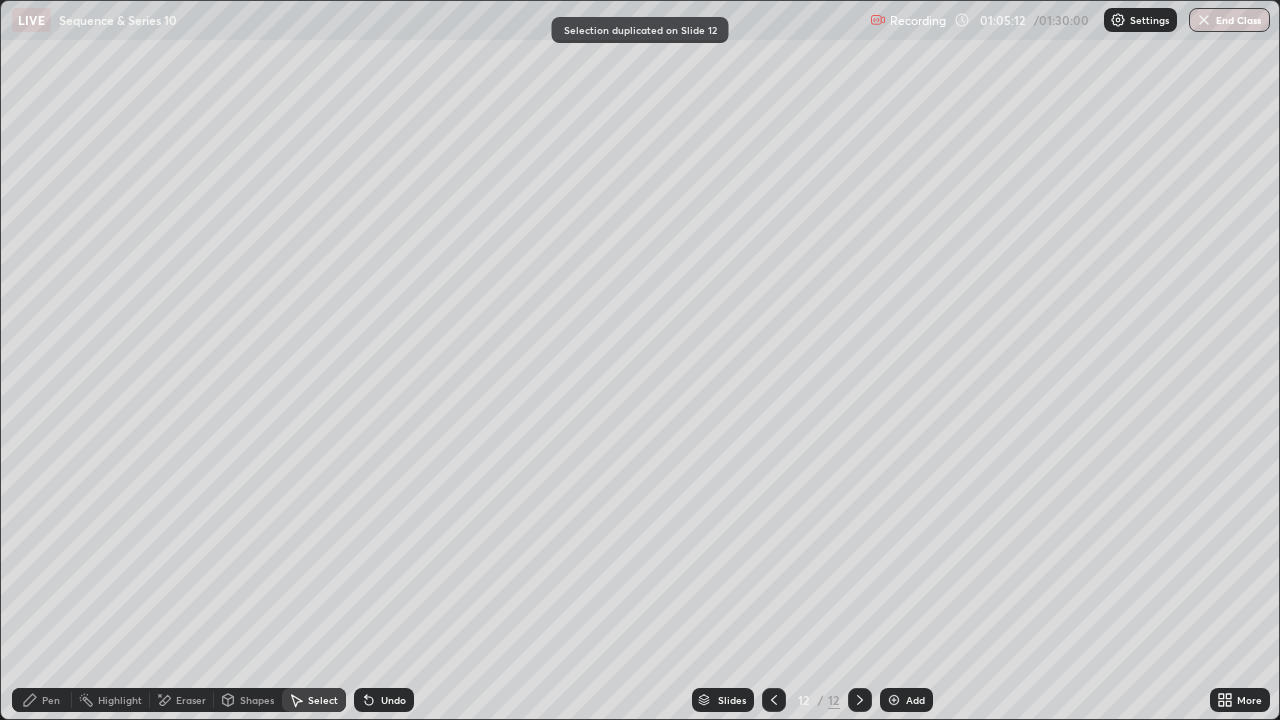 click on "Eraser" at bounding box center [191, 700] 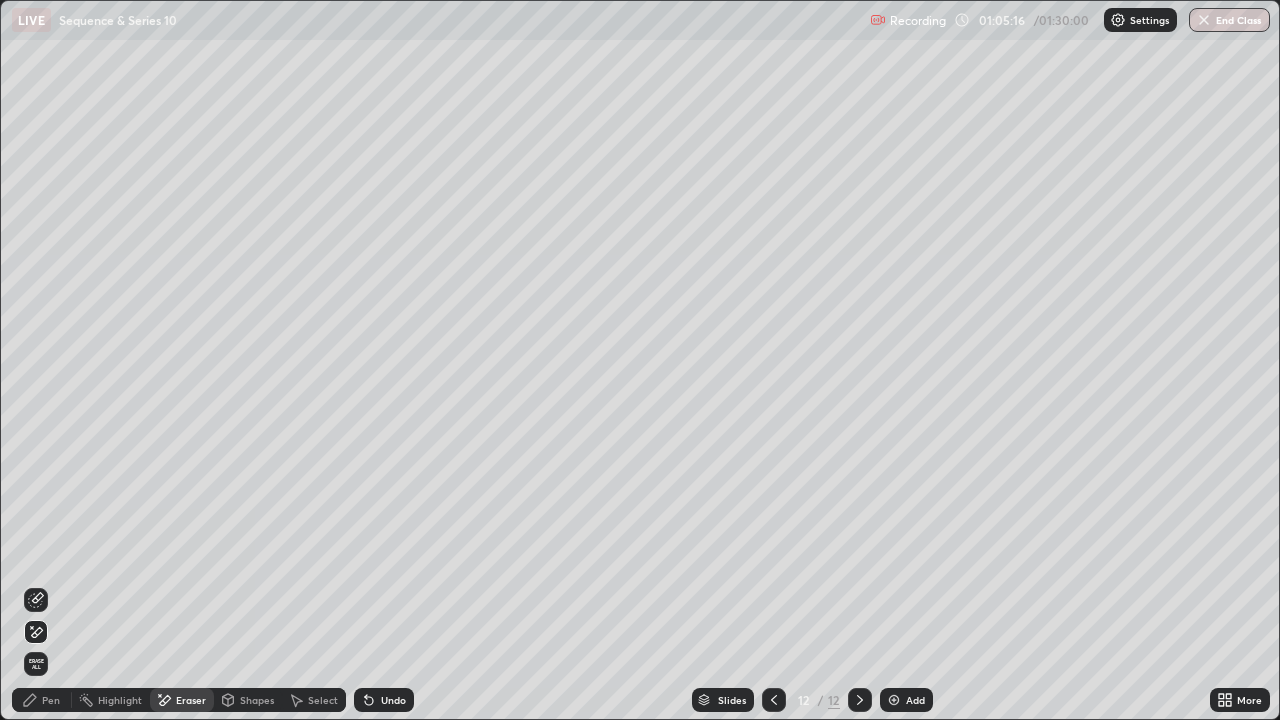 click on "Pen" at bounding box center [42, 700] 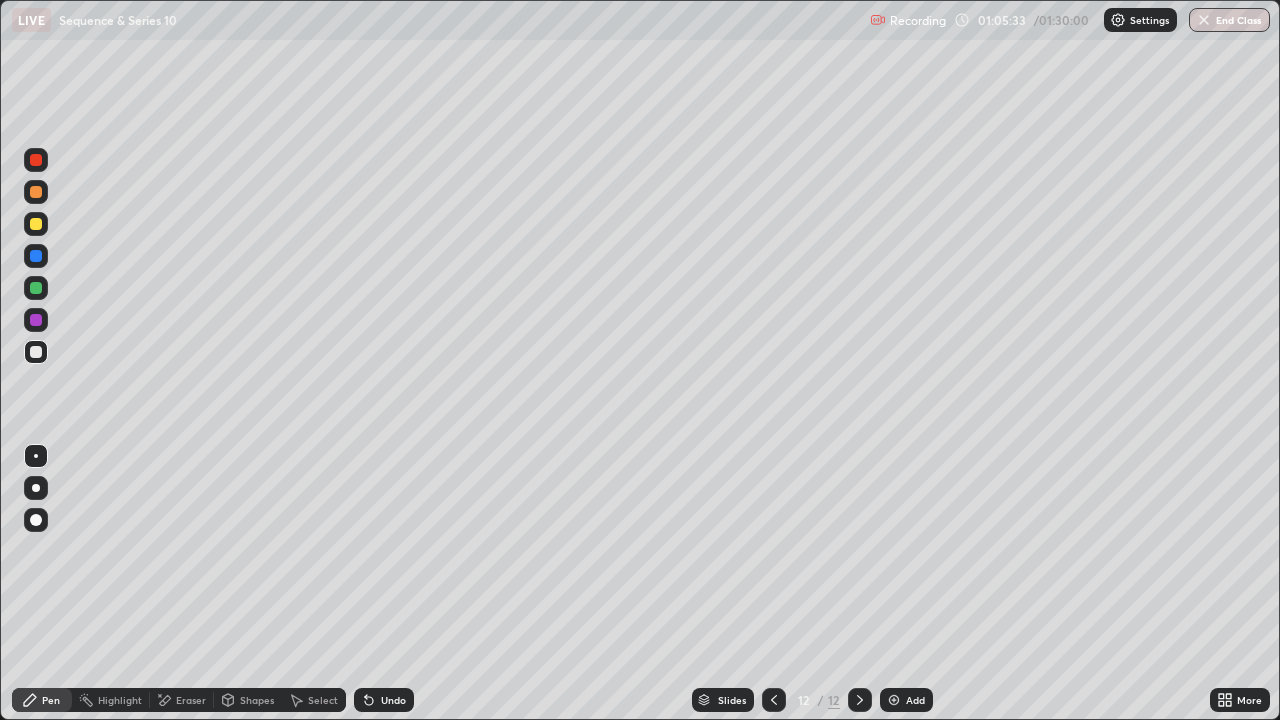 click 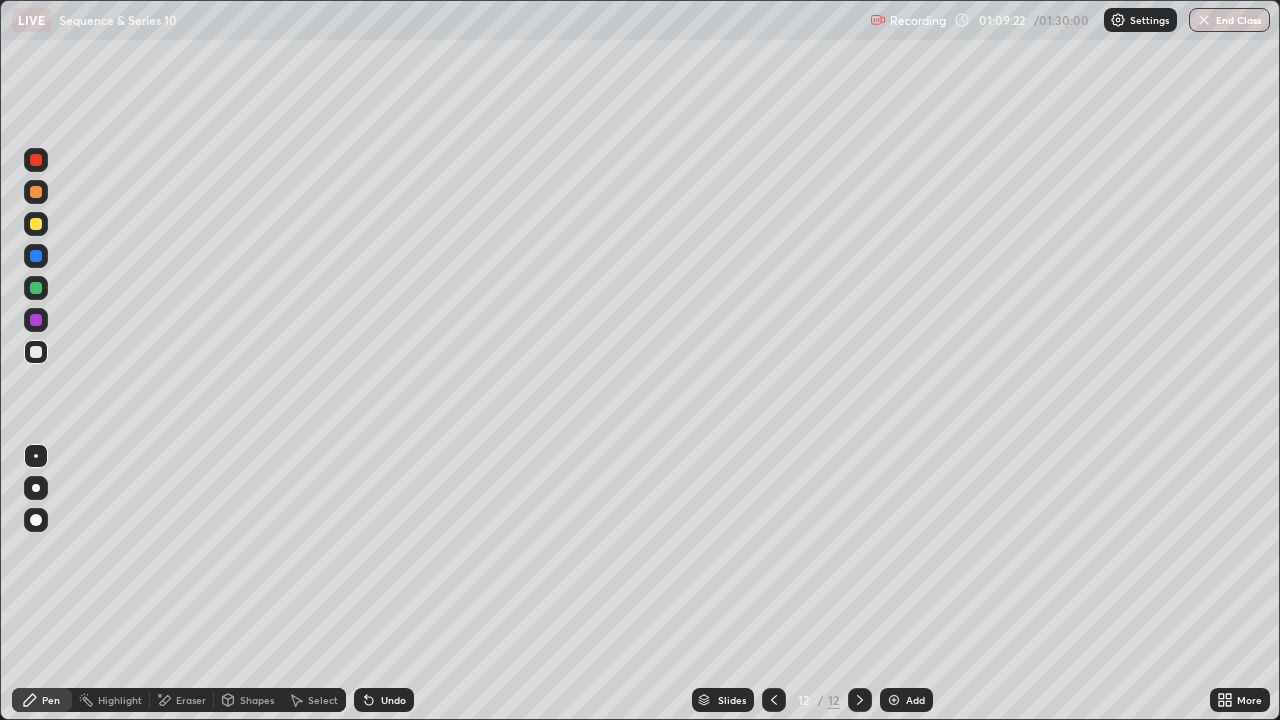 click on "Select" at bounding box center (323, 700) 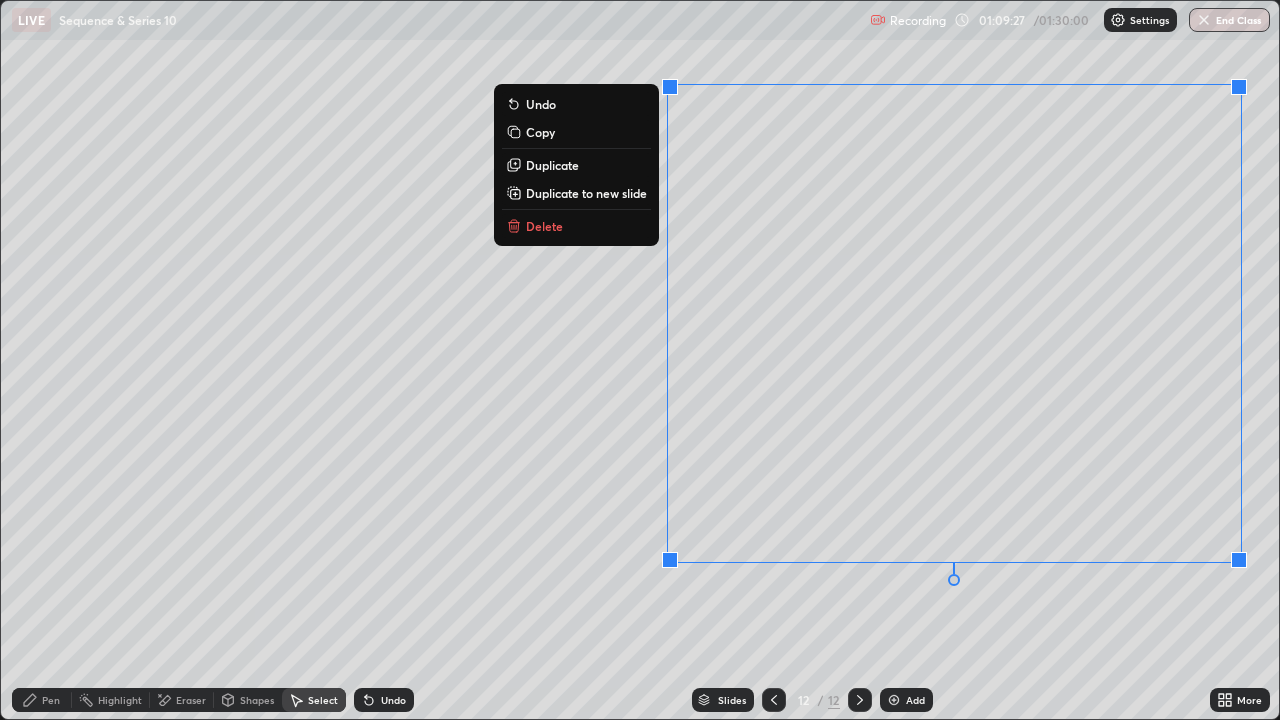 click on "Delete" at bounding box center (544, 226) 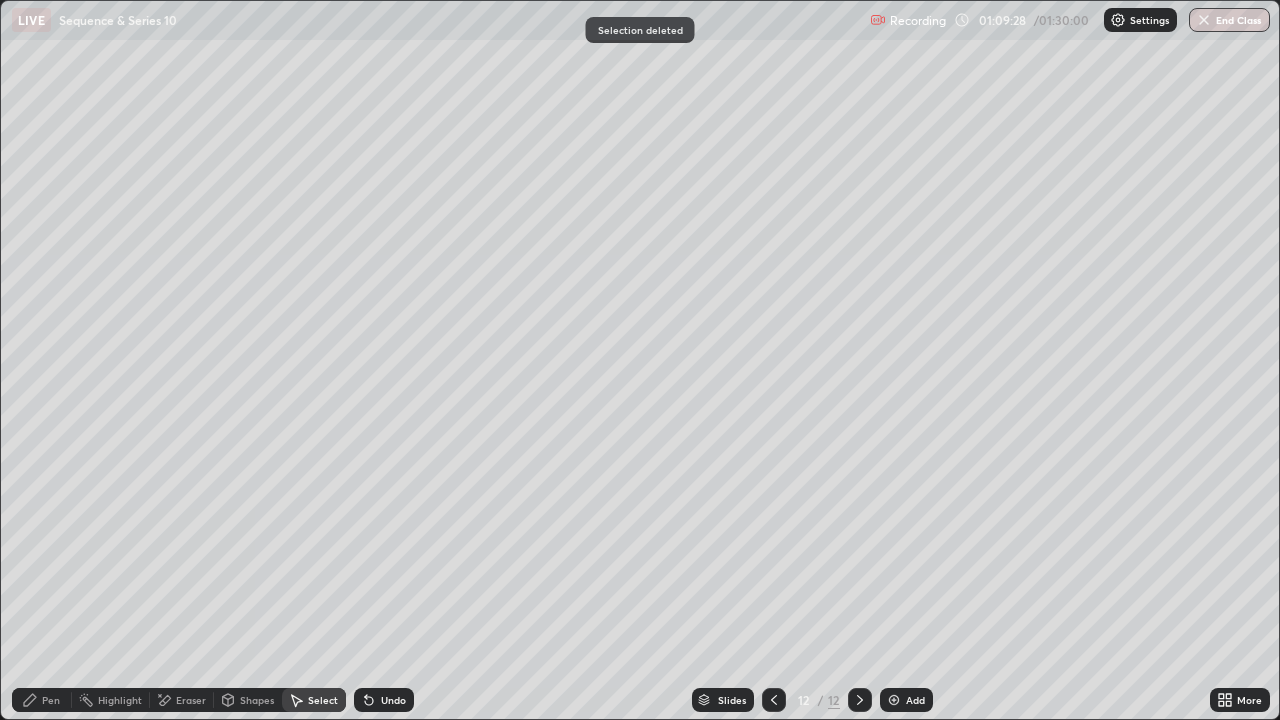 click on "Pen" at bounding box center (42, 700) 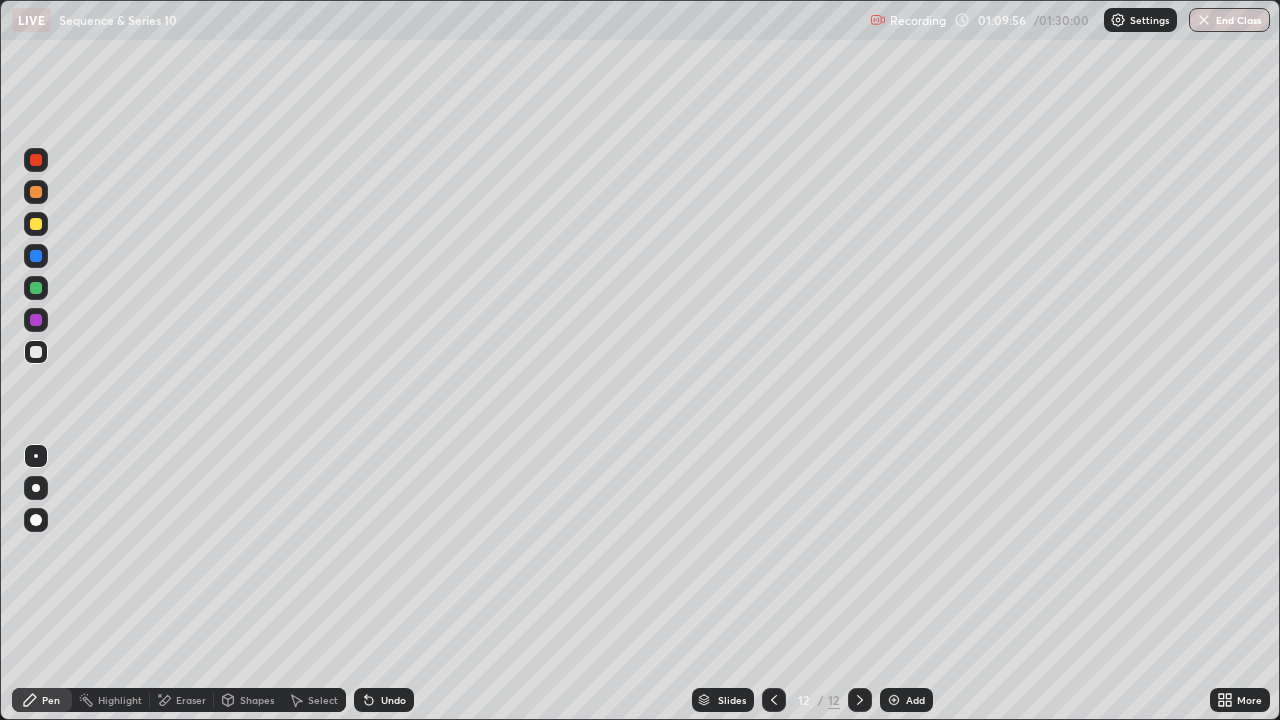click 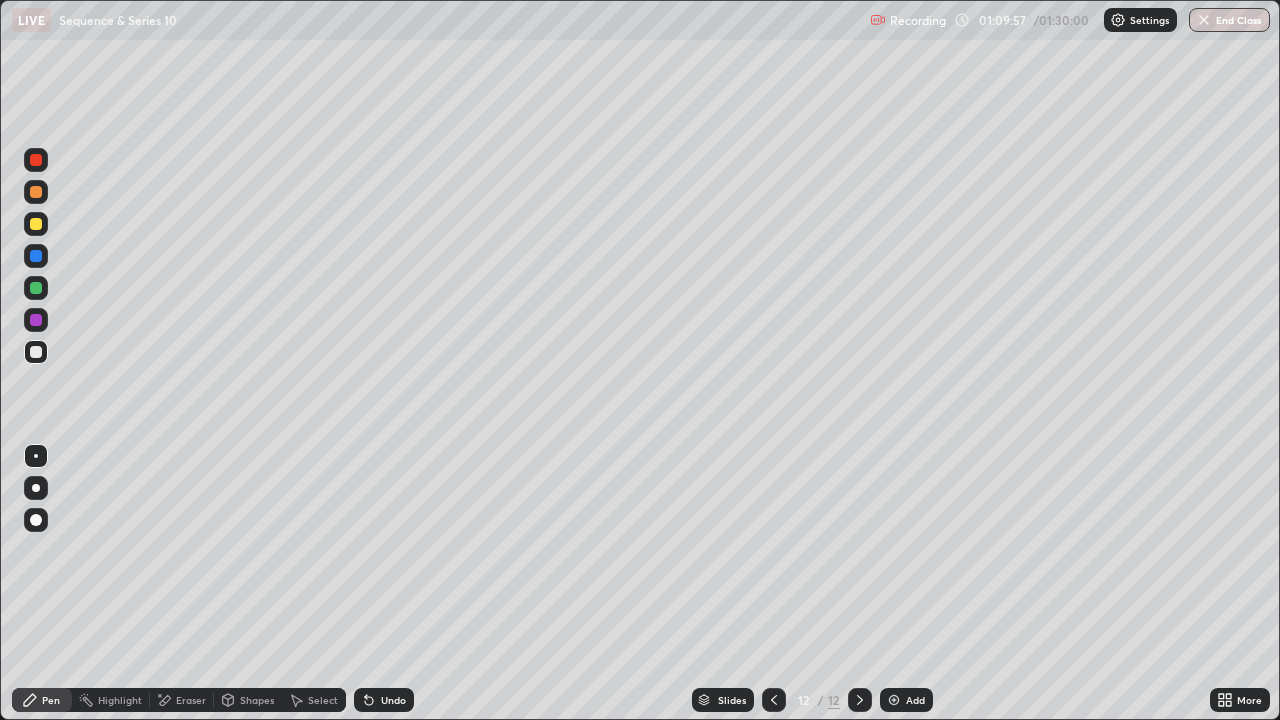 click 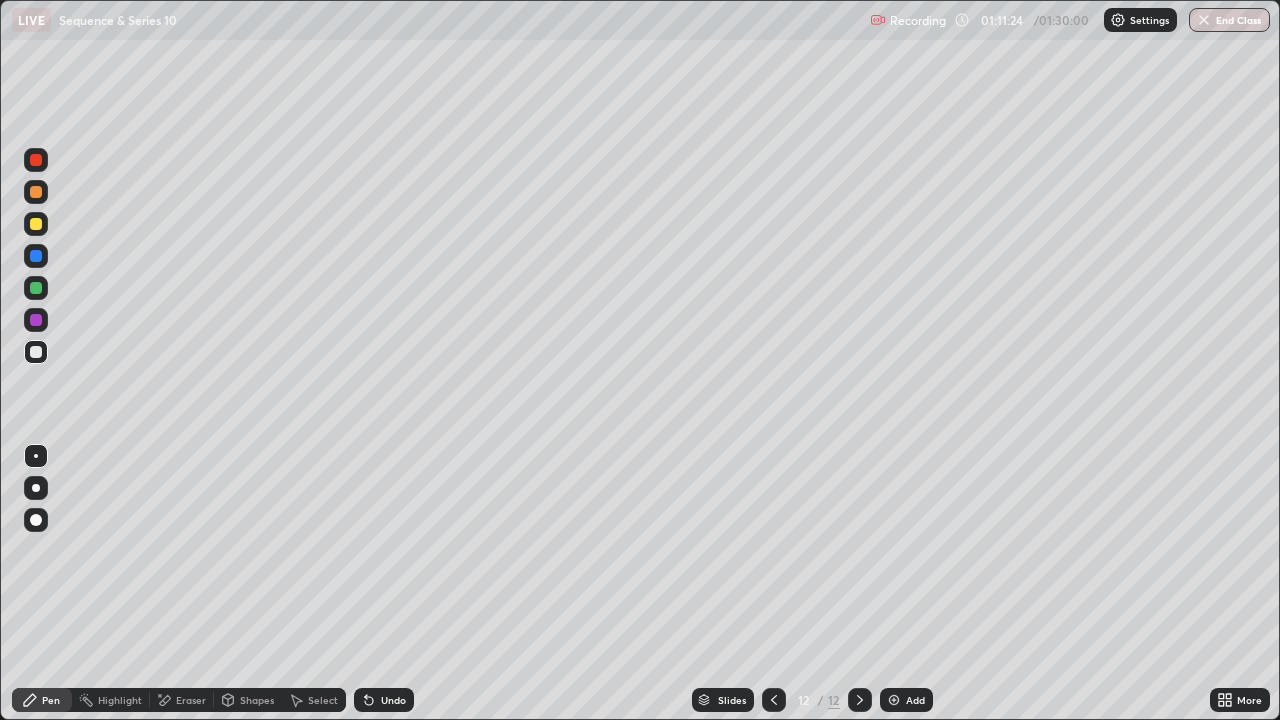 click on "Select" at bounding box center (323, 700) 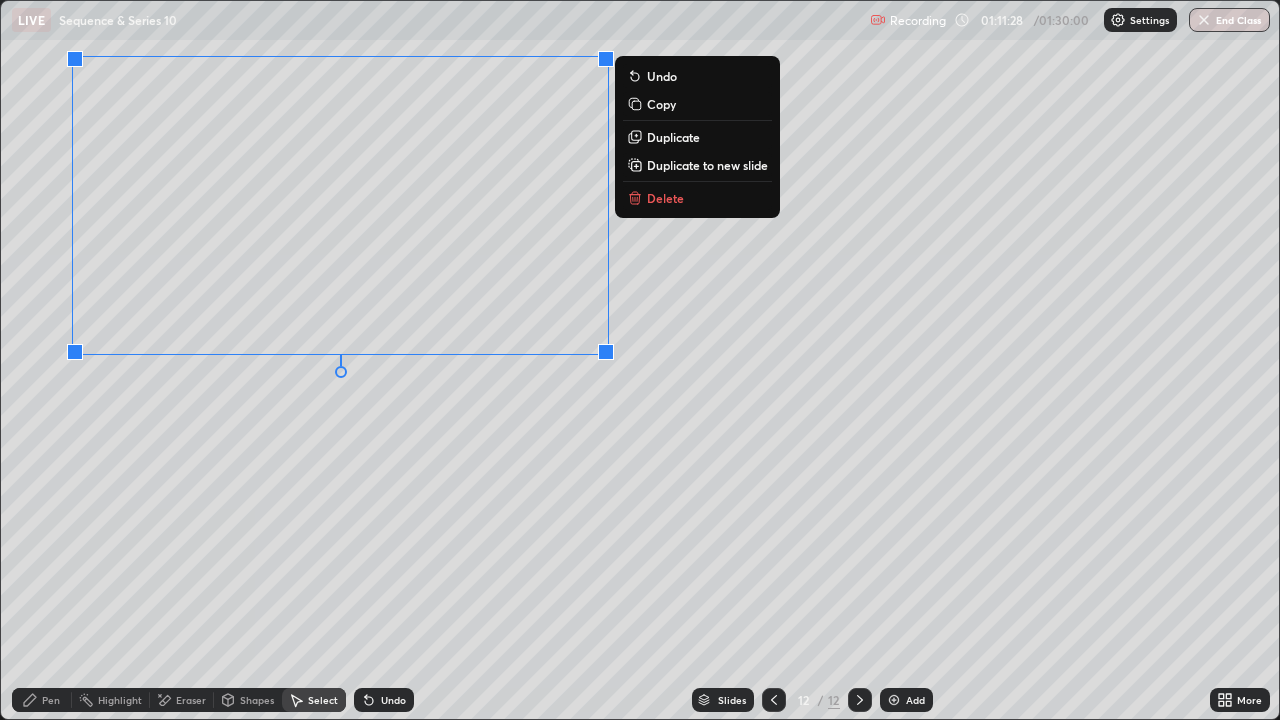click on "0 ° Undo Copy Duplicate Duplicate to new slide Delete" at bounding box center (640, 360) 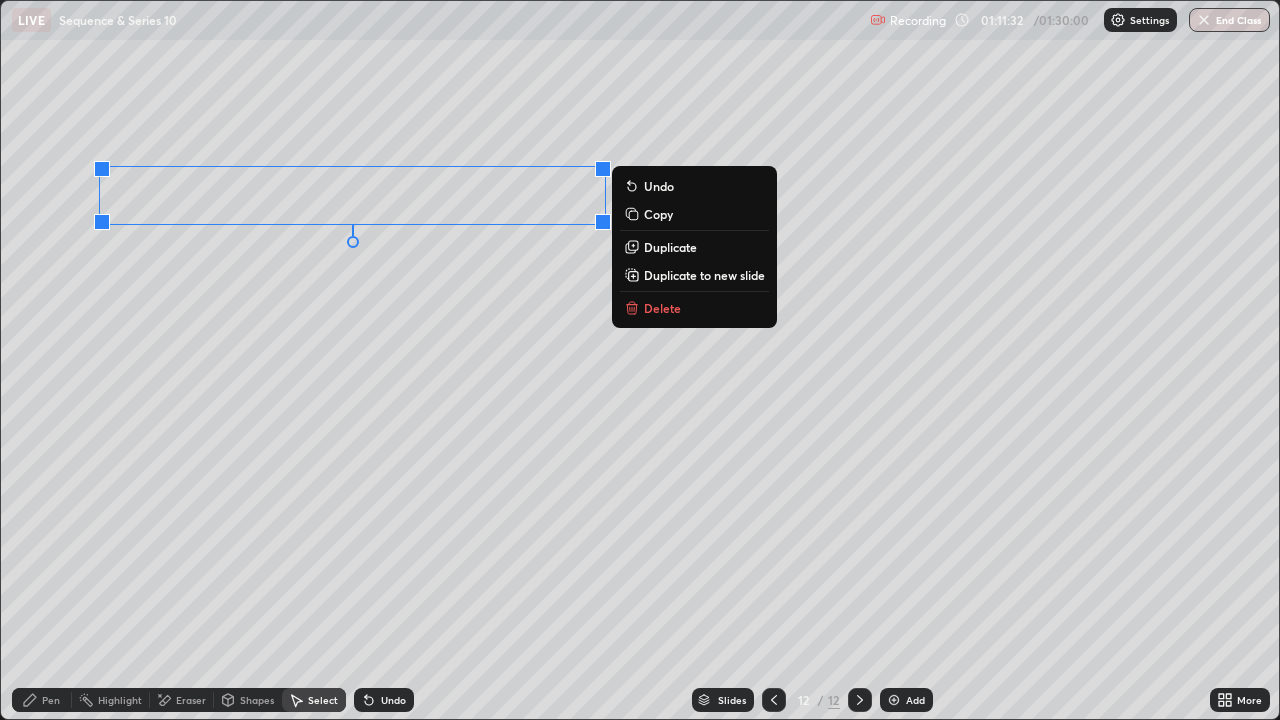 click on "0 ° Undo Copy Duplicate Duplicate to new slide Delete" at bounding box center [640, 360] 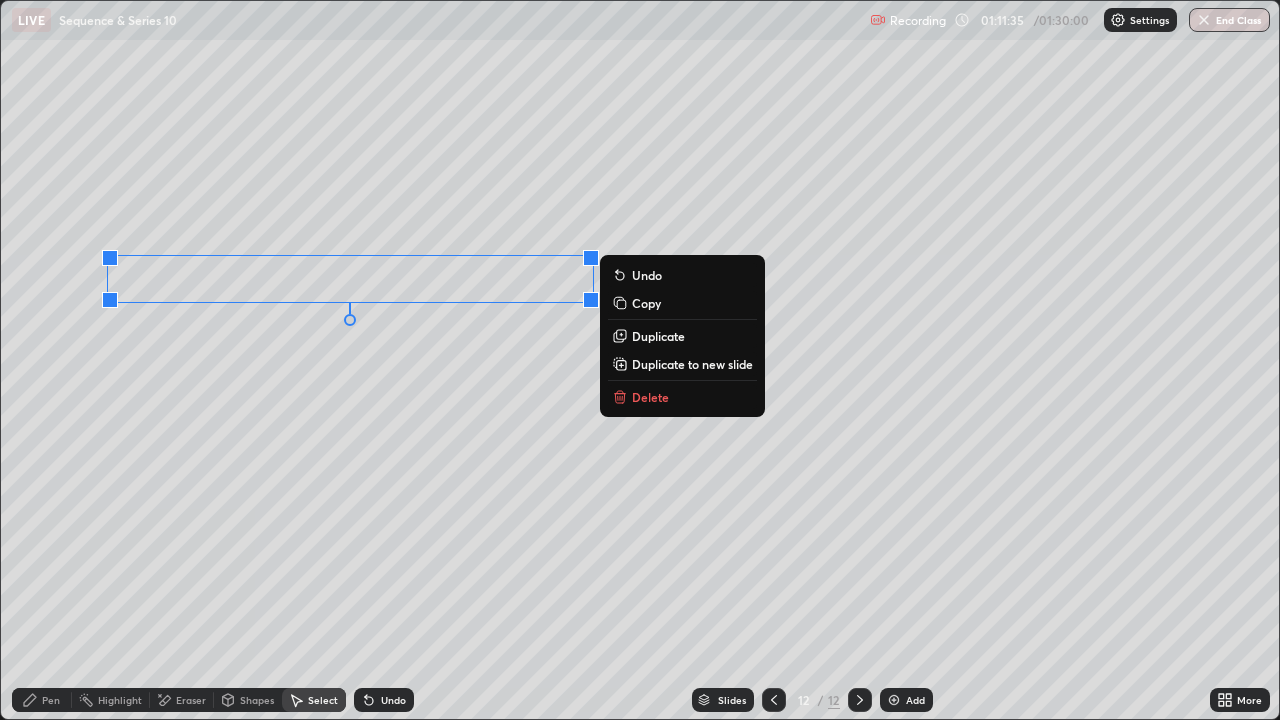 click on "0 ° Undo Copy Duplicate Duplicate to new slide Delete" at bounding box center (640, 360) 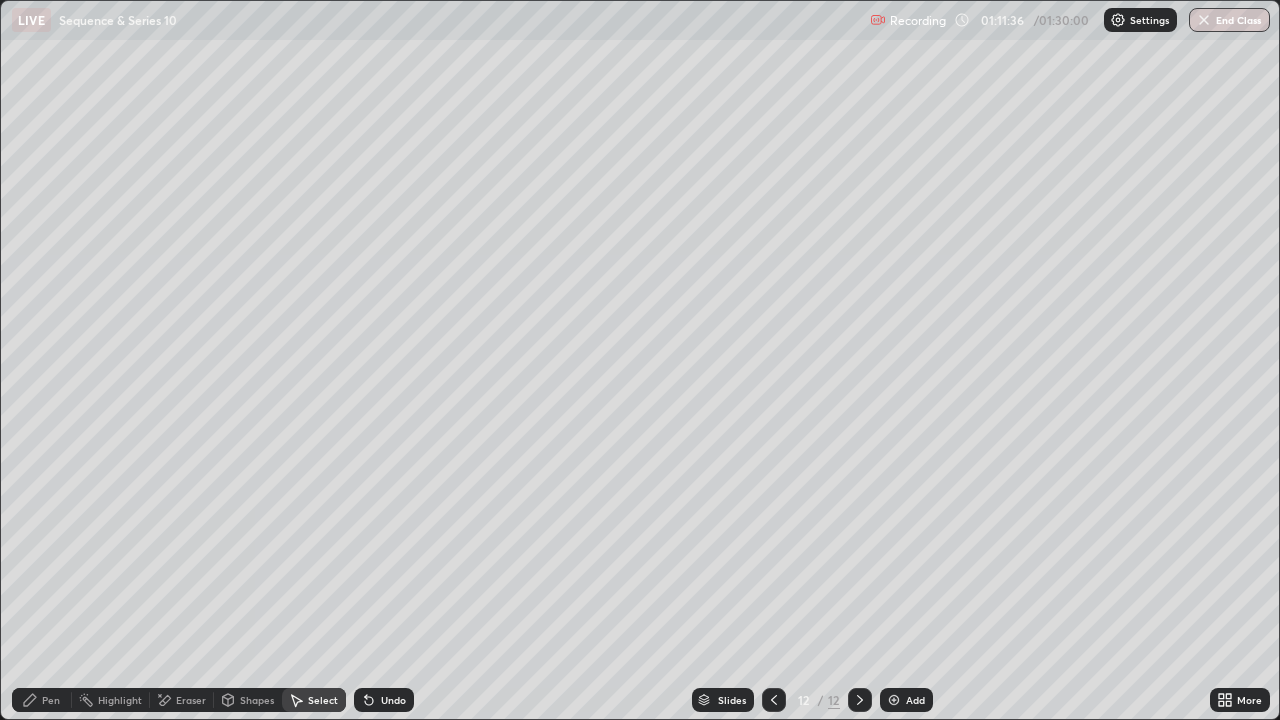 click on "Pen" at bounding box center (42, 700) 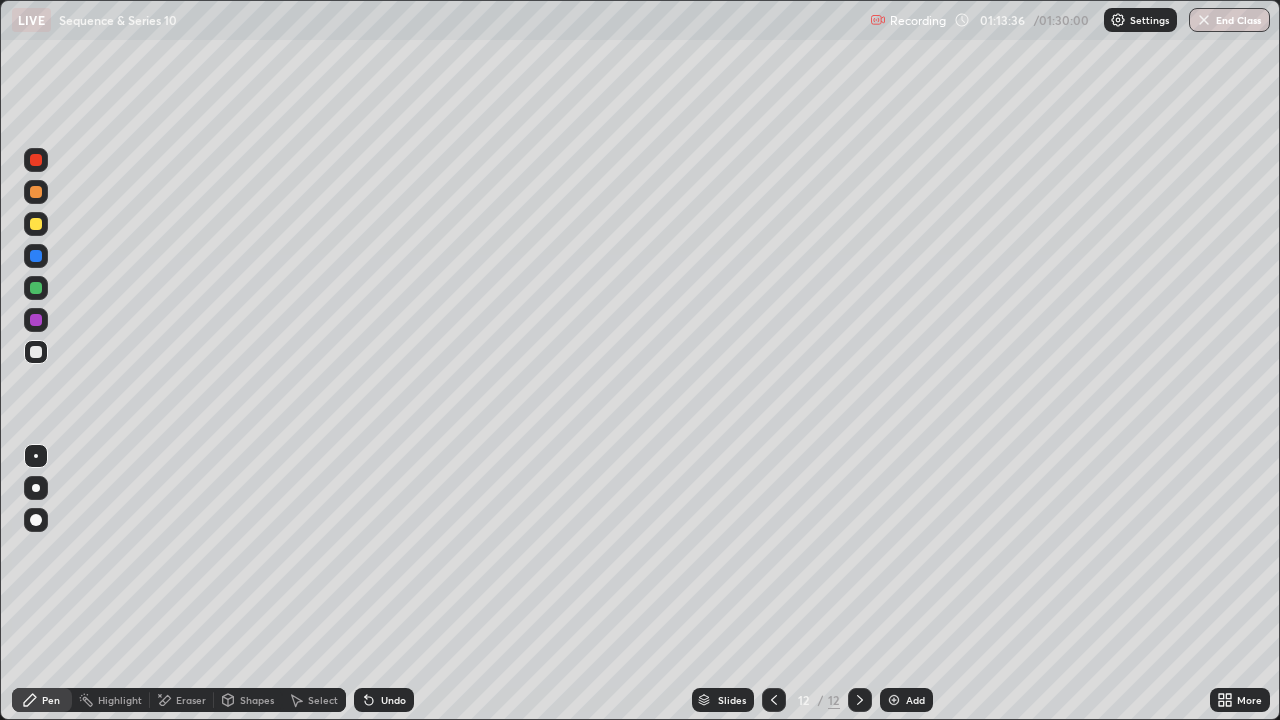 click 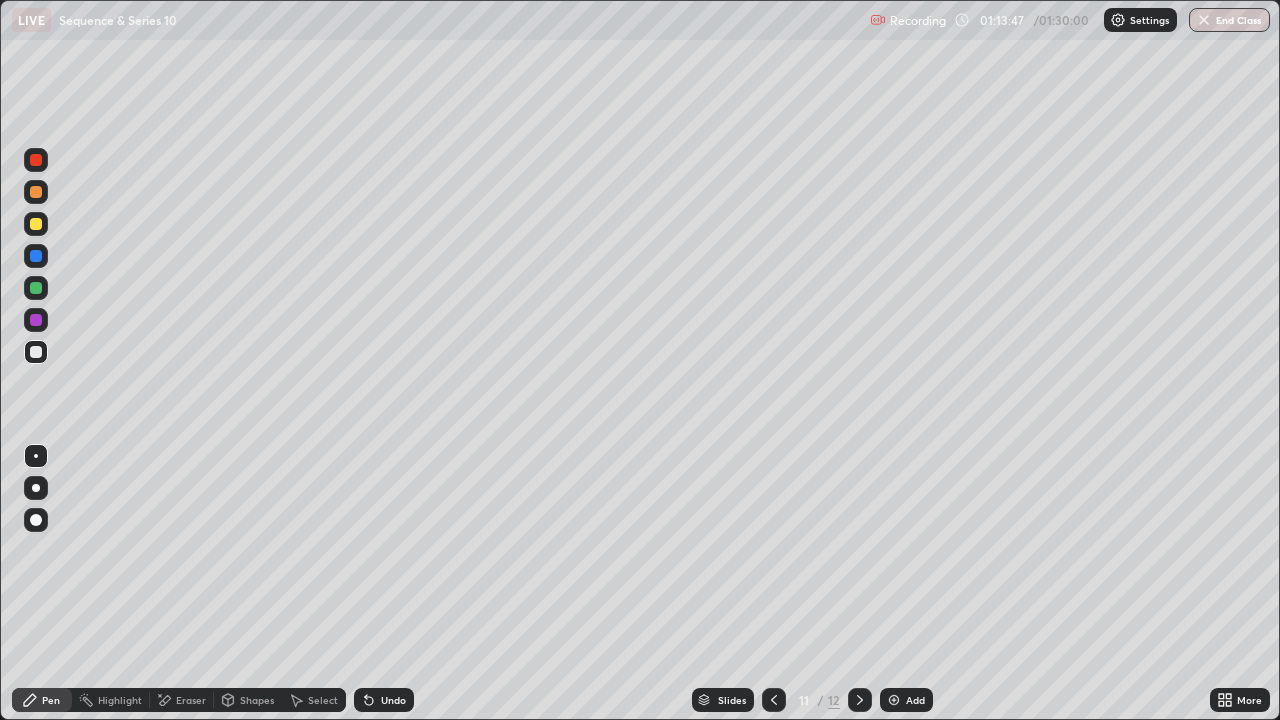 click 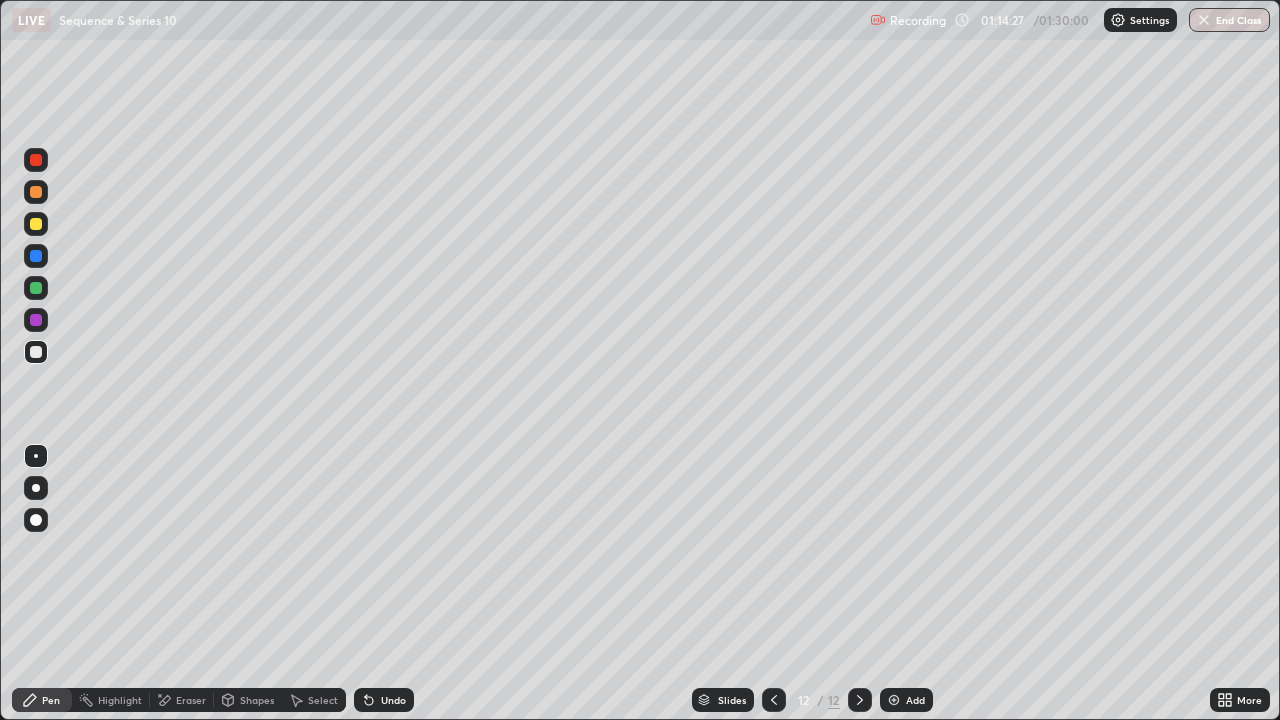 click 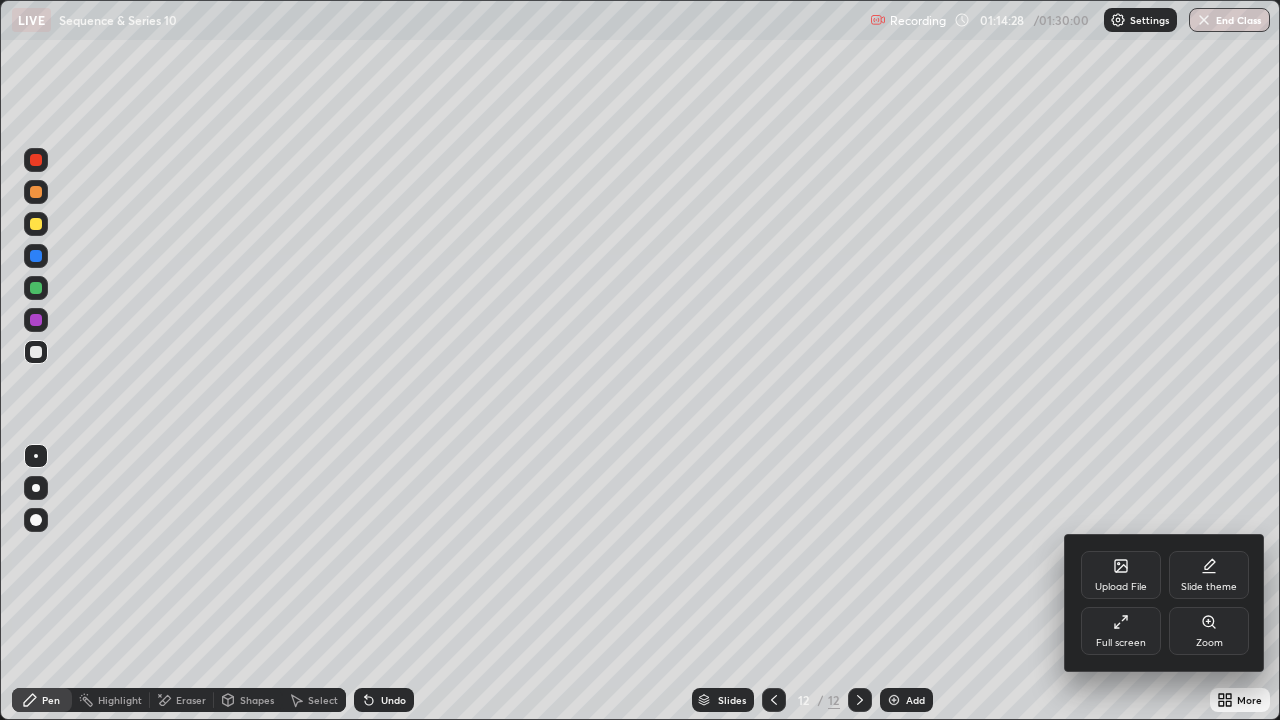 click 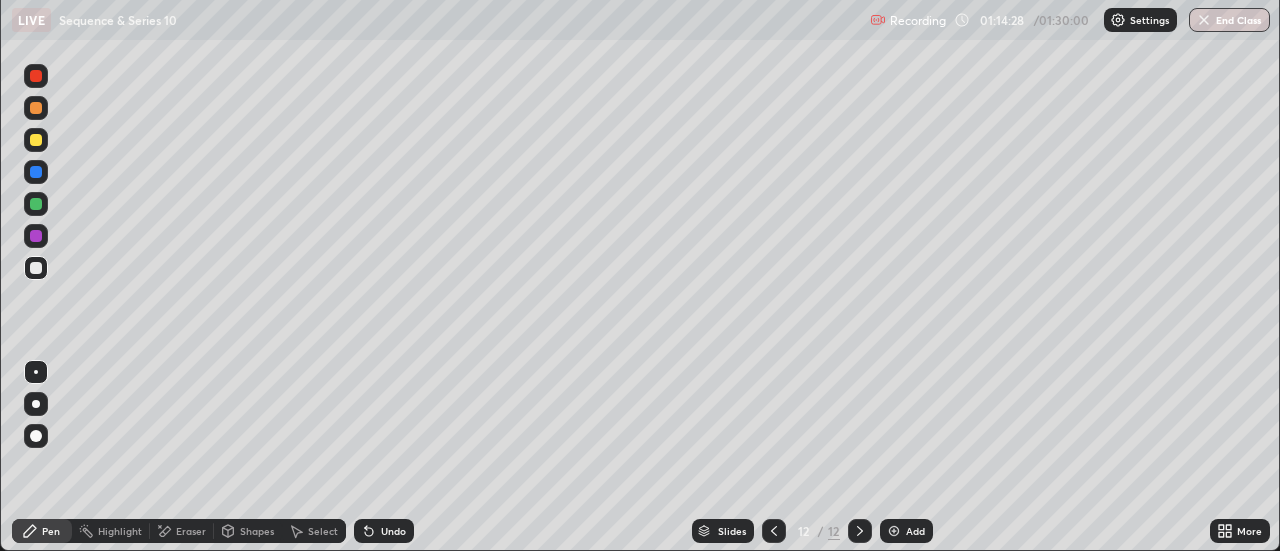 scroll, scrollTop: 551, scrollLeft: 1280, axis: both 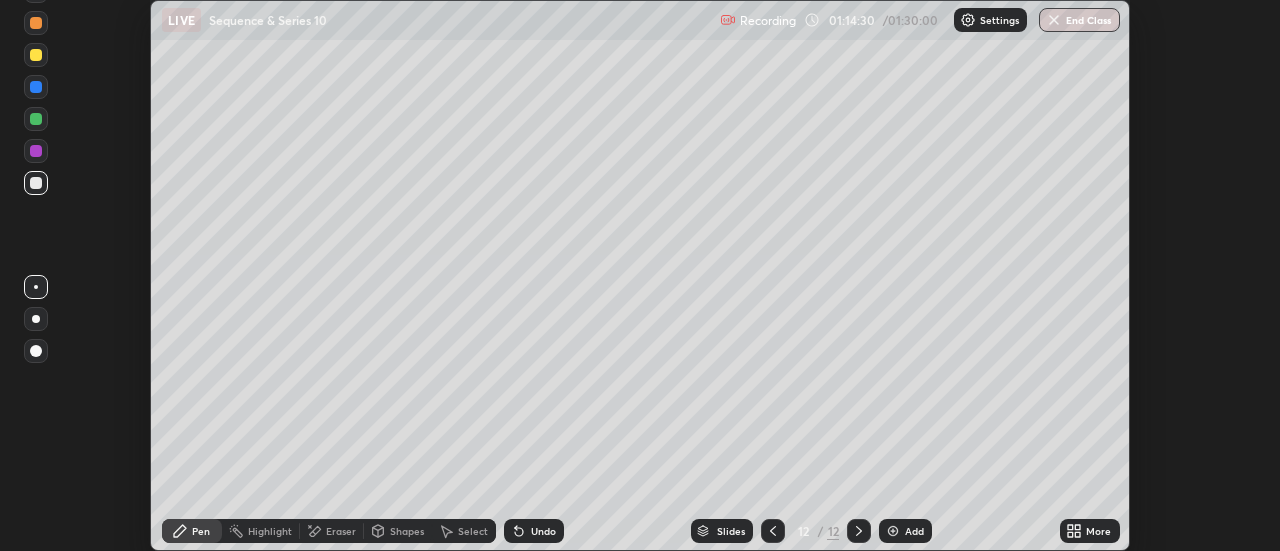 click 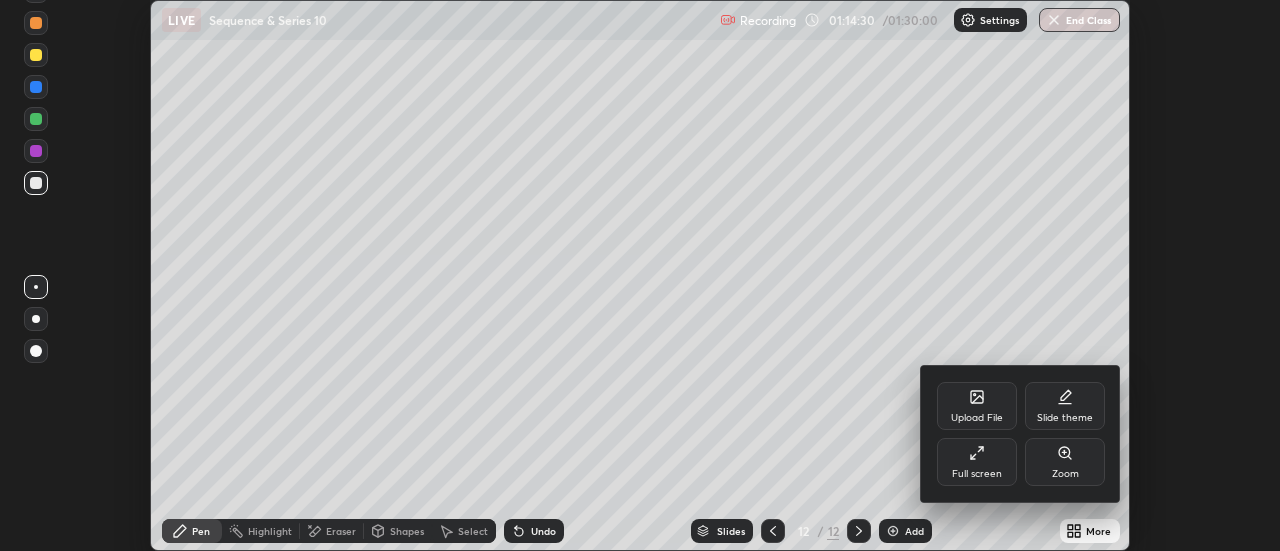 click on "Full screen" at bounding box center [977, 474] 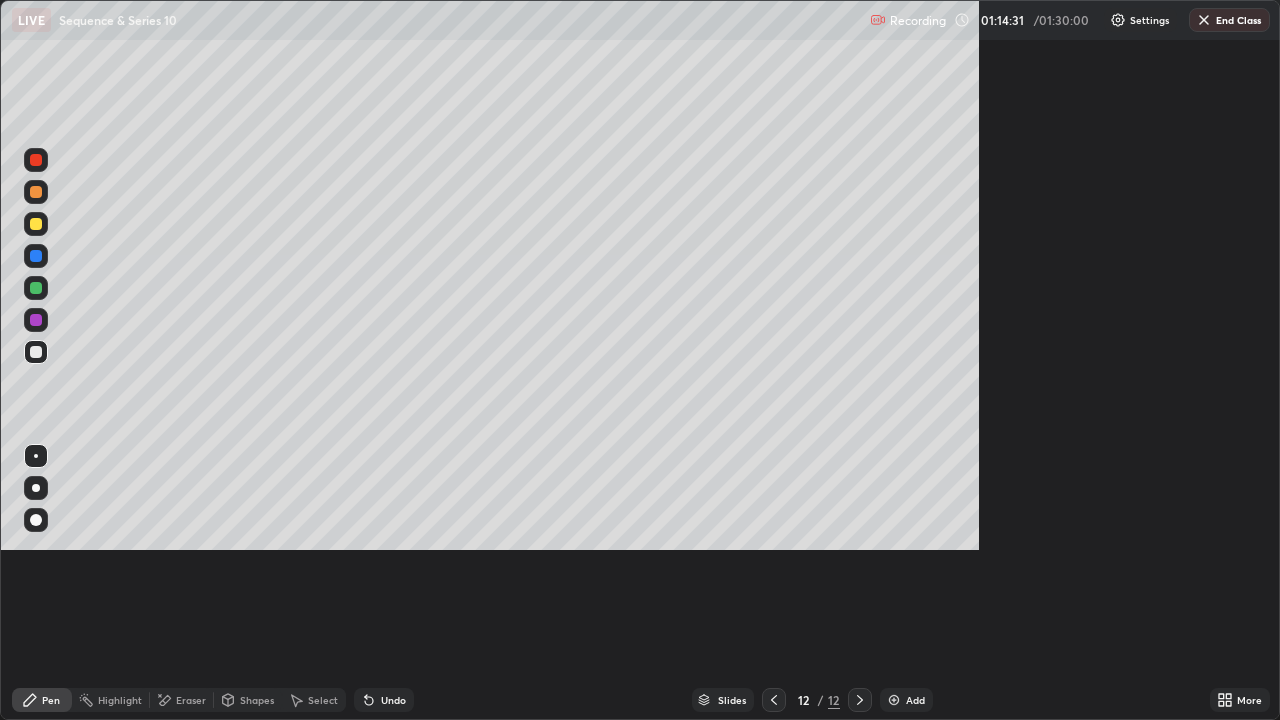 scroll, scrollTop: 99280, scrollLeft: 98720, axis: both 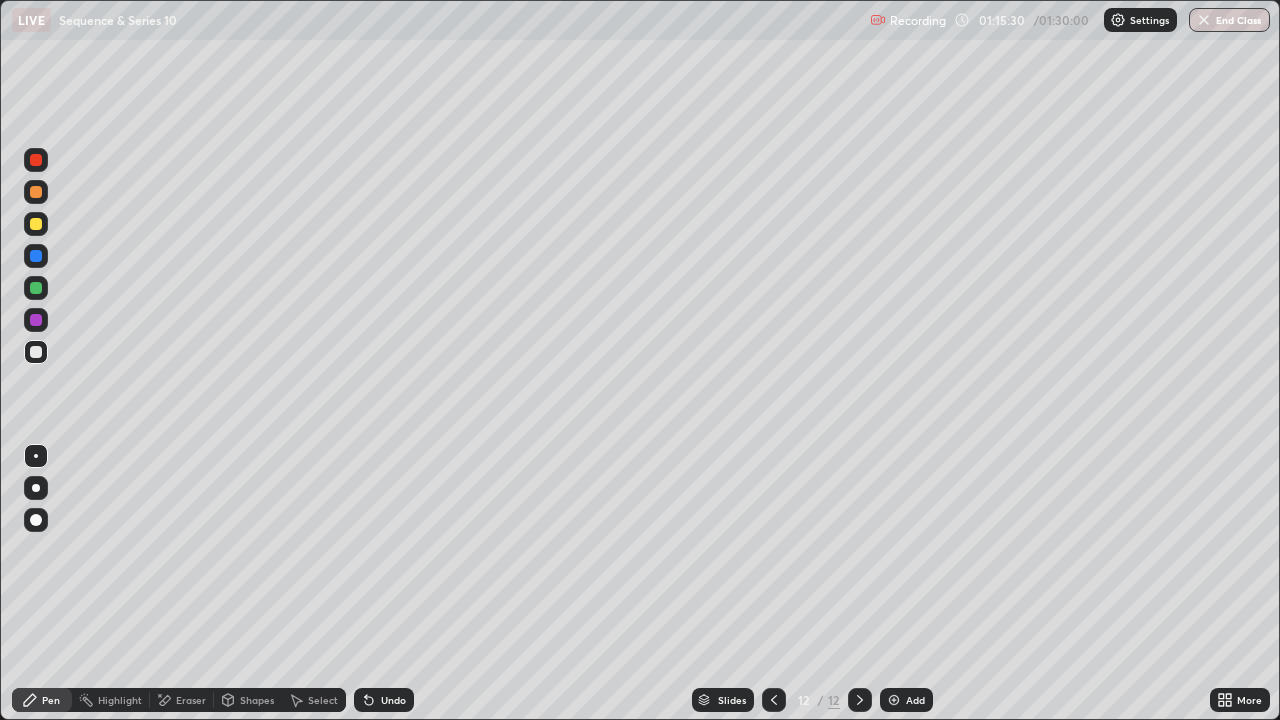click on "Undo" at bounding box center (393, 700) 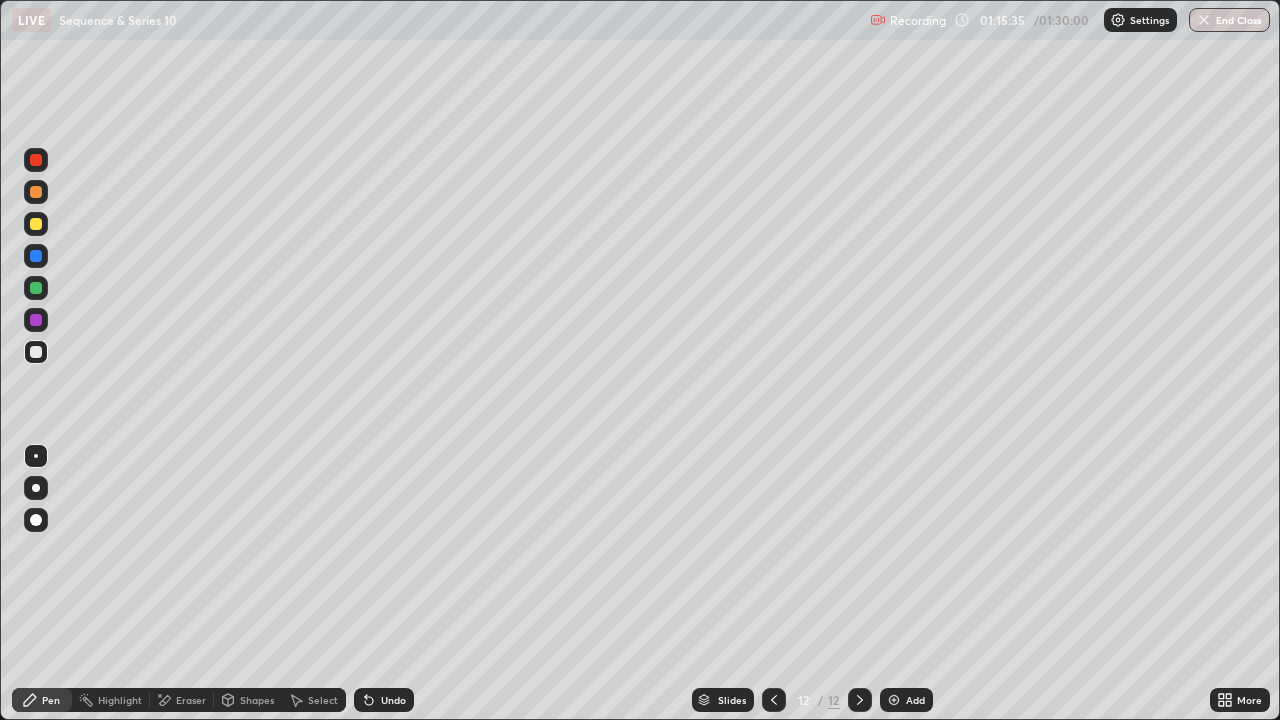 click on "Undo" at bounding box center (384, 700) 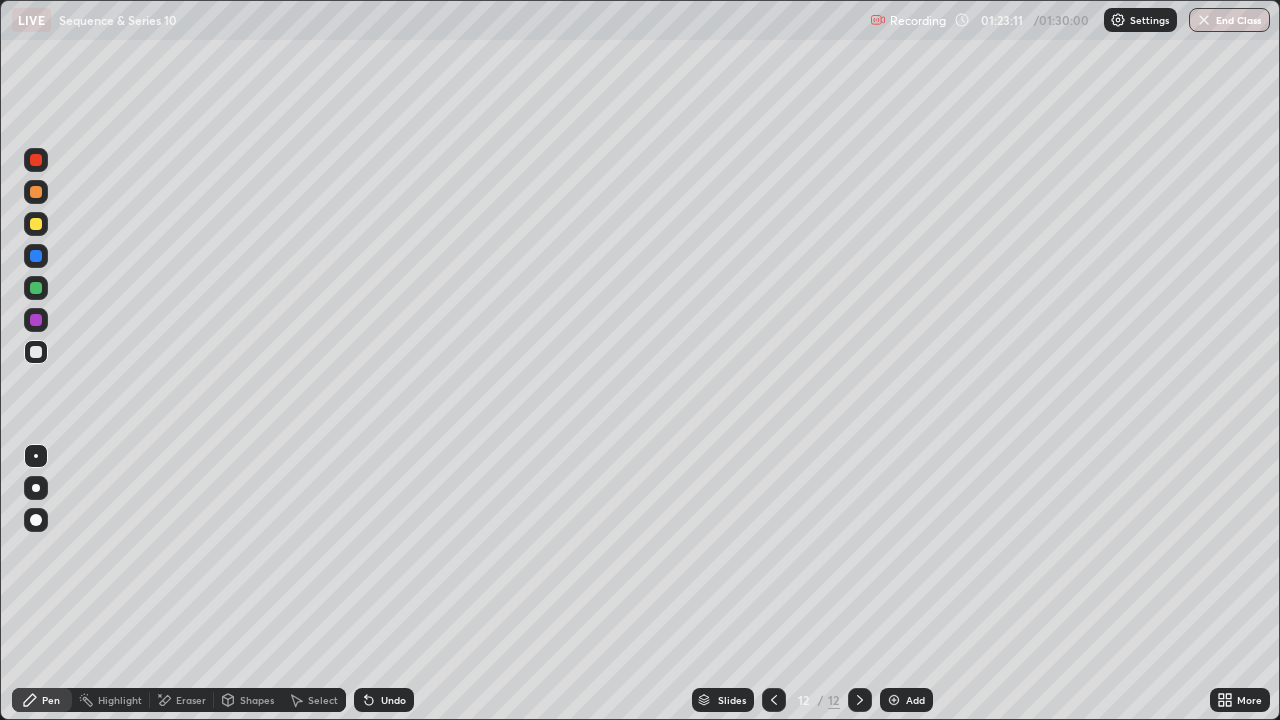 click on "End Class" at bounding box center (1229, 20) 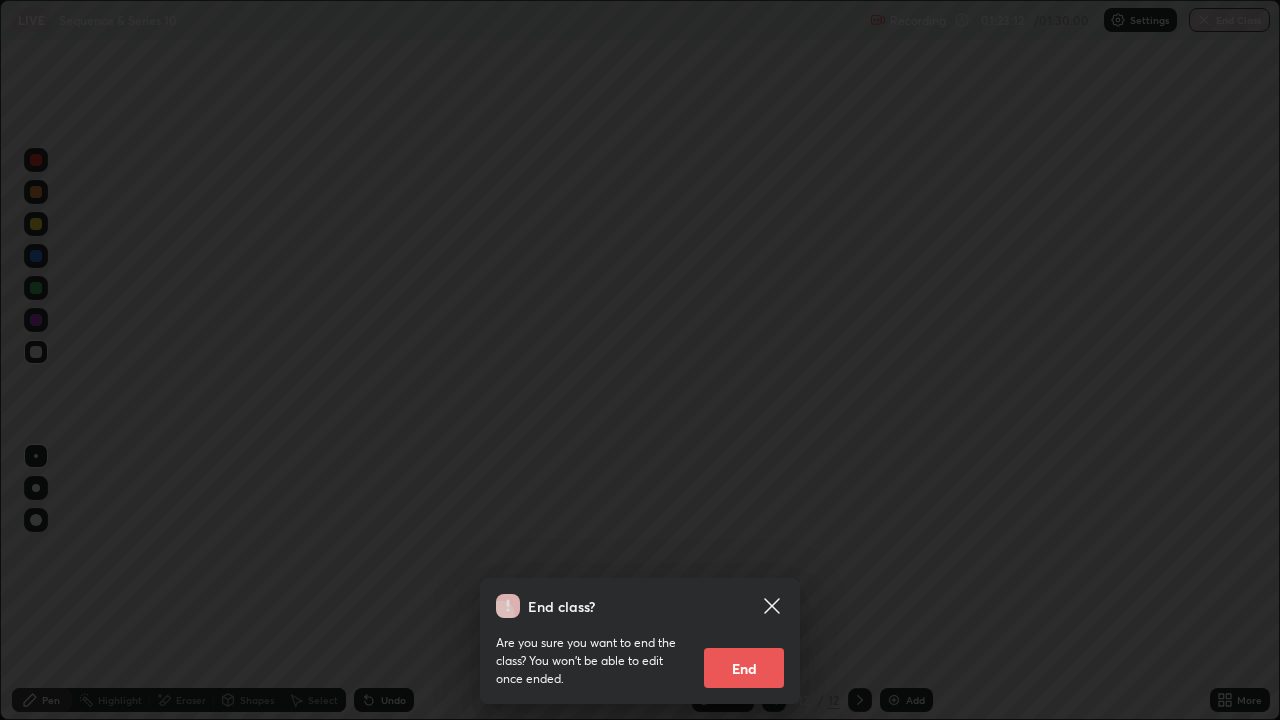 click on "End" at bounding box center (744, 668) 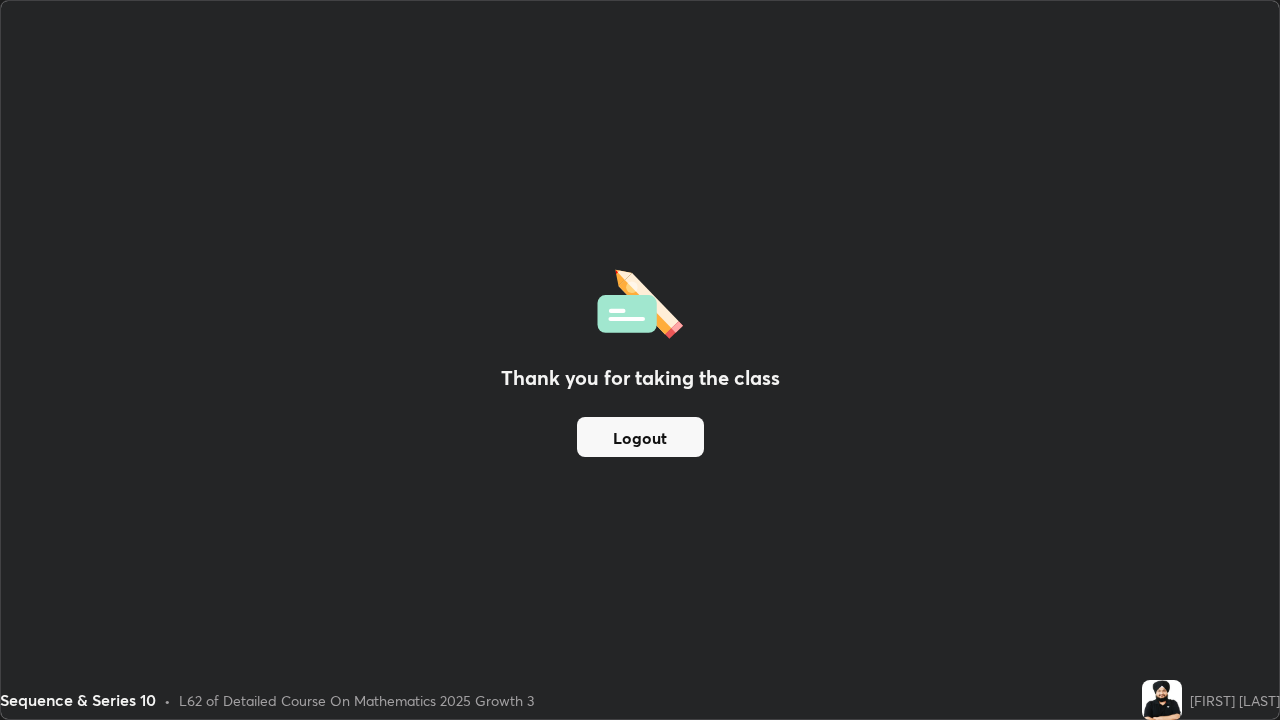 click on "Logout" at bounding box center (640, 437) 